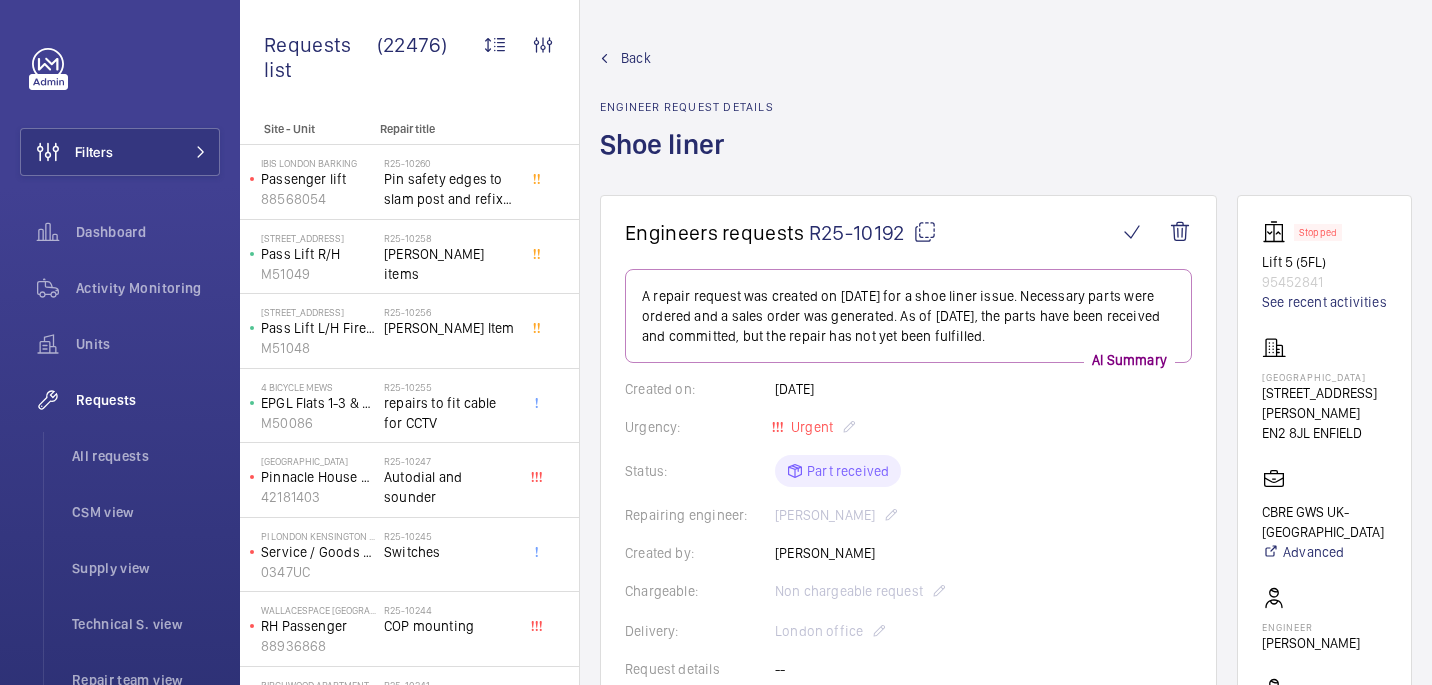 scroll, scrollTop: 0, scrollLeft: 0, axis: both 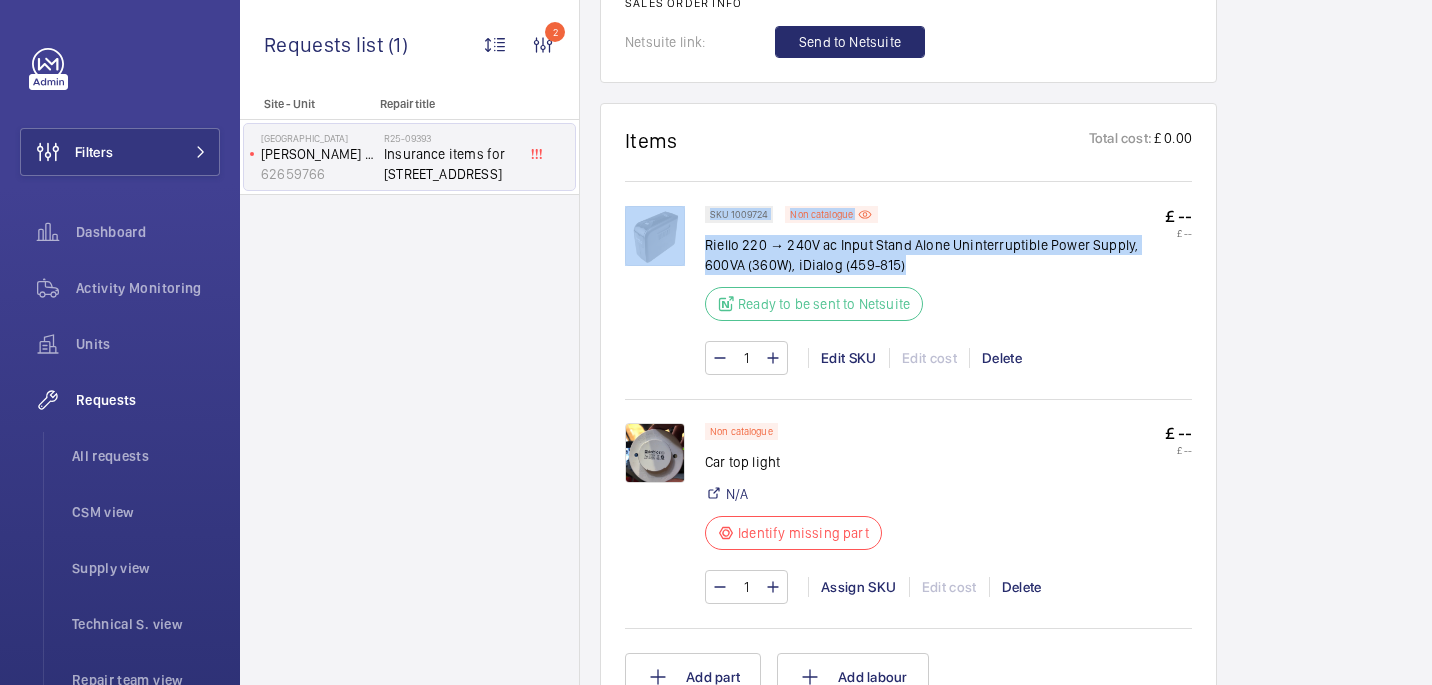 drag, startPoint x: 703, startPoint y: 239, endPoint x: 962, endPoint y: 260, distance: 259.84995 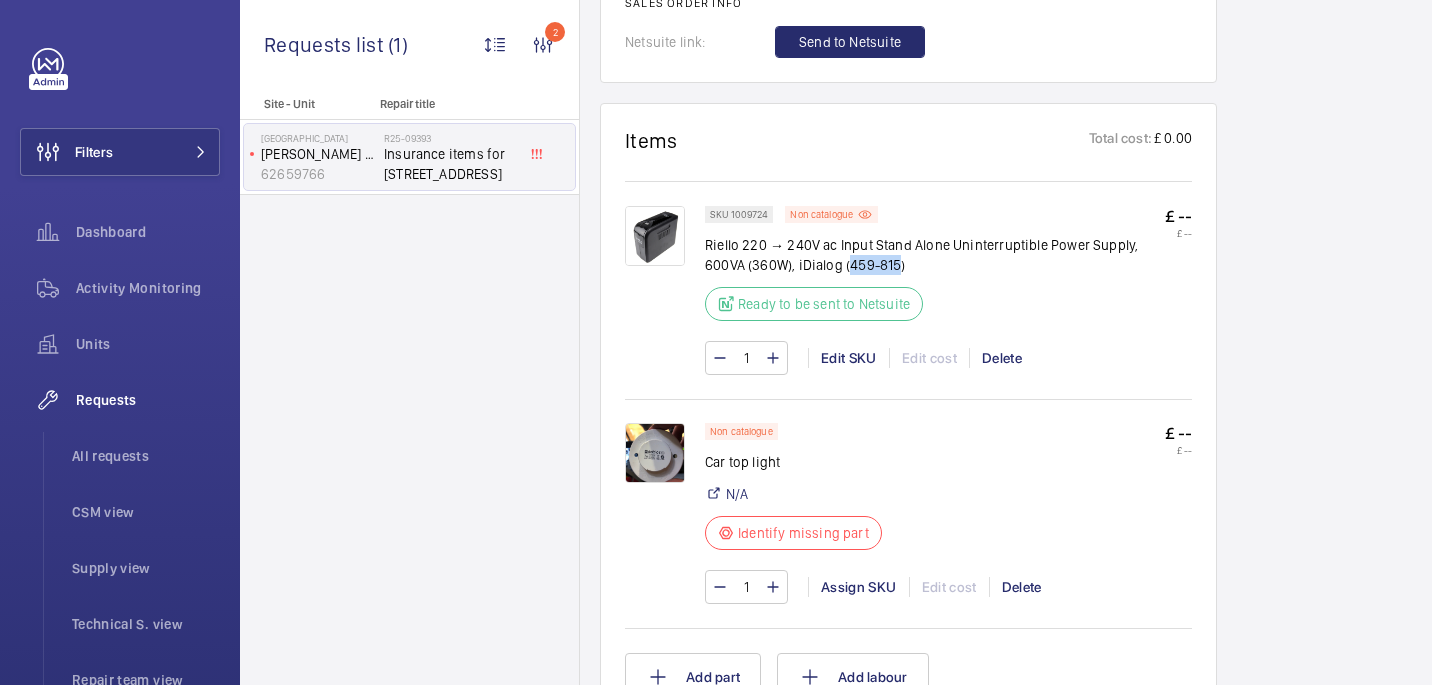 drag, startPoint x: 847, startPoint y: 266, endPoint x: 899, endPoint y: 265, distance: 52.009613 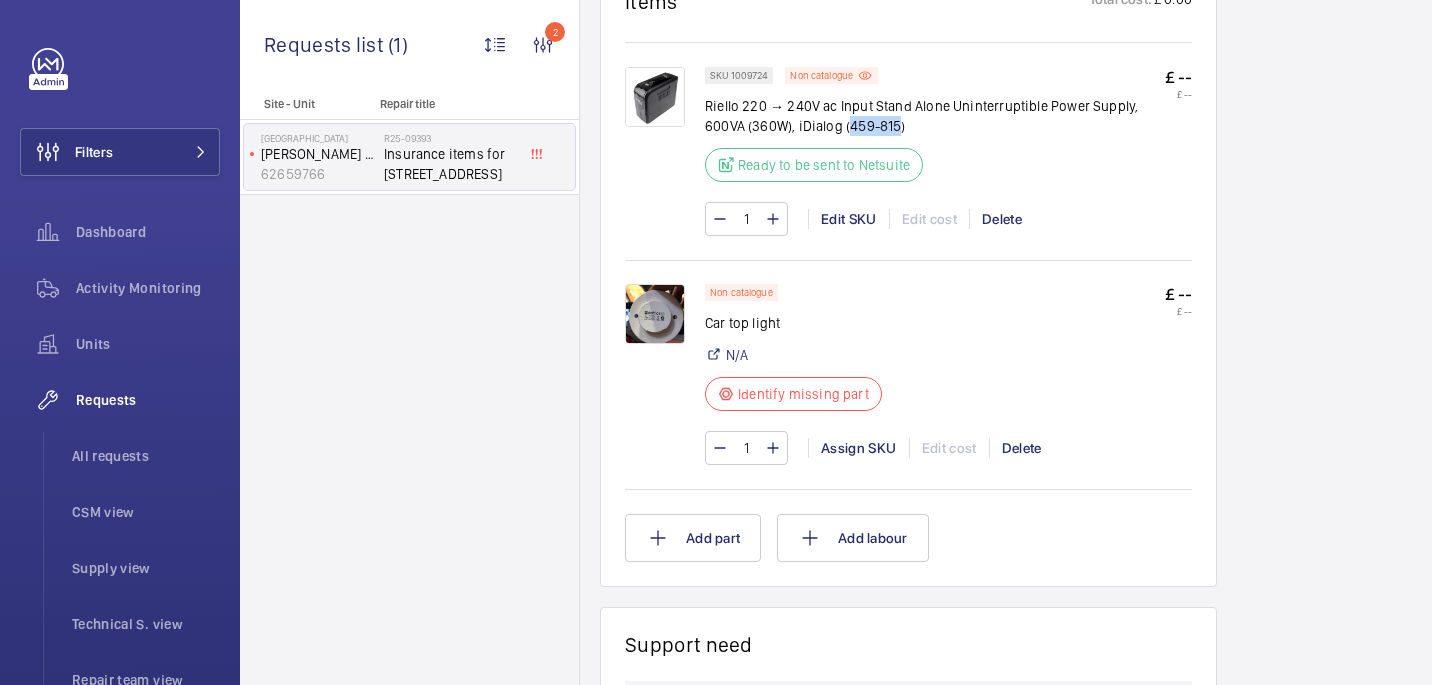 scroll, scrollTop: 1334, scrollLeft: 0, axis: vertical 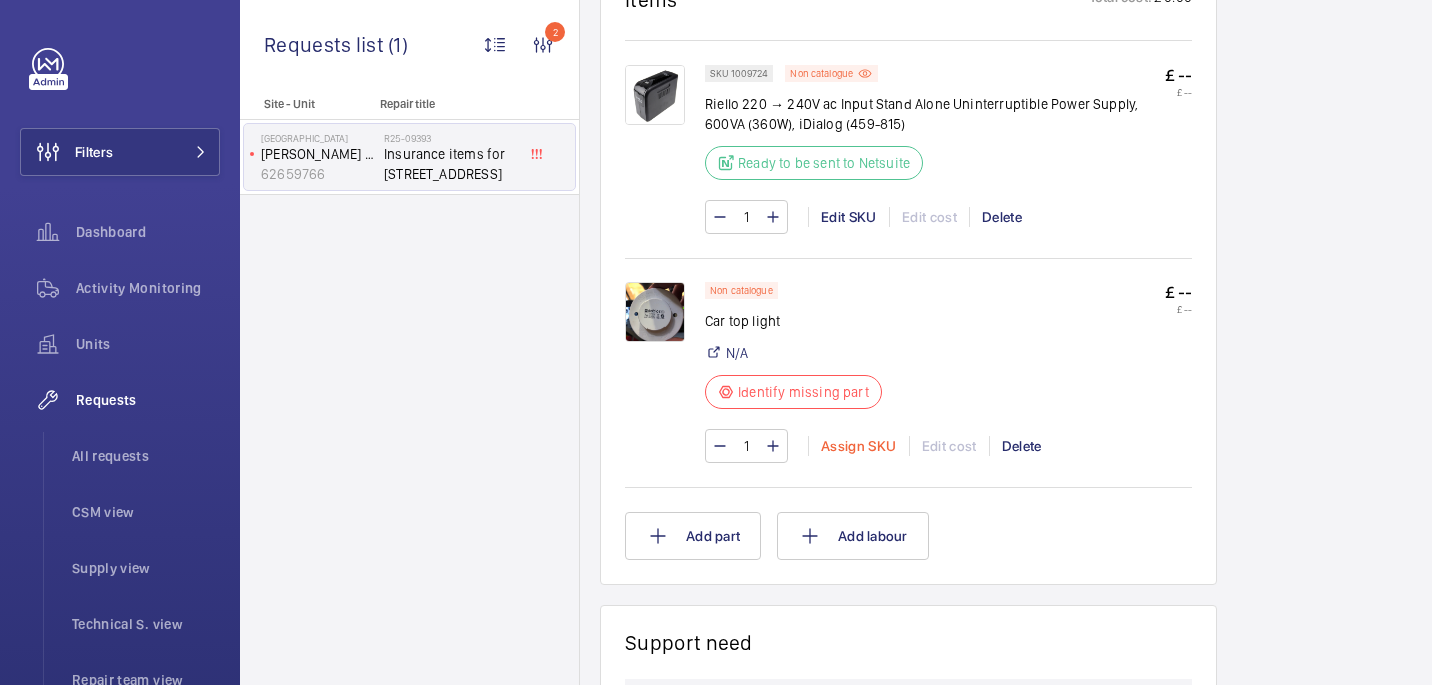 click on "Assign SKU" 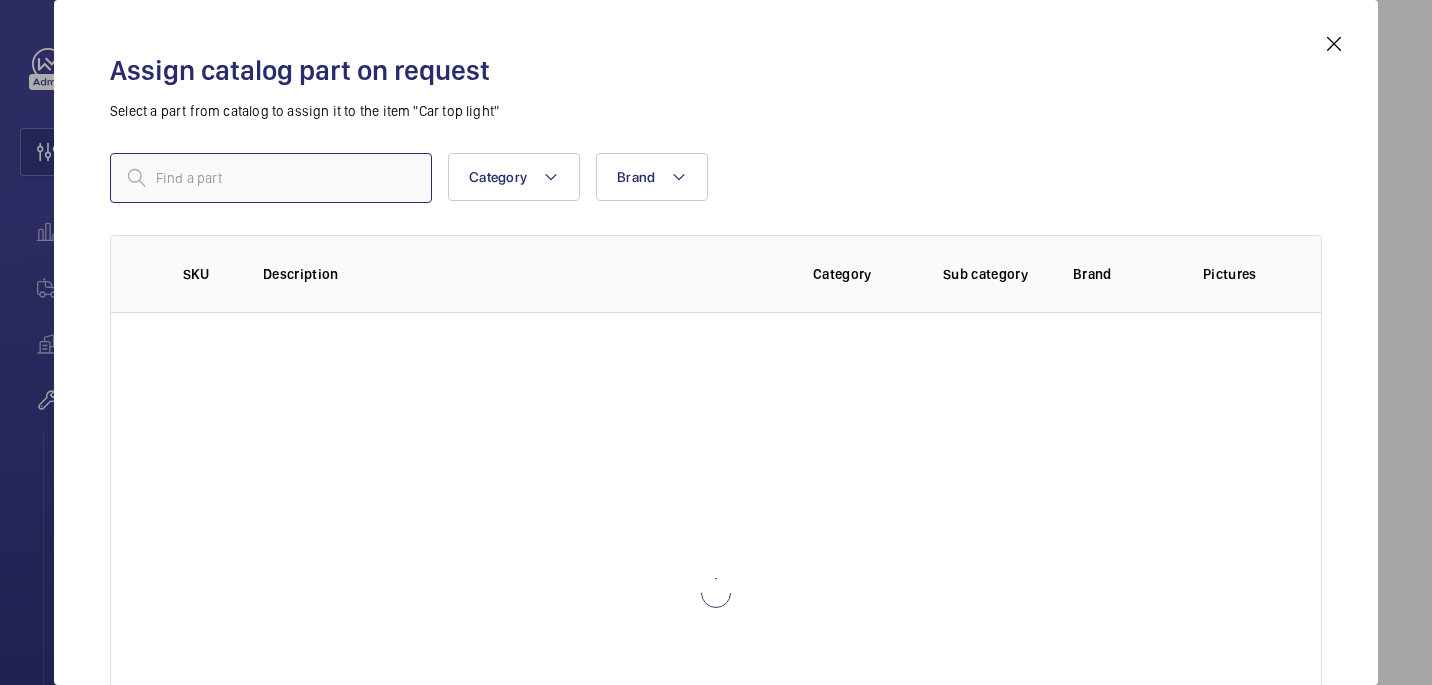 click at bounding box center (271, 178) 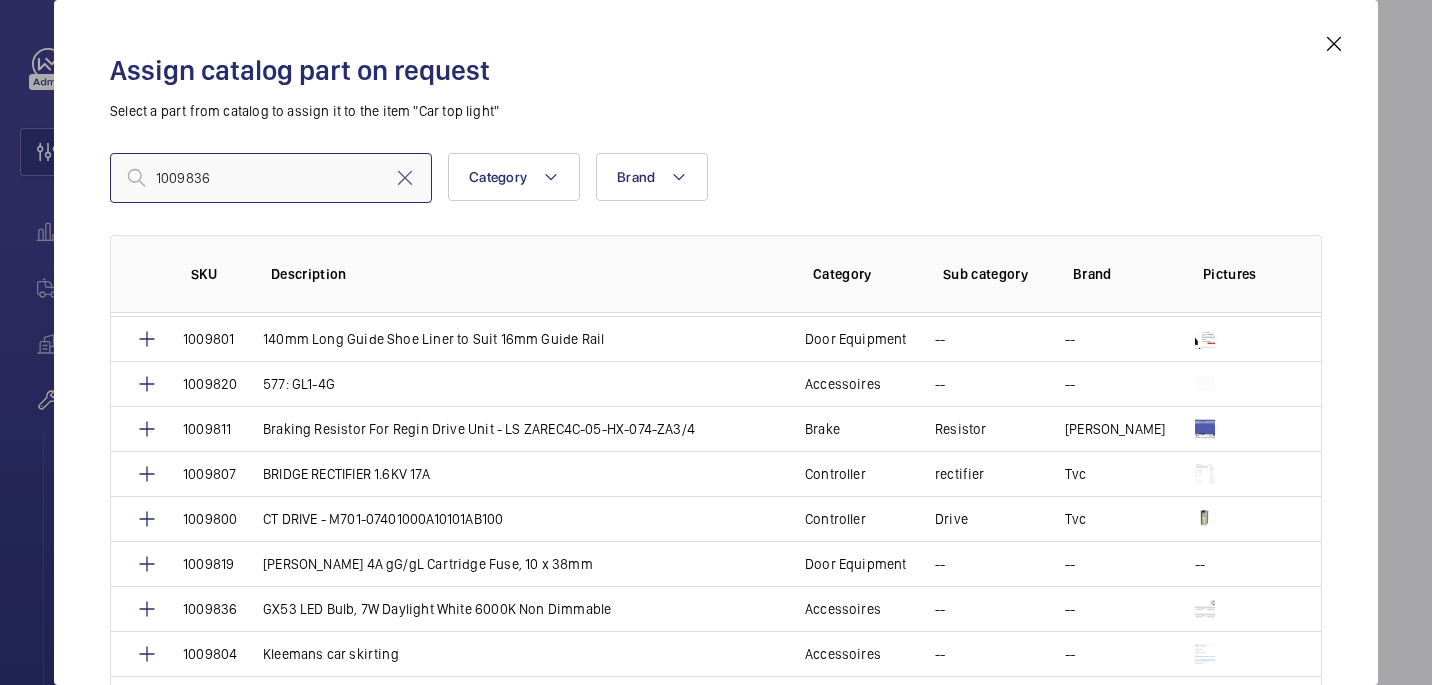 scroll, scrollTop: 0, scrollLeft: 0, axis: both 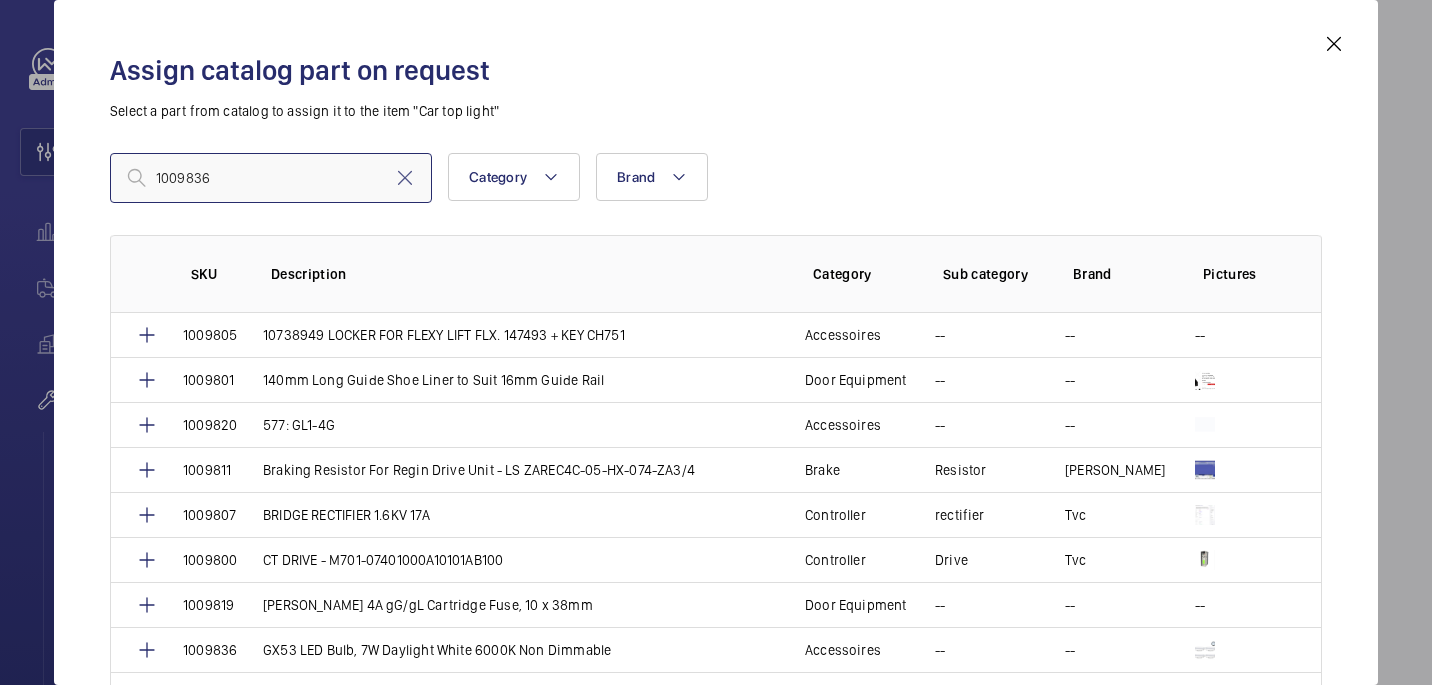 click on "1009836" at bounding box center (271, 178) 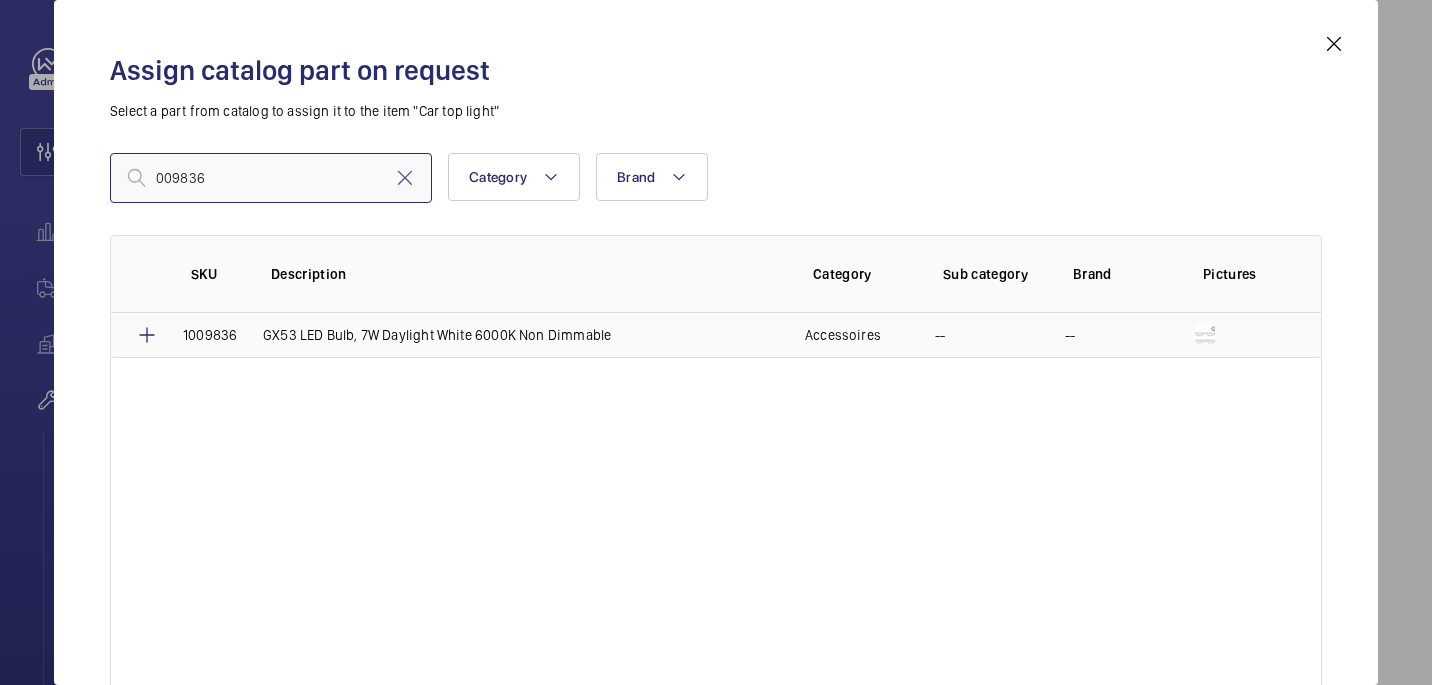 type on "009836" 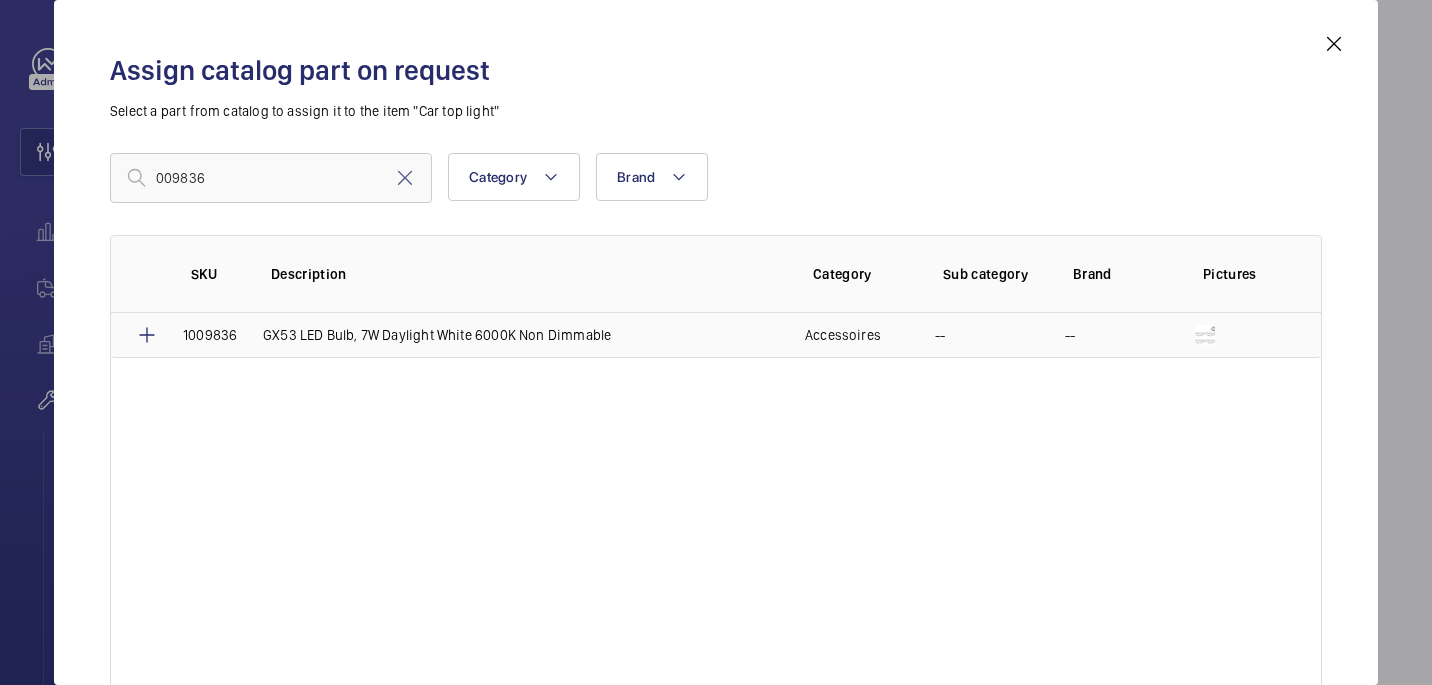 click on "GX53 LED Bulb, 7W Daylight White 6000K Non Dimmable" at bounding box center (437, 335) 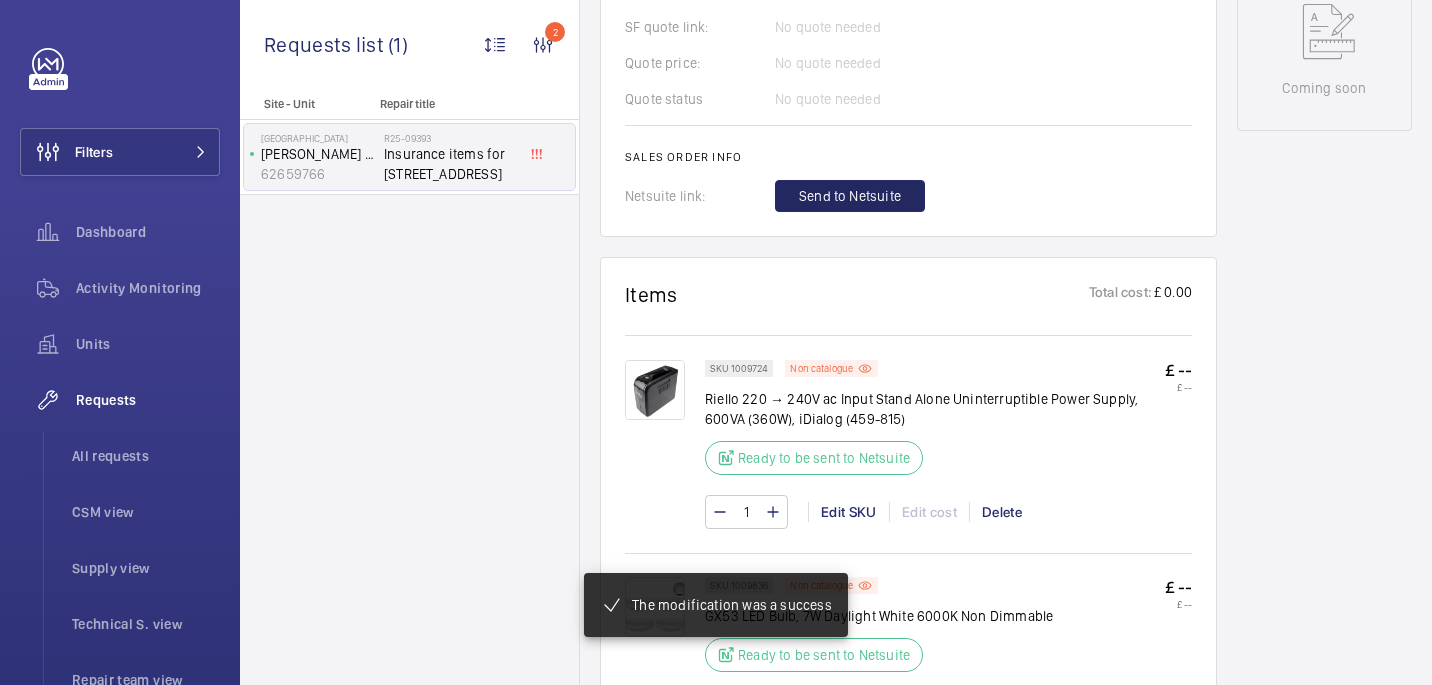 scroll, scrollTop: 1059, scrollLeft: 0, axis: vertical 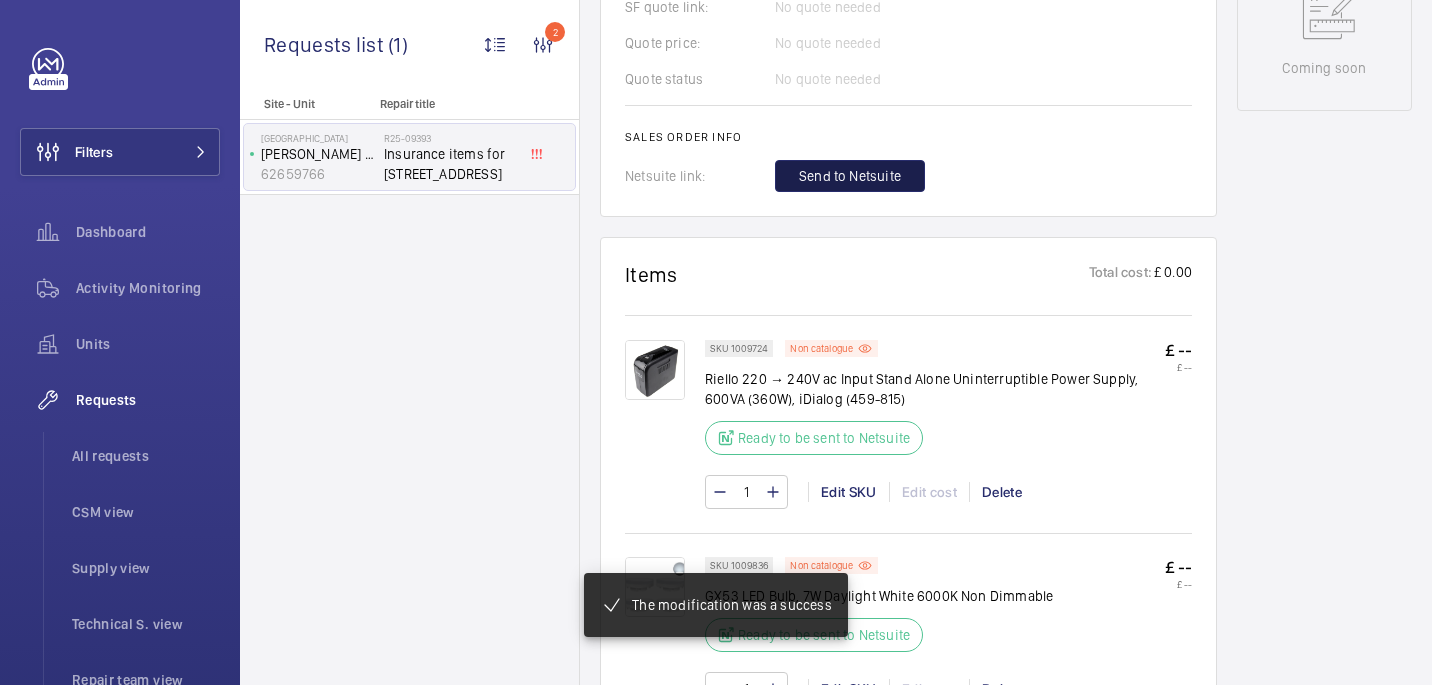 click on "Send to Netsuite" 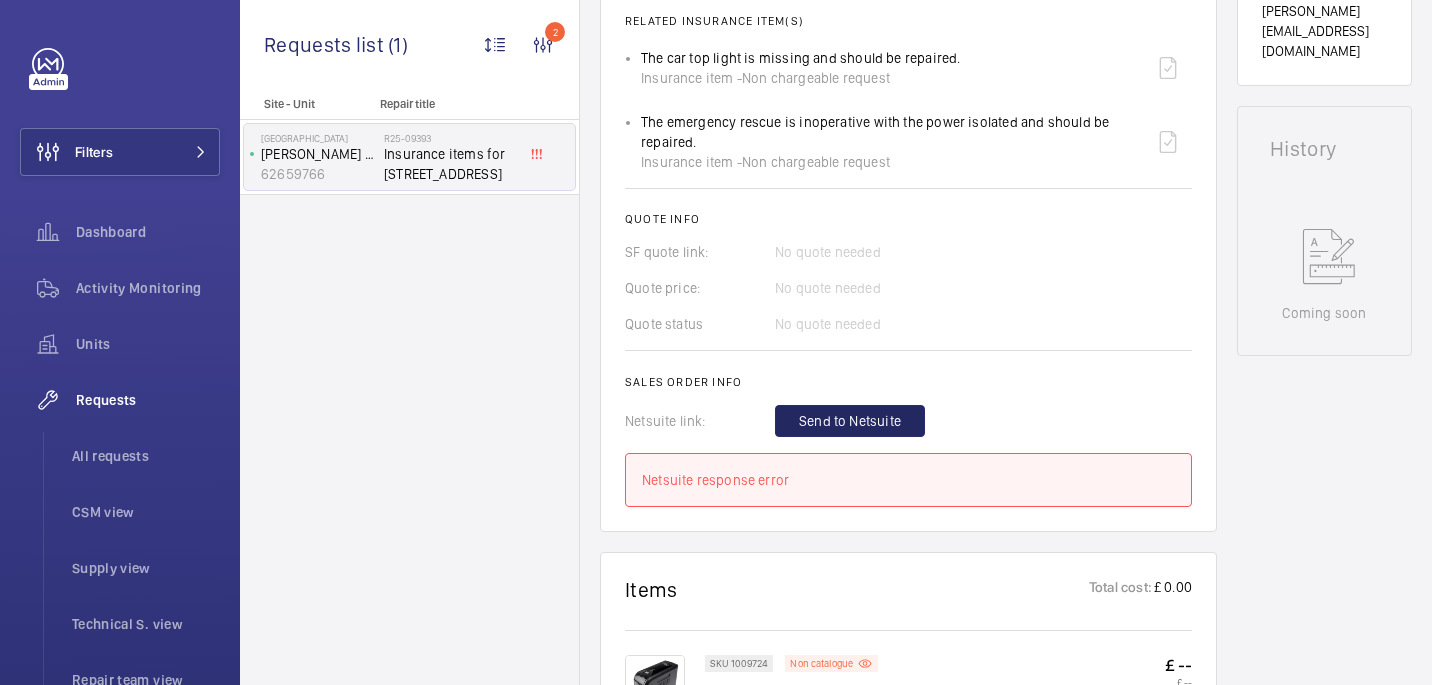 scroll, scrollTop: 817, scrollLeft: 0, axis: vertical 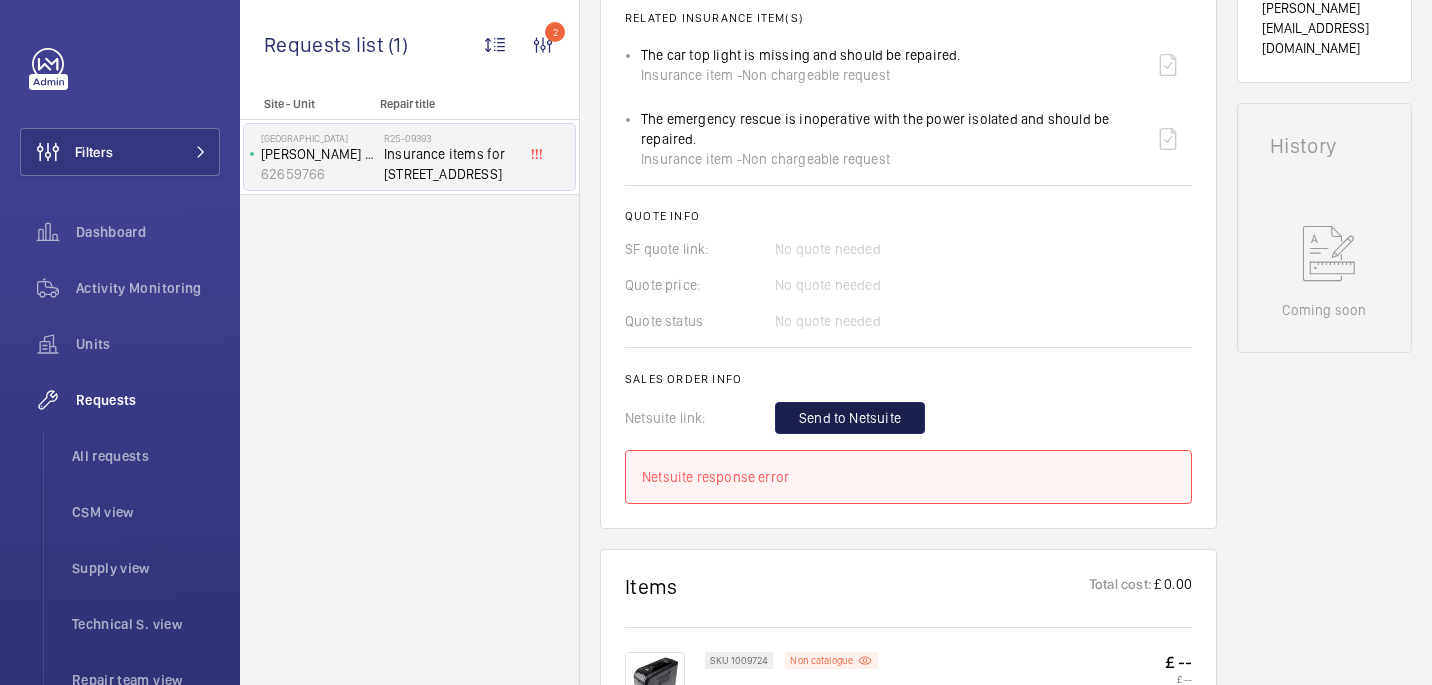 click on "Send to Netsuite" 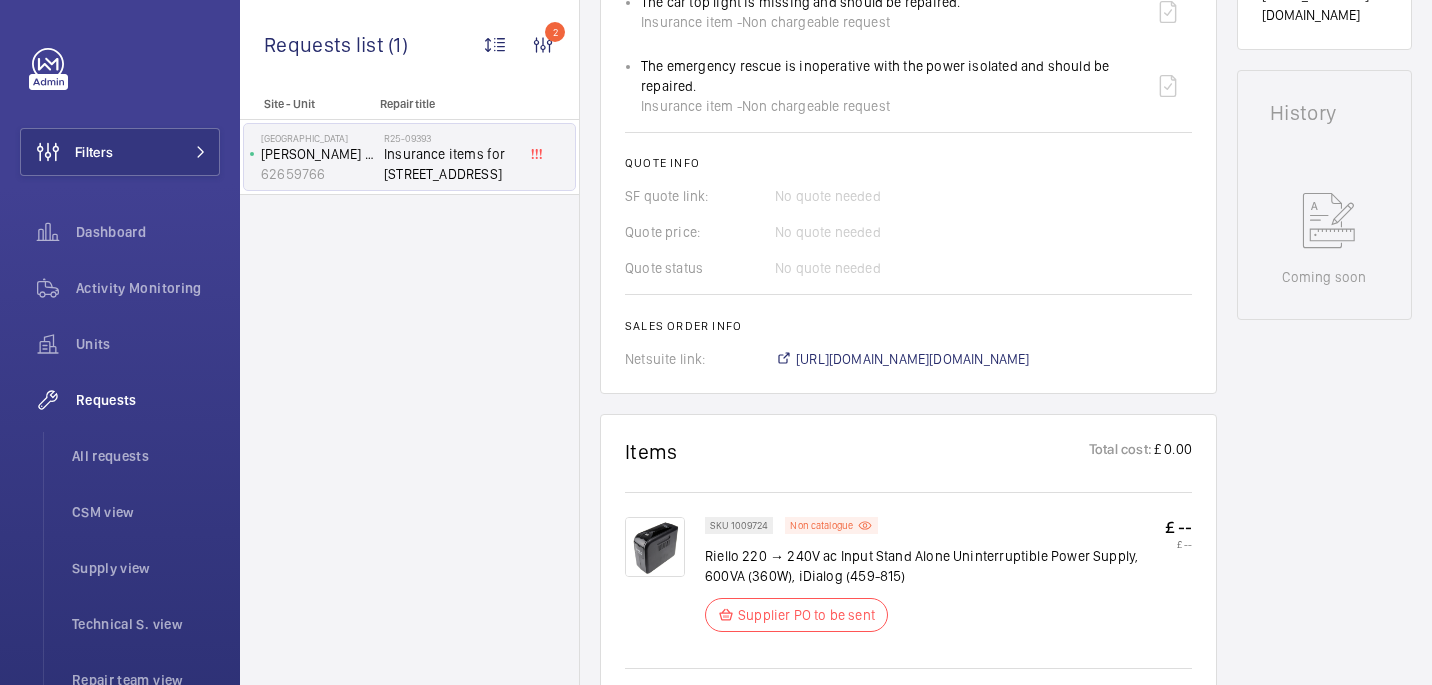 scroll, scrollTop: 870, scrollLeft: 0, axis: vertical 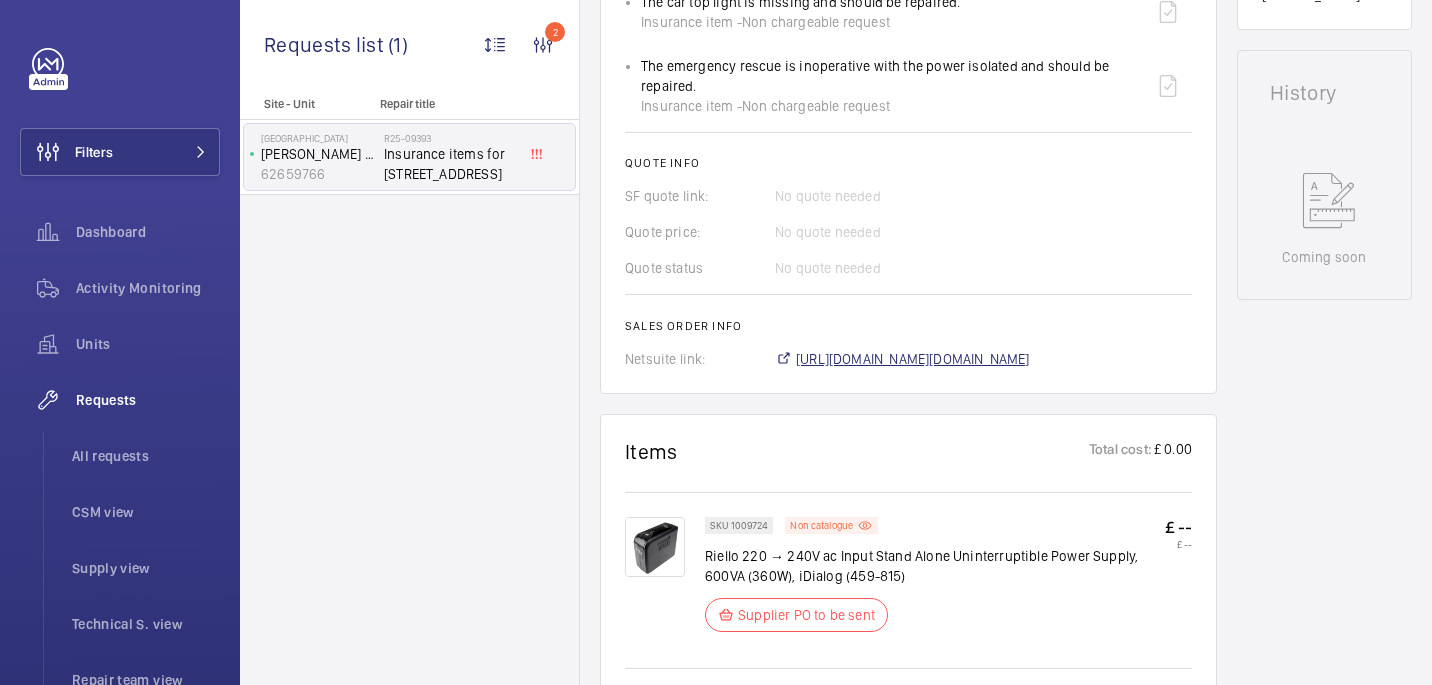 click on "https://6461500.app.netsuite.com/app/accounting/transactions/salesord.nl?id=2859485" 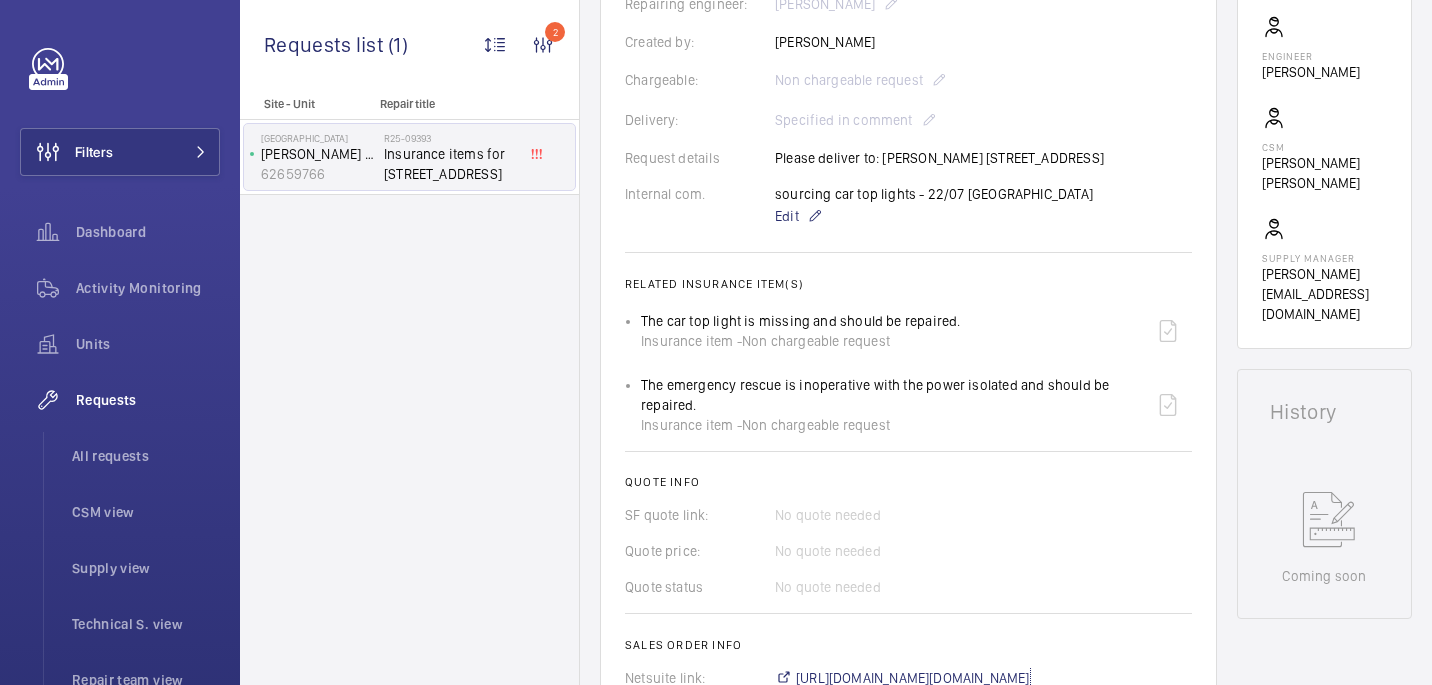 scroll, scrollTop: 490, scrollLeft: 0, axis: vertical 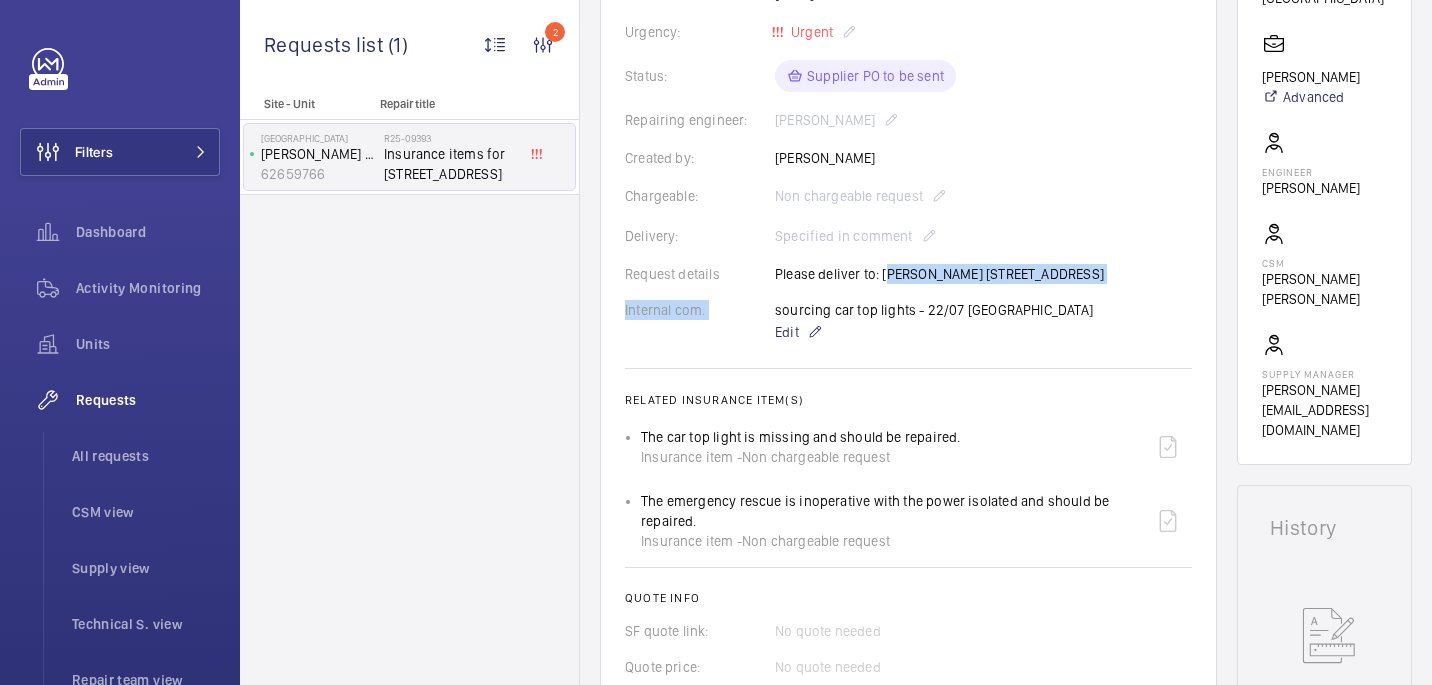 drag, startPoint x: 883, startPoint y: 270, endPoint x: 1169, endPoint y: 286, distance: 286.4472 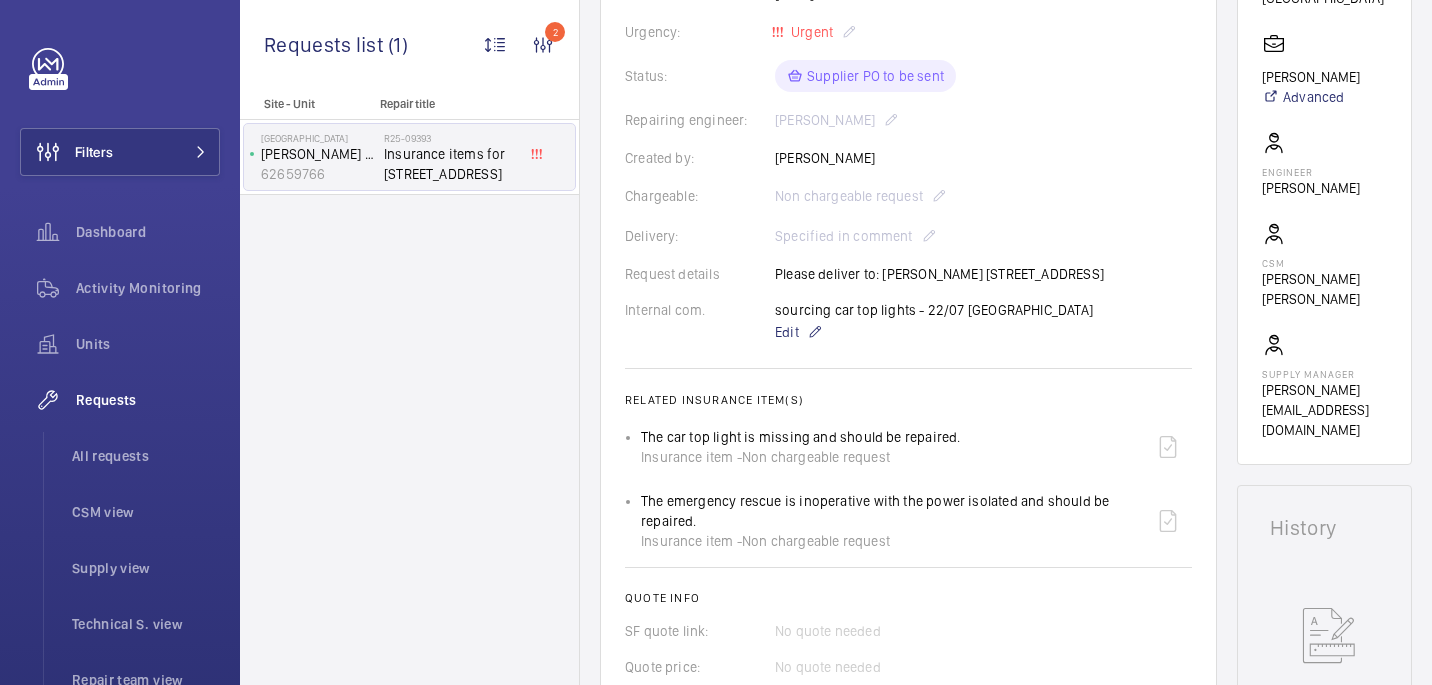 drag, startPoint x: 879, startPoint y: 274, endPoint x: 1163, endPoint y: 266, distance: 284.11264 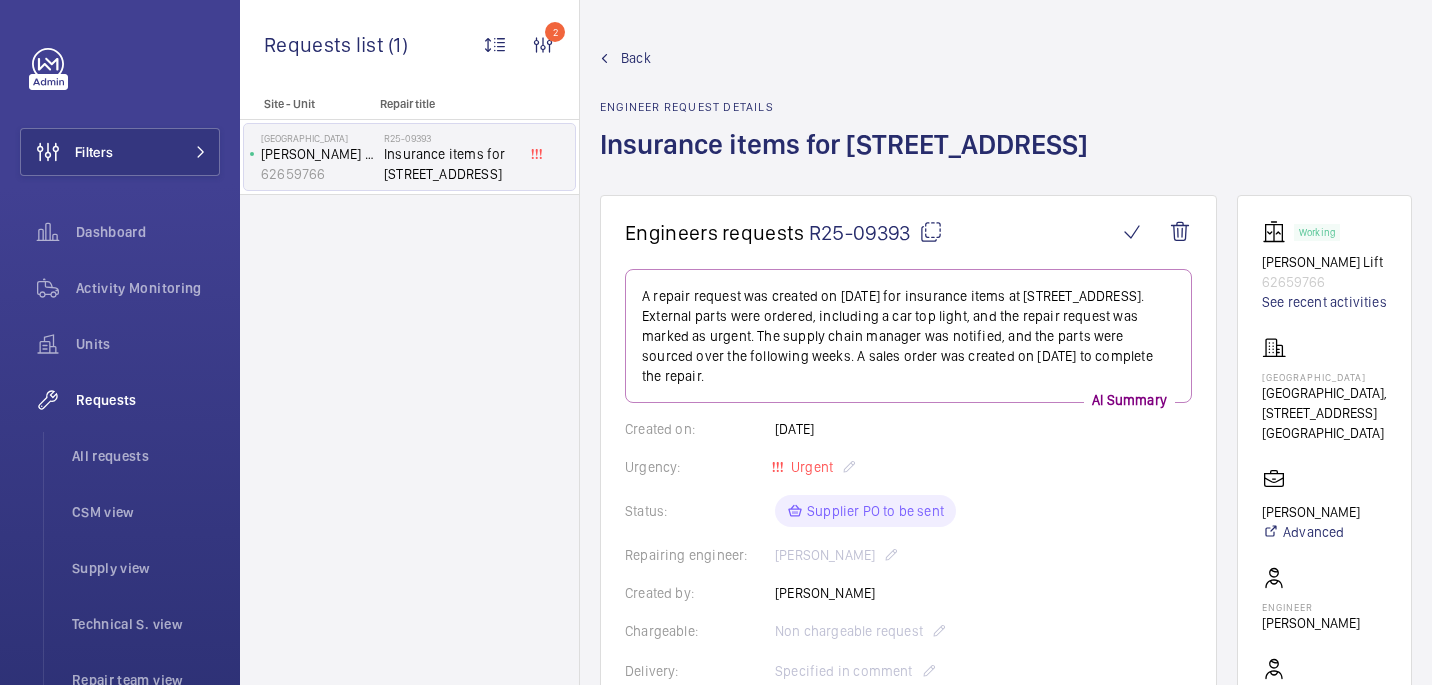 click on "Northdown House" 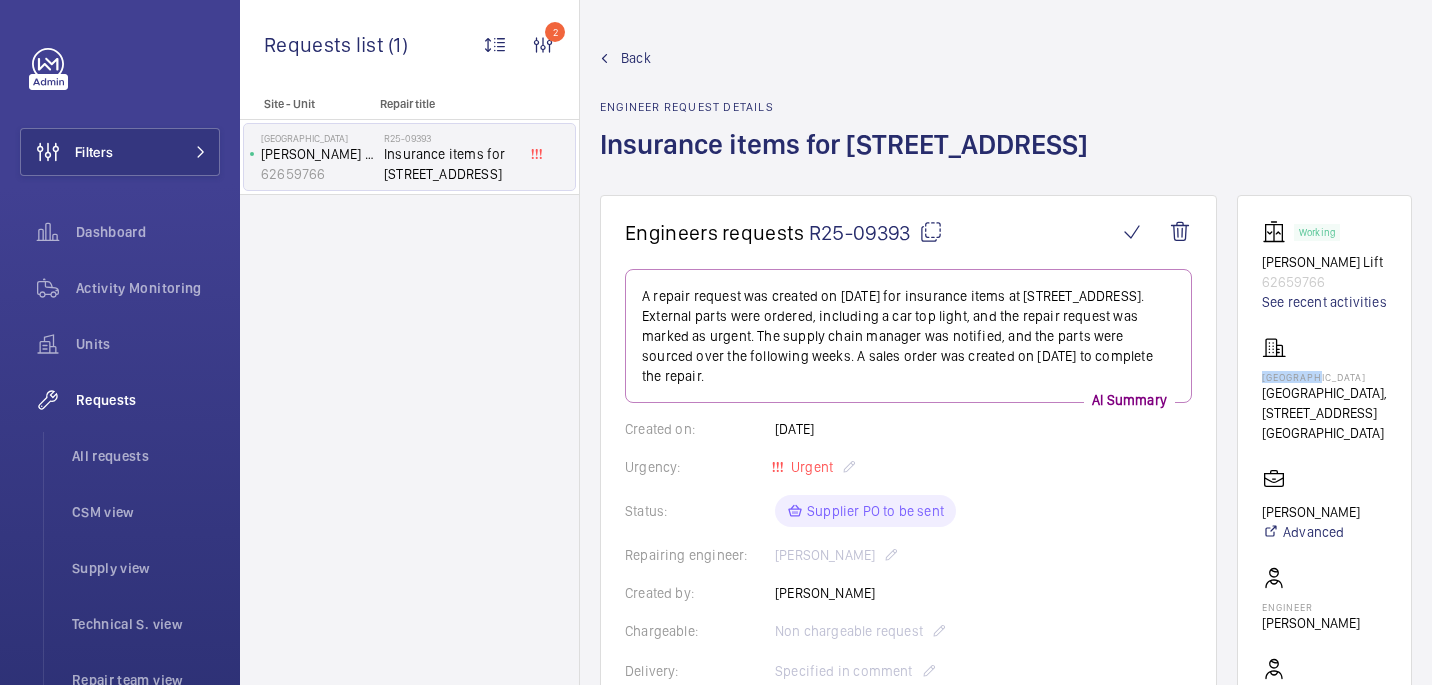 click on "Northdown House" 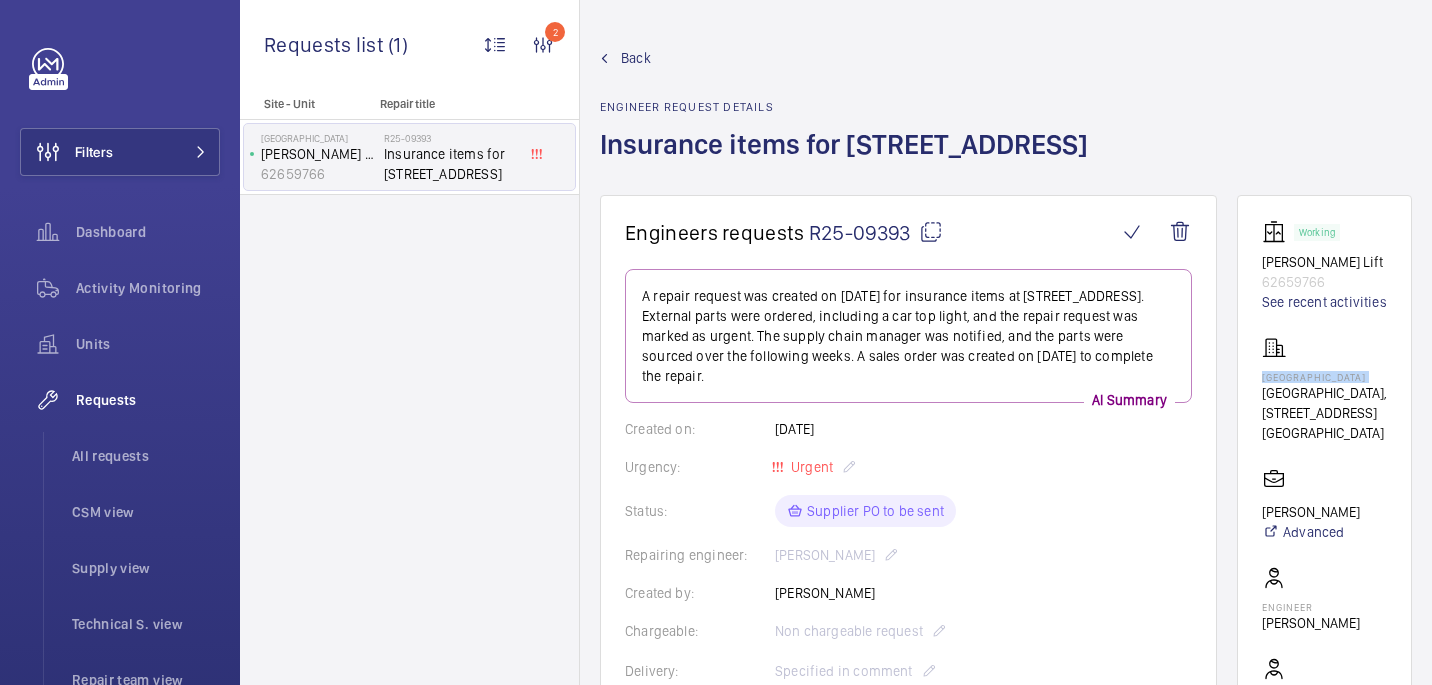 click on "Northdown House" 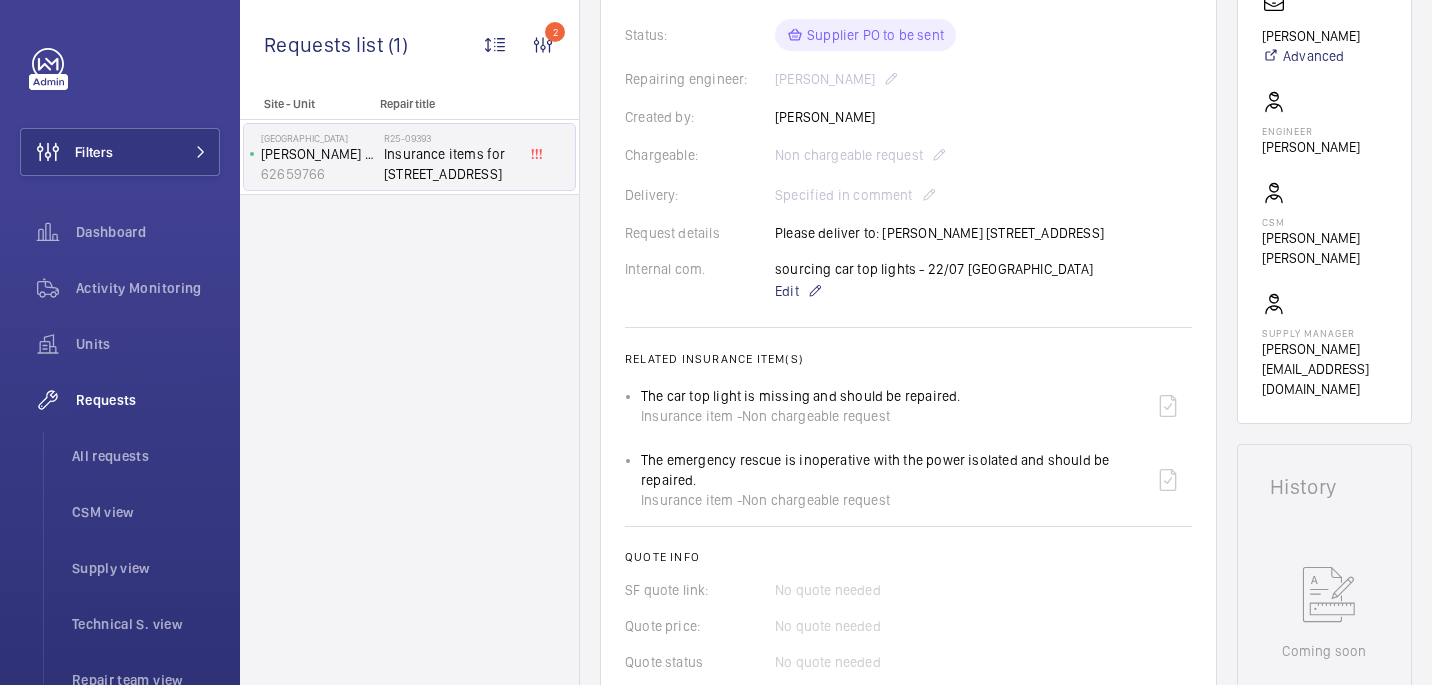 scroll, scrollTop: 535, scrollLeft: 0, axis: vertical 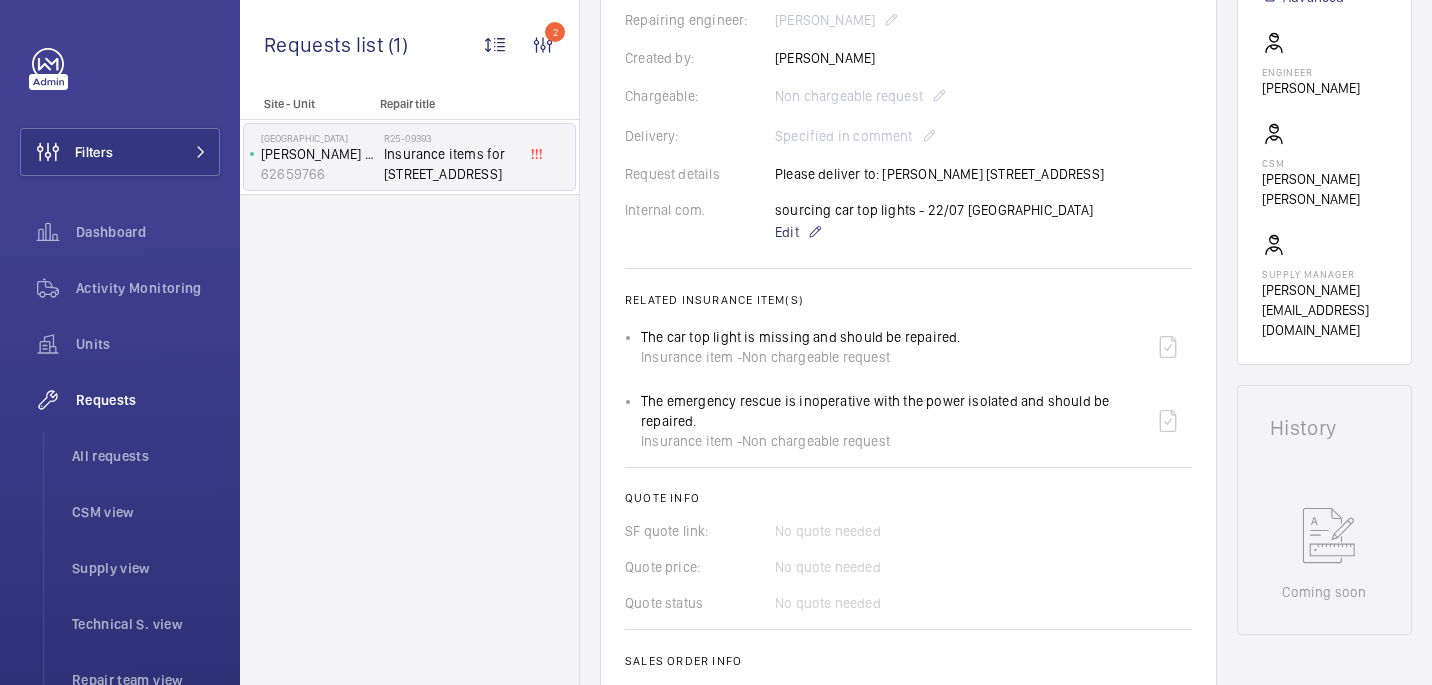drag, startPoint x: 963, startPoint y: 174, endPoint x: 1193, endPoint y: 175, distance: 230.00217 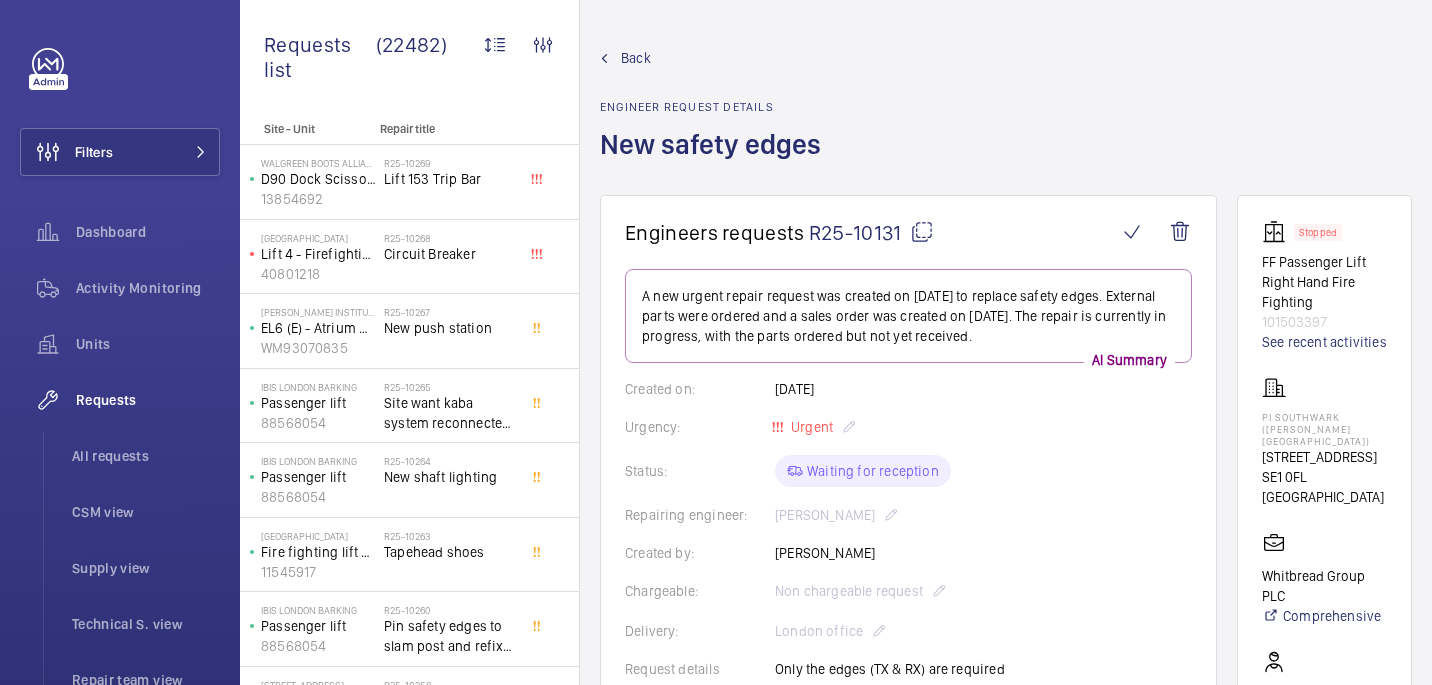 scroll, scrollTop: 0, scrollLeft: 0, axis: both 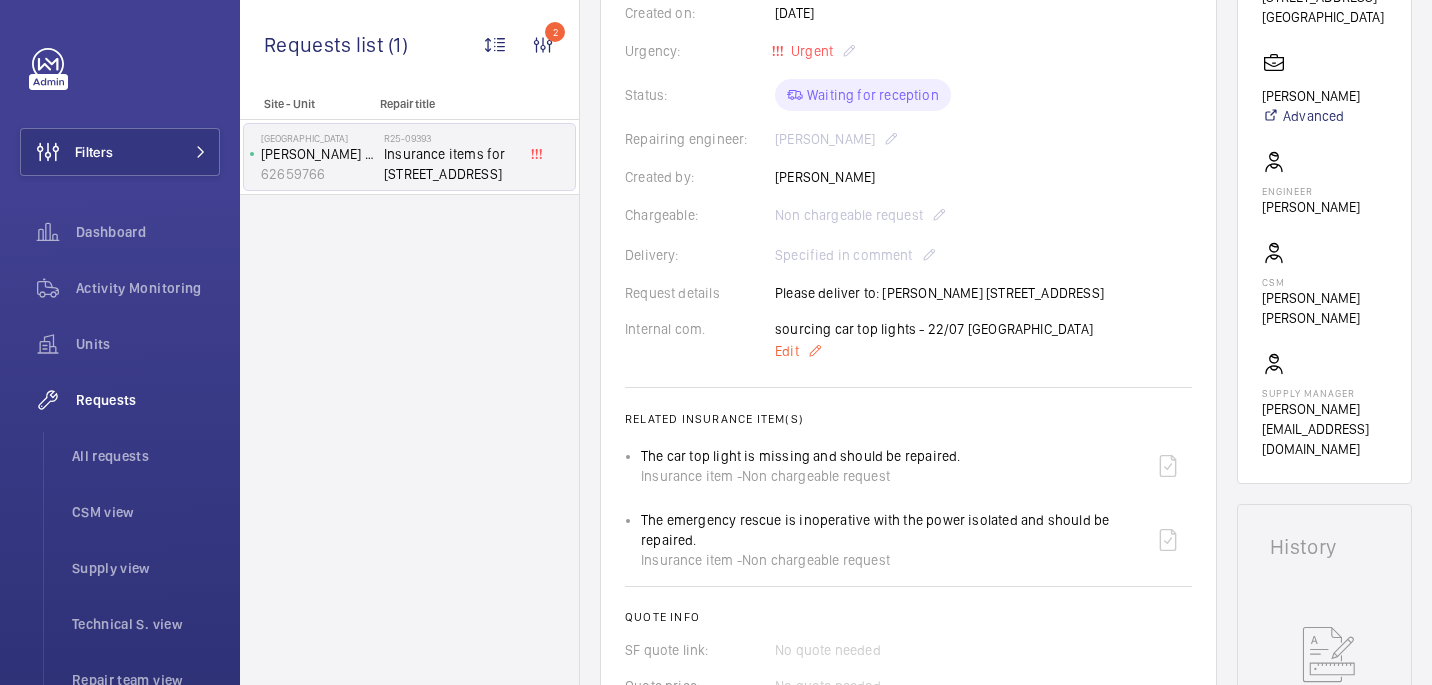 click on "Edit" 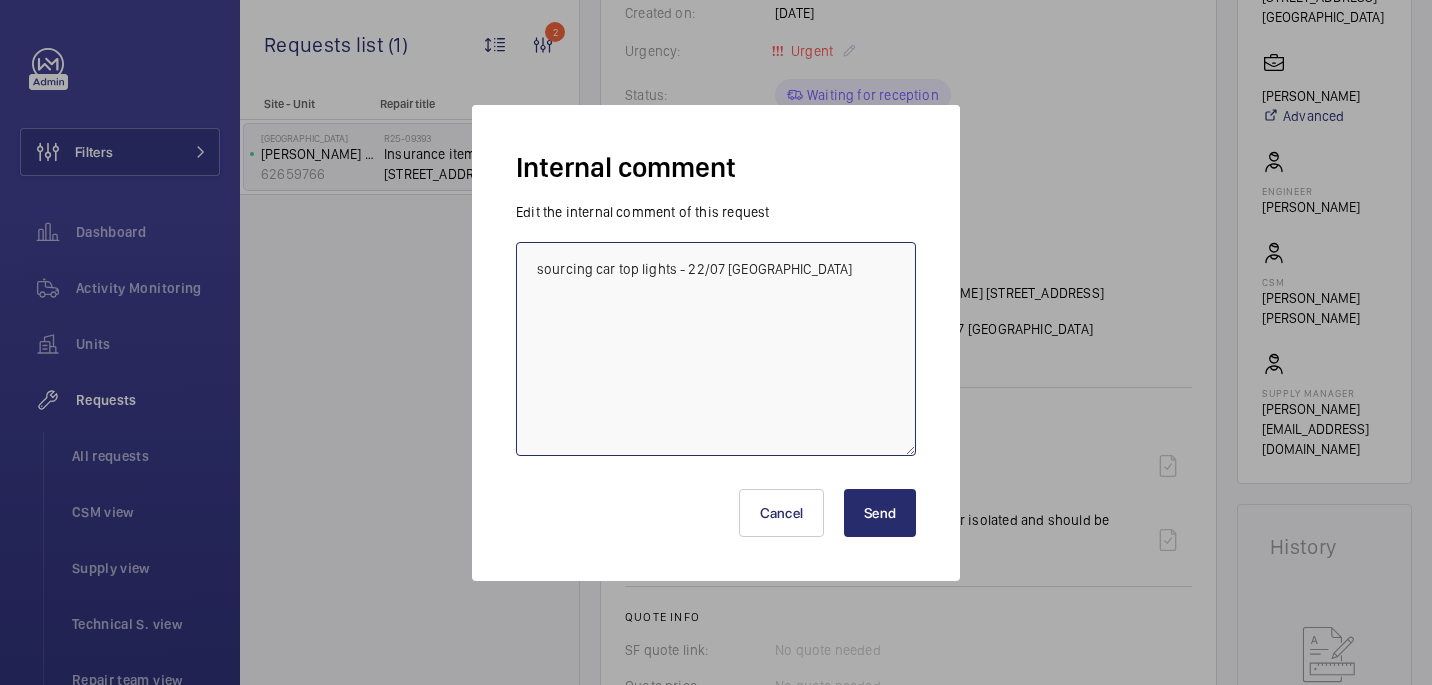 click on "sourcing car top lights - 22/07 [GEOGRAPHIC_DATA]" at bounding box center [716, 349] 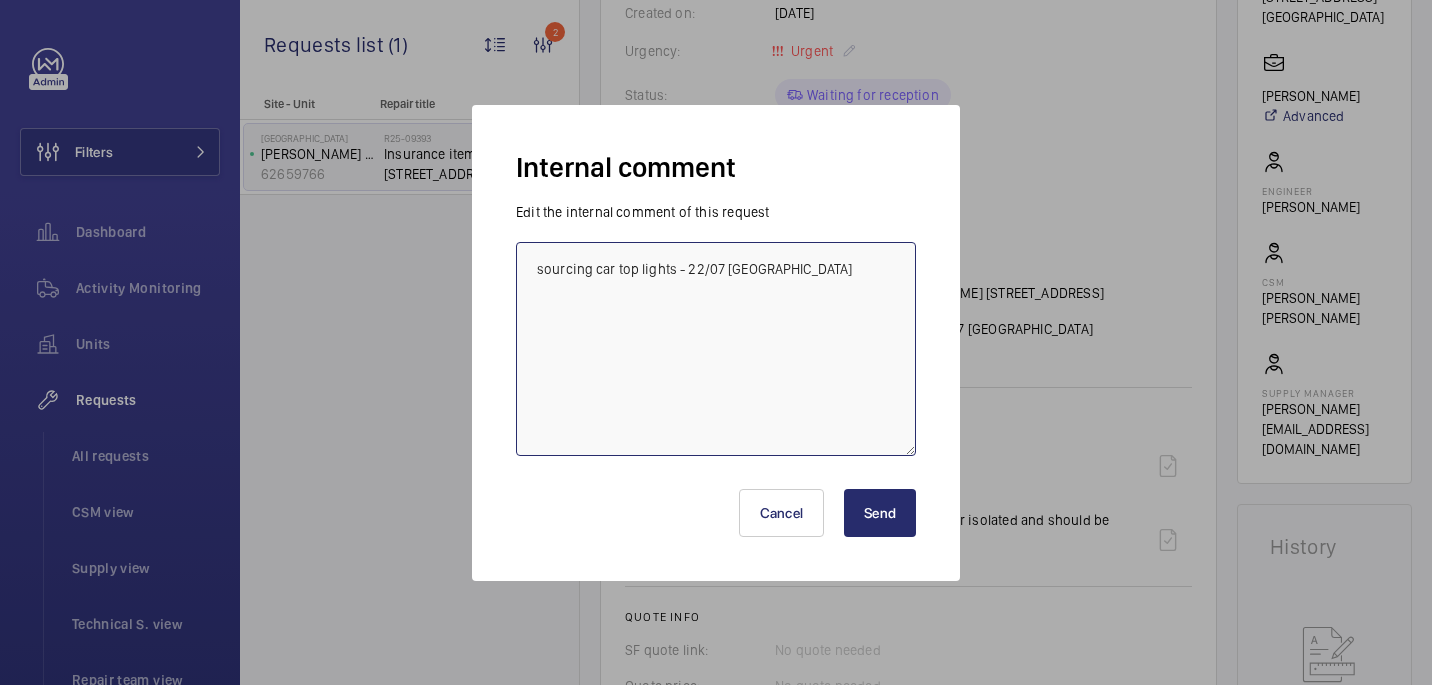 click on "sourcing car top lights - 22/07 india" at bounding box center (716, 349) 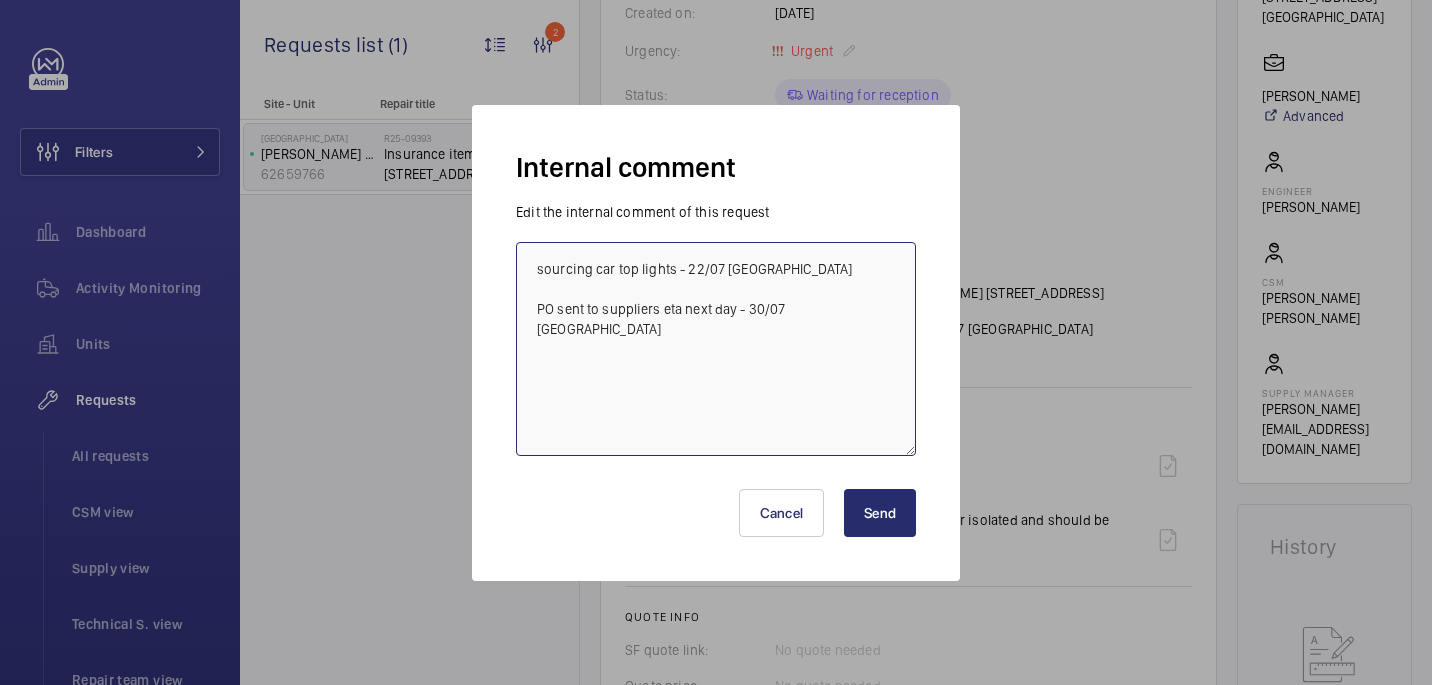 type on "sourcing car top lights - 22/07 india
PO sent to suppliers eta next day - 30/07 india" 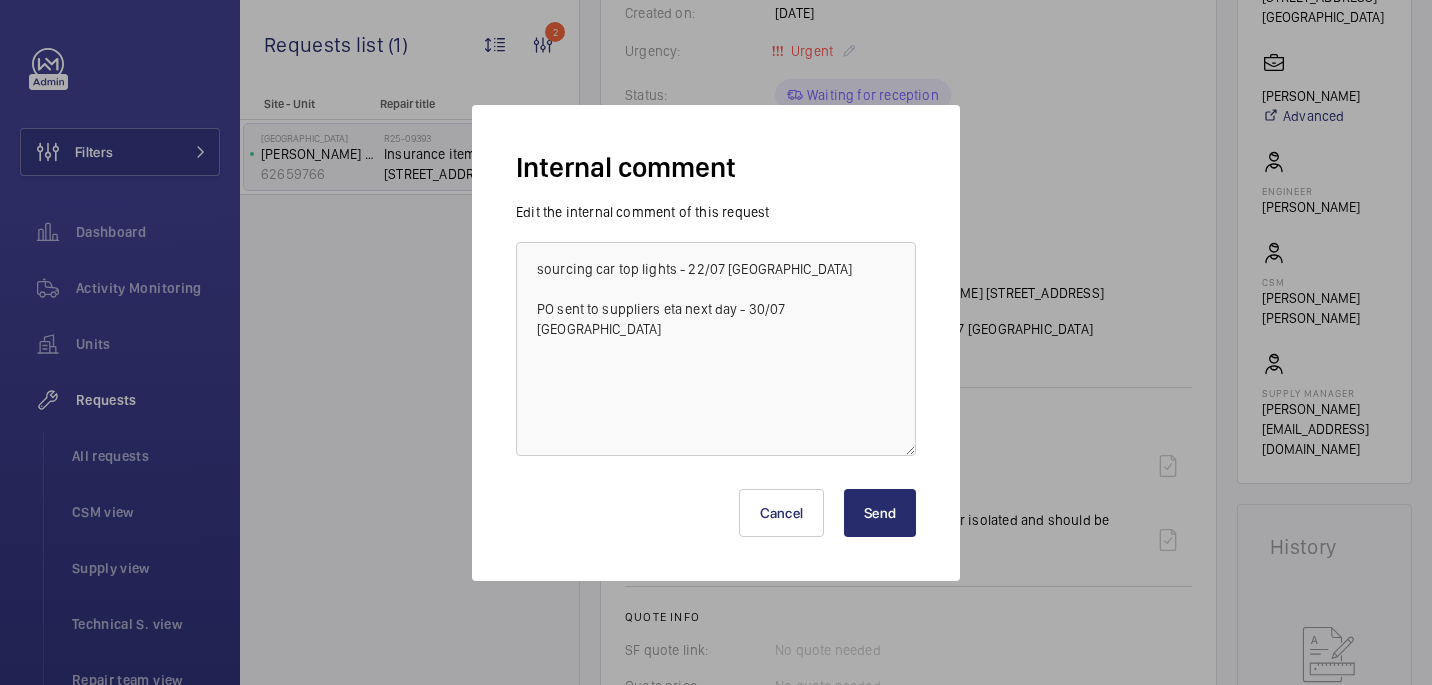 click on "Send" at bounding box center [880, 513] 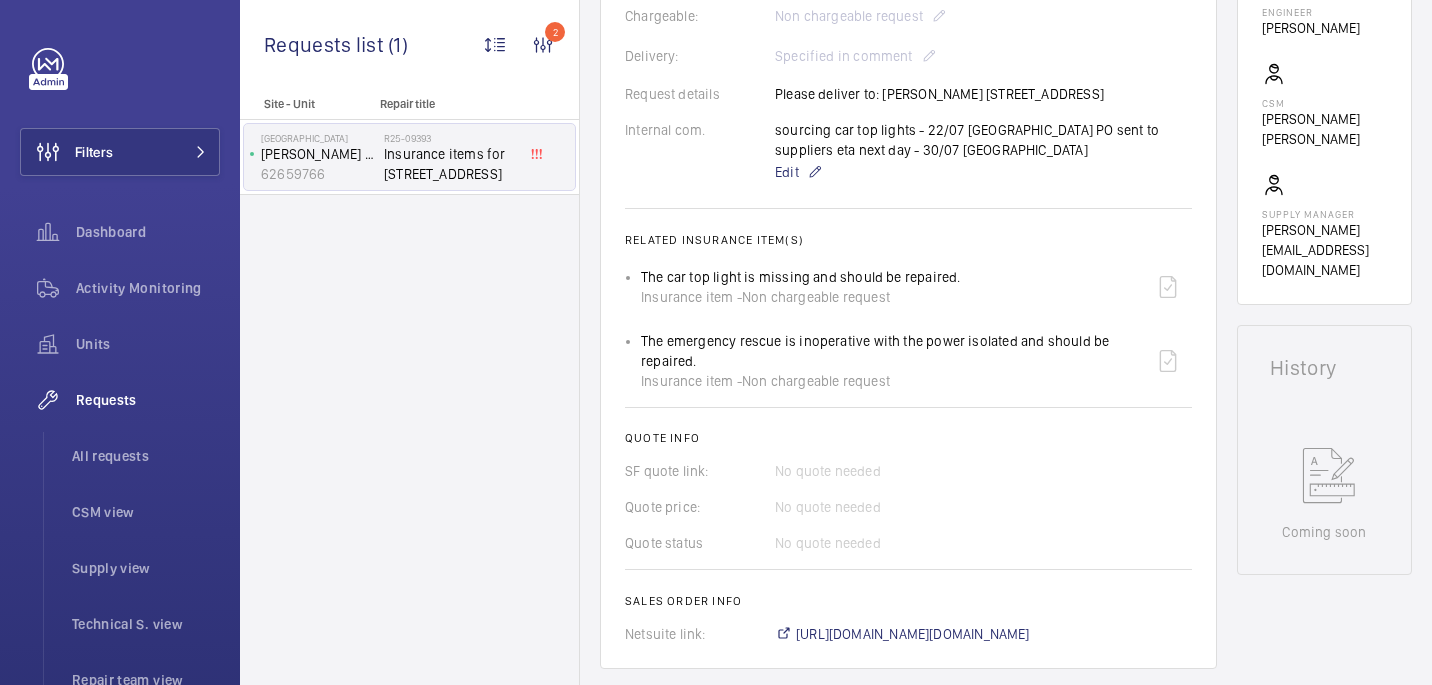 scroll, scrollTop: 523, scrollLeft: 0, axis: vertical 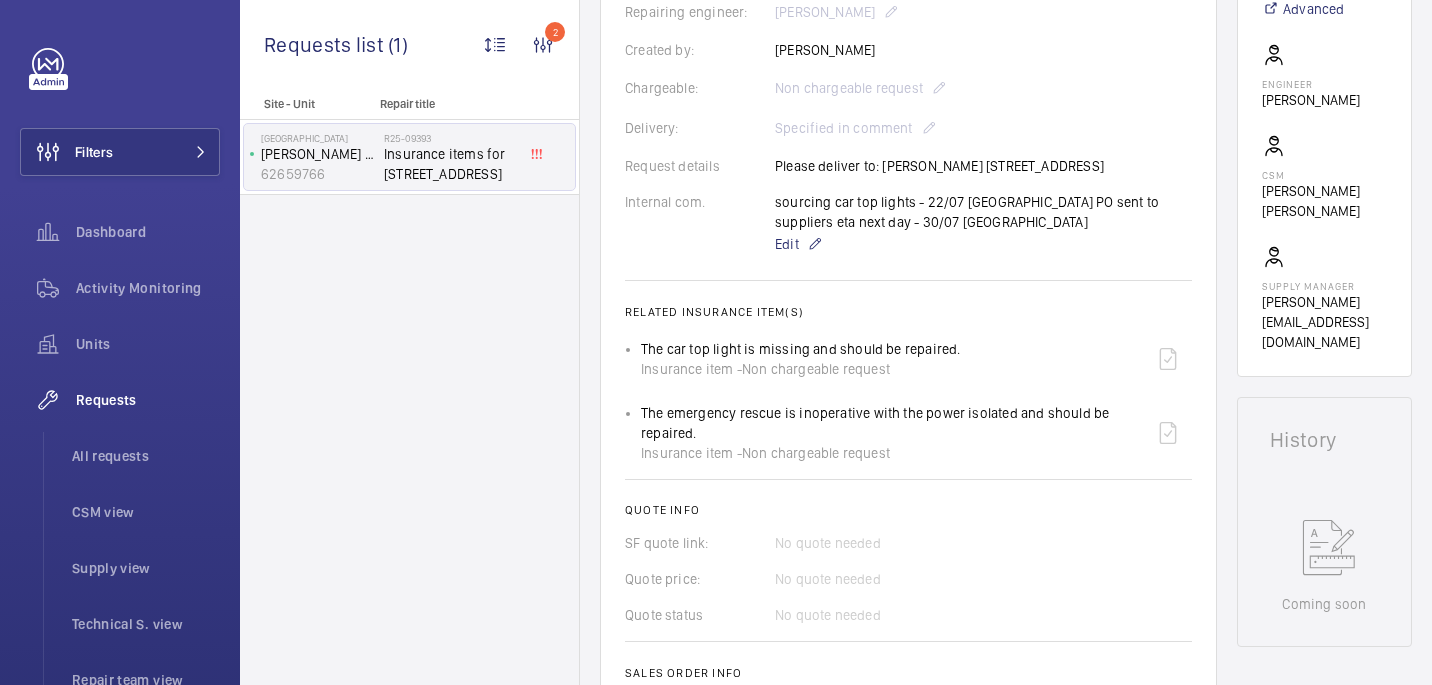click on "Site - Unit Repair title  Northdown House   Dopler Lift   62659766   R25-09393   Insurance items for 11-20 Northdown Street" 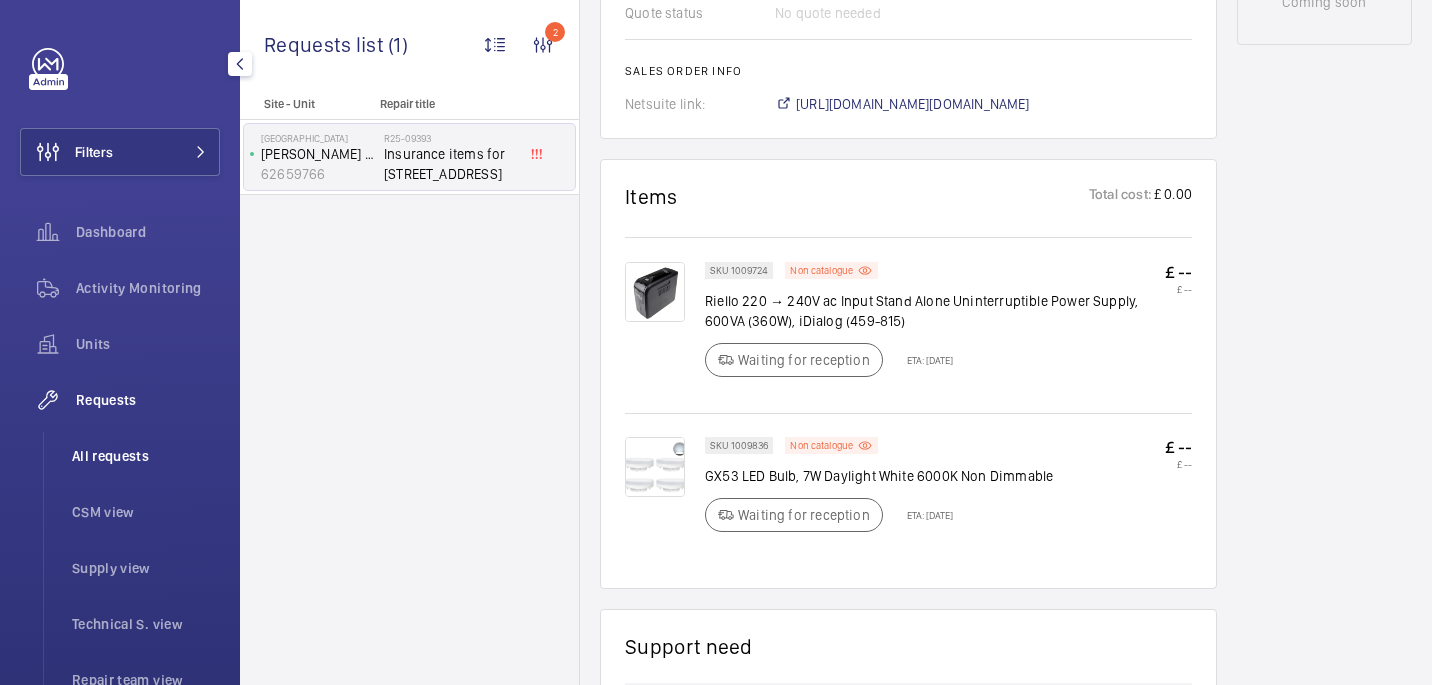 click on "All requests" 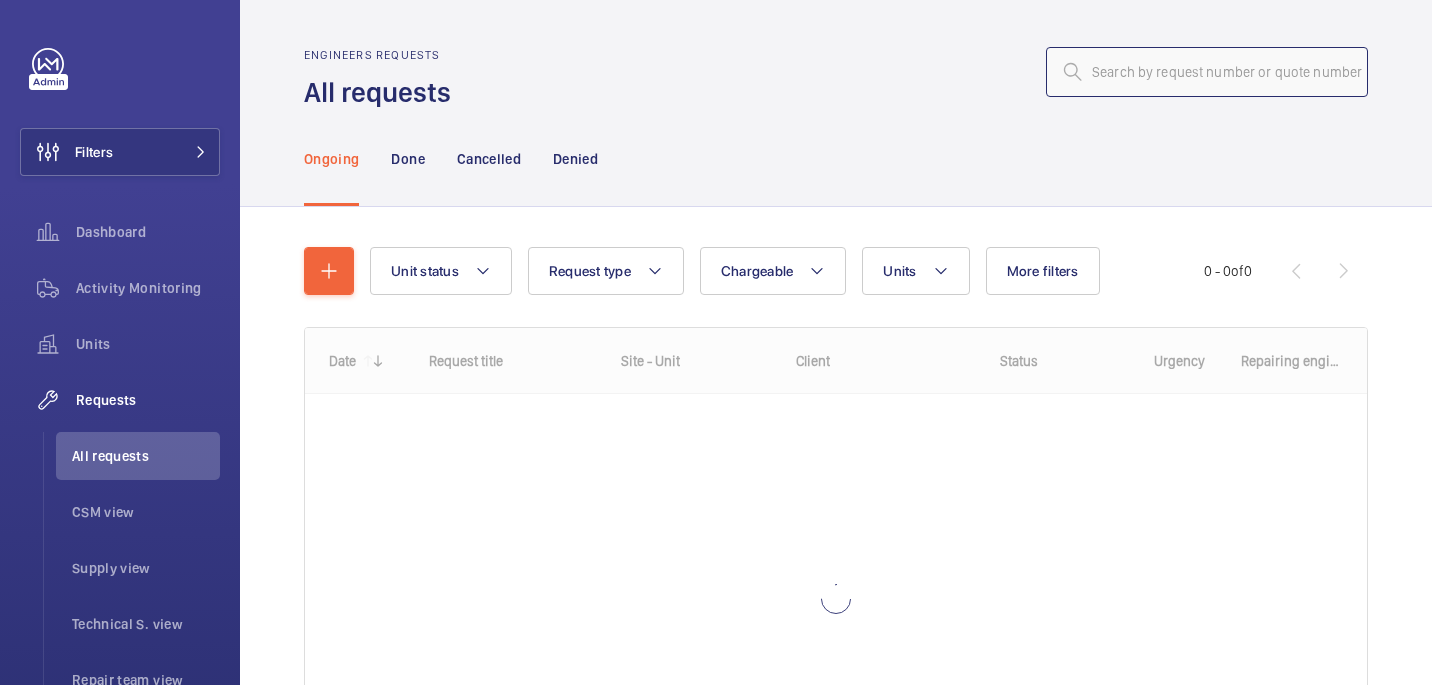 click 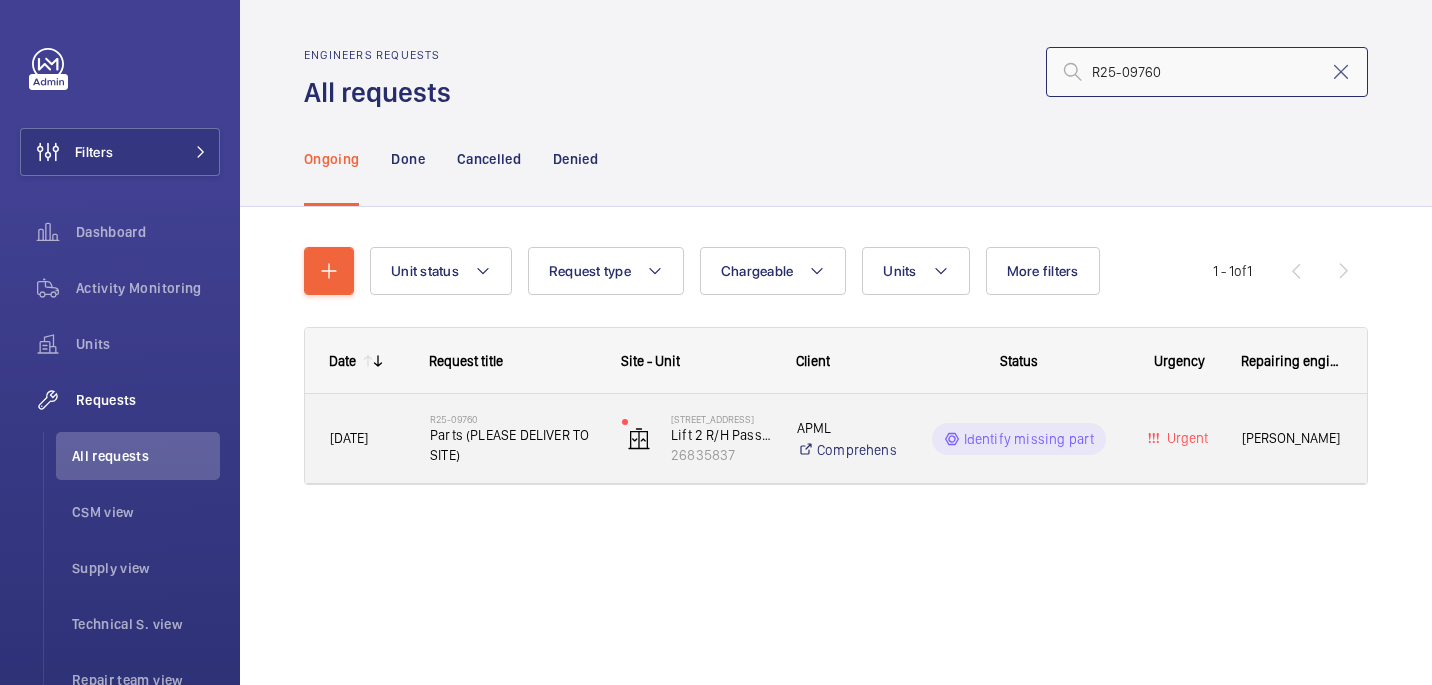 type on "R25-09760" 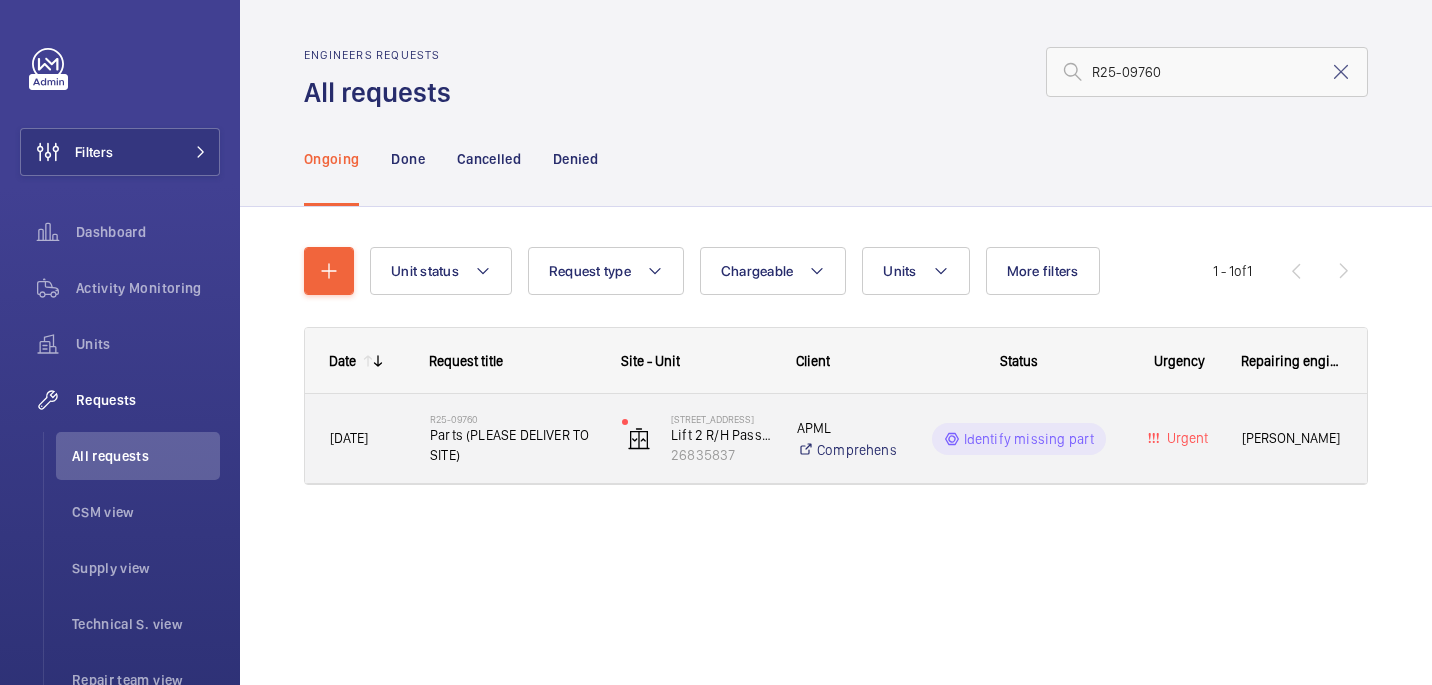 click on "Parts (PLEASE DELIVER TO SITE)" 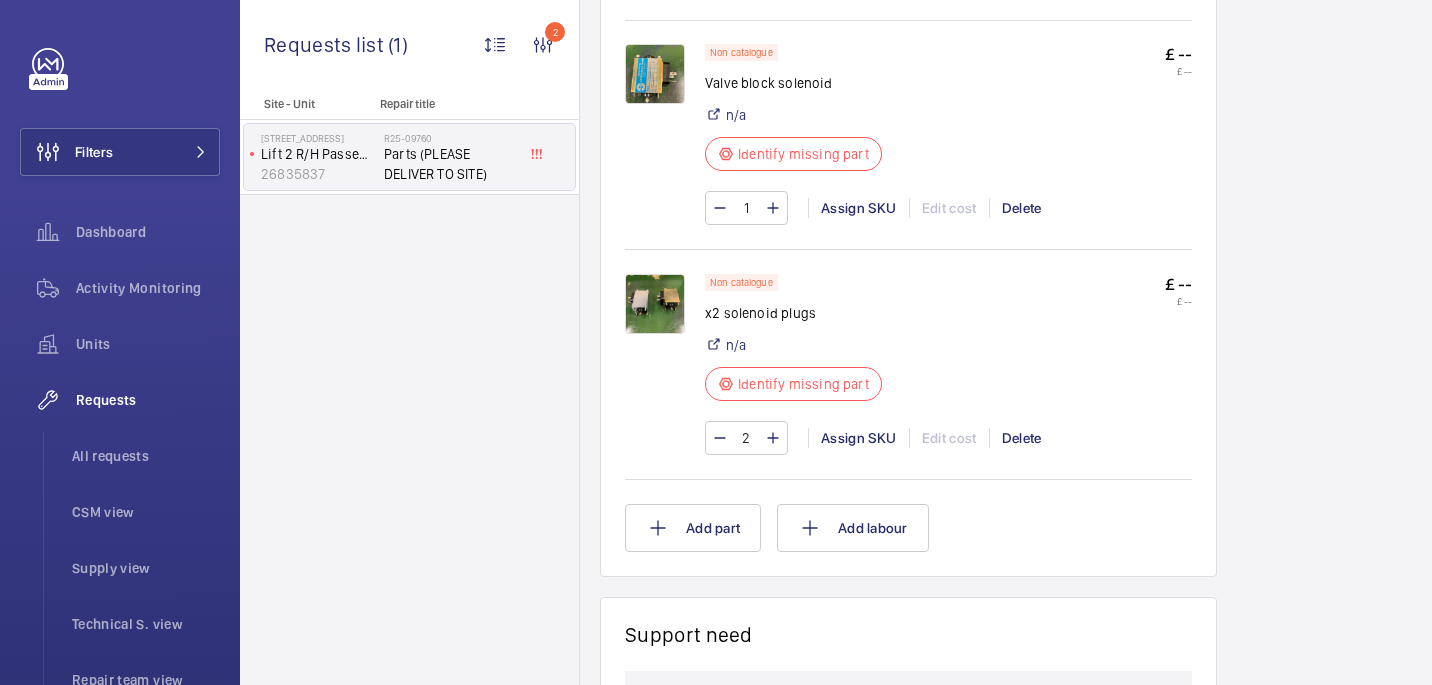 scroll, scrollTop: 1444, scrollLeft: 0, axis: vertical 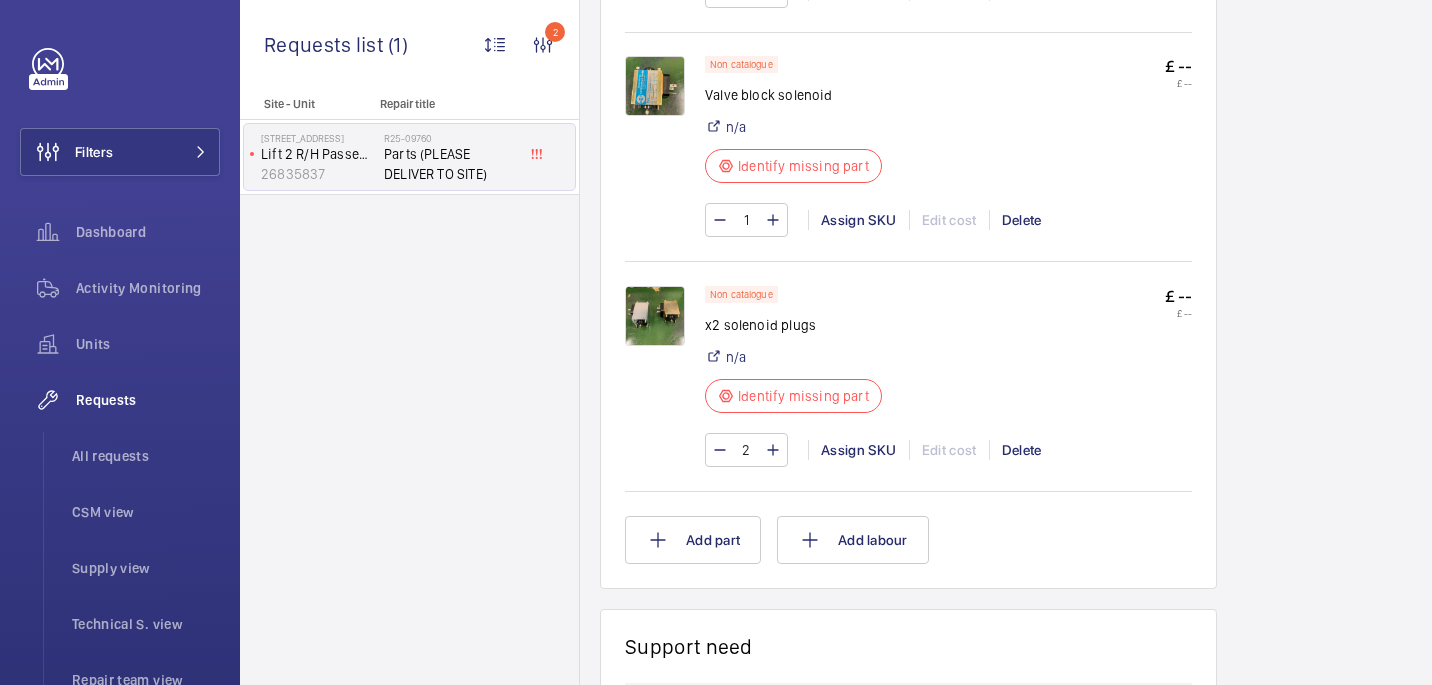 click 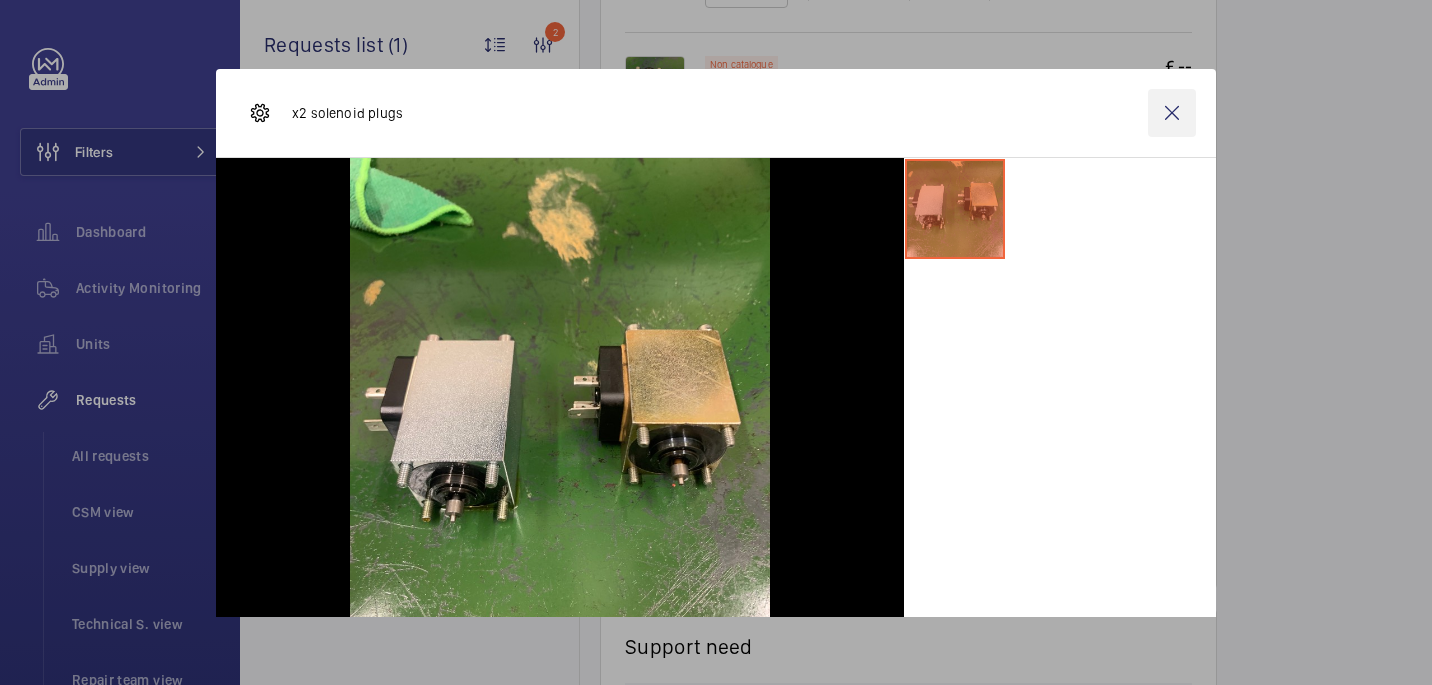 click at bounding box center (1172, 113) 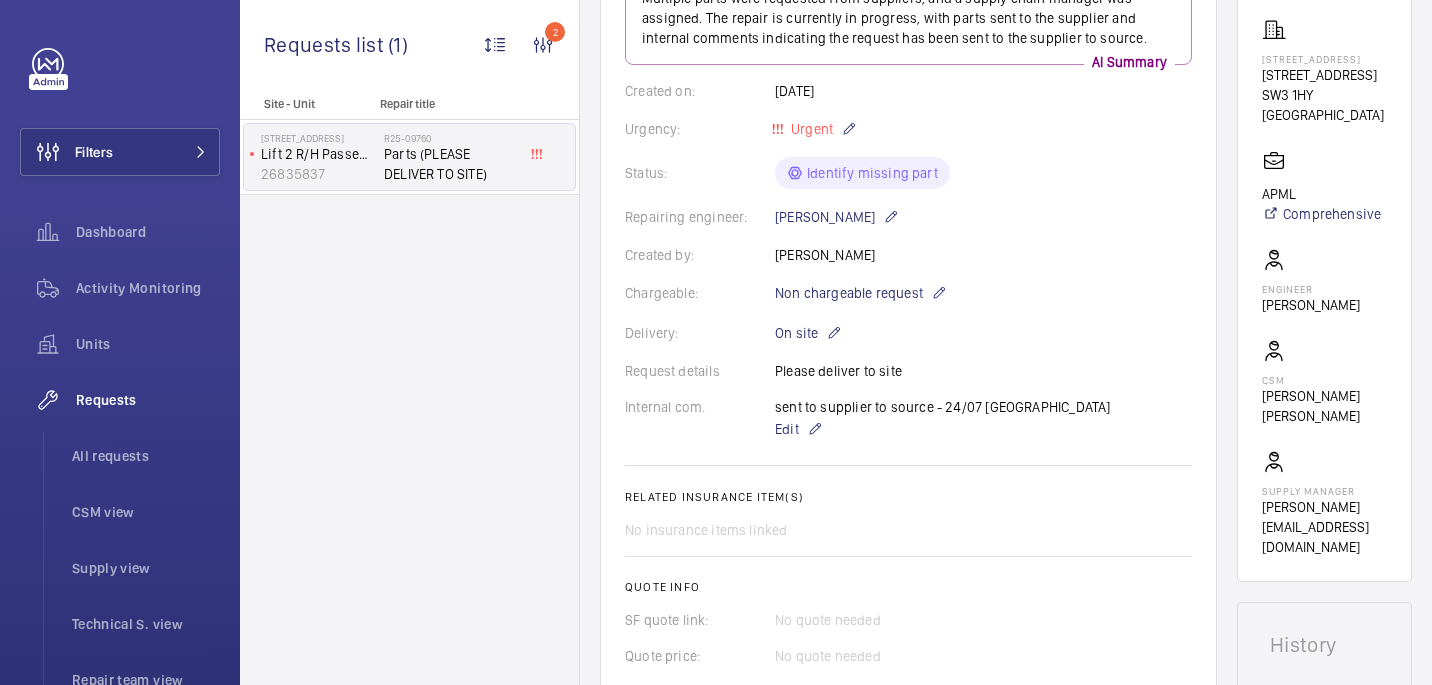 scroll, scrollTop: 0, scrollLeft: 0, axis: both 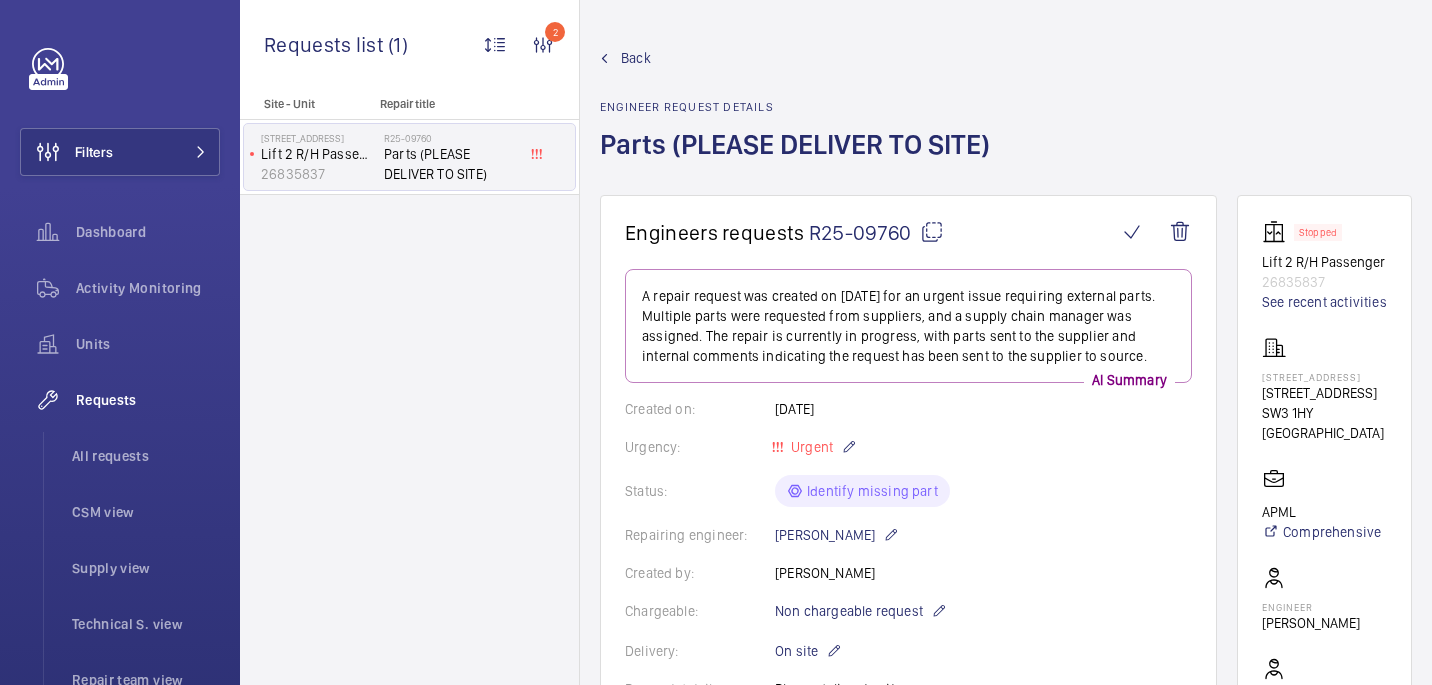 click 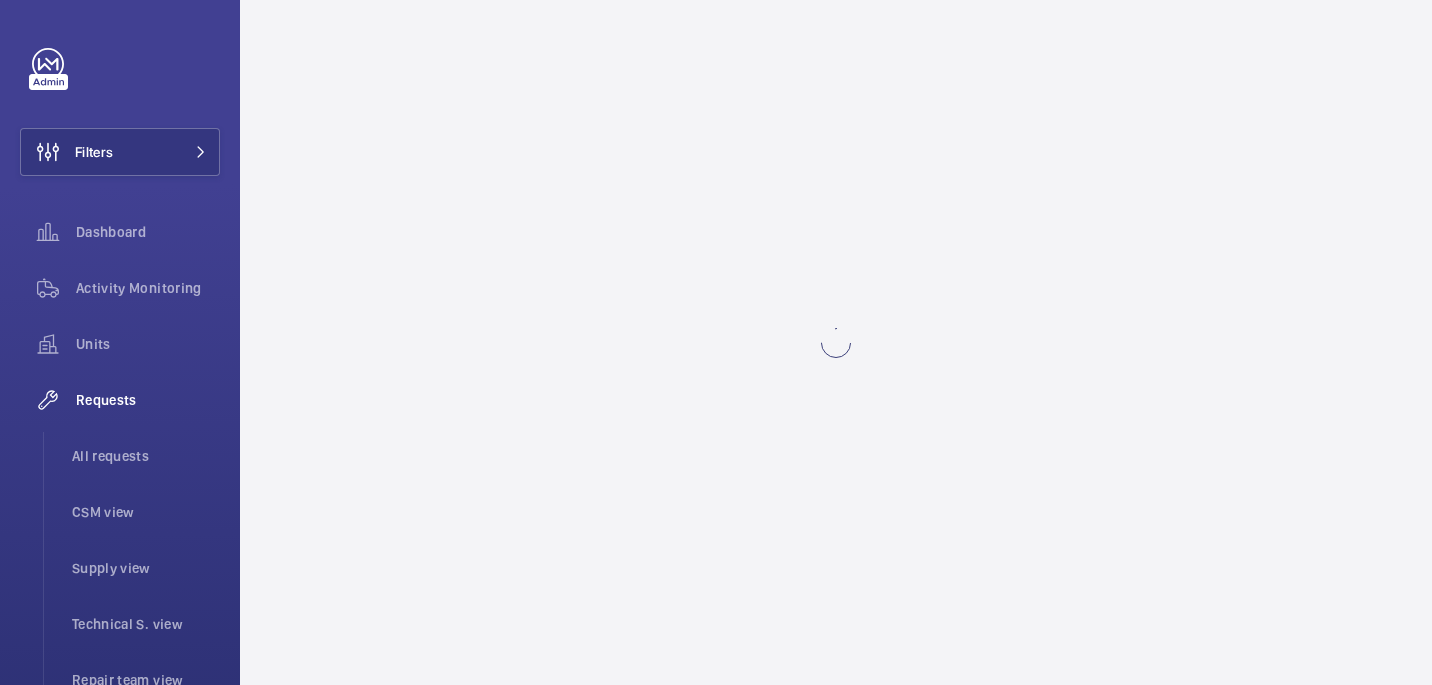 scroll, scrollTop: 0, scrollLeft: 0, axis: both 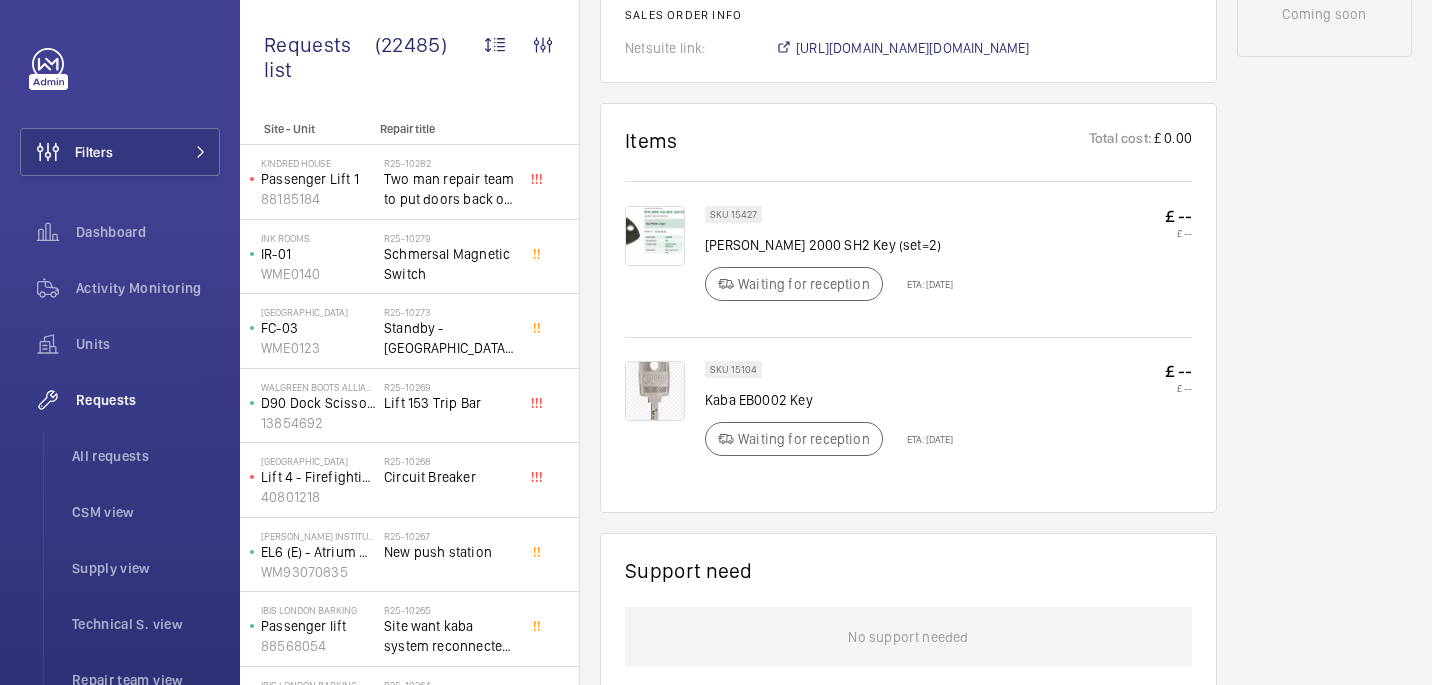 click 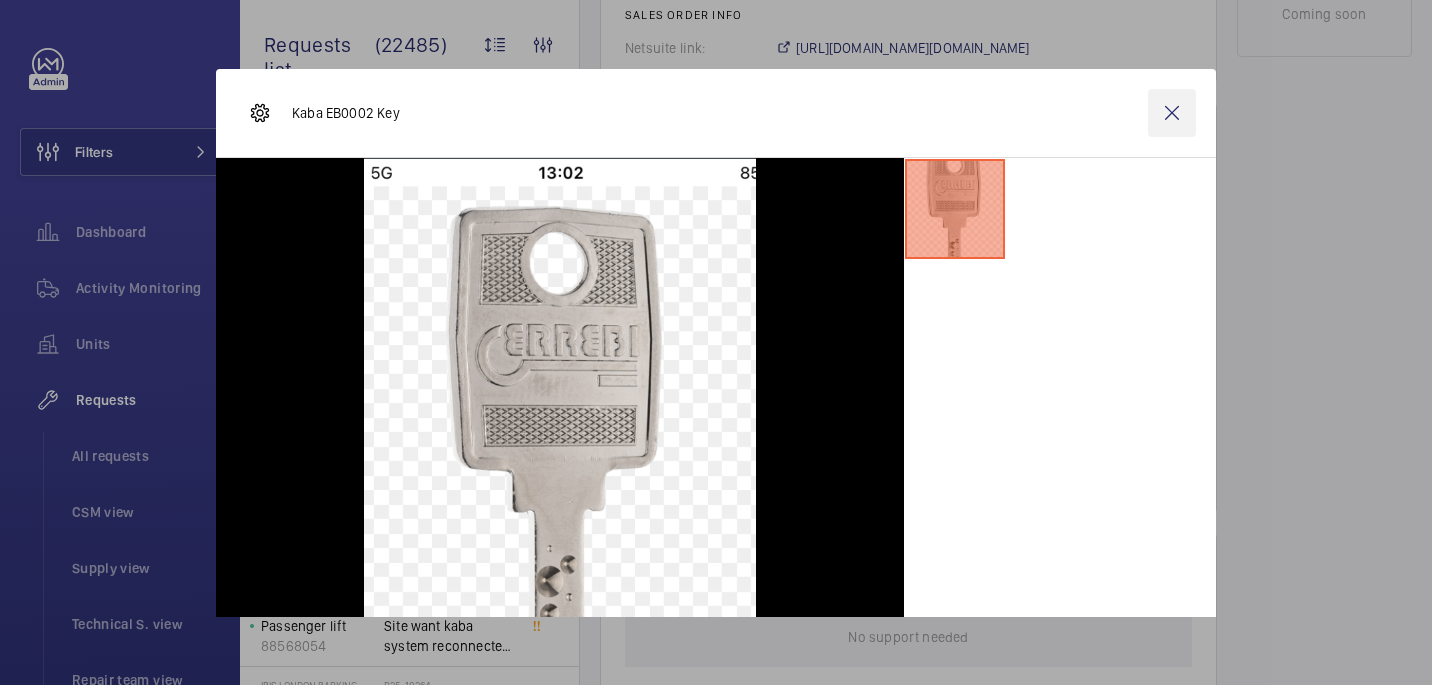 click at bounding box center (1172, 113) 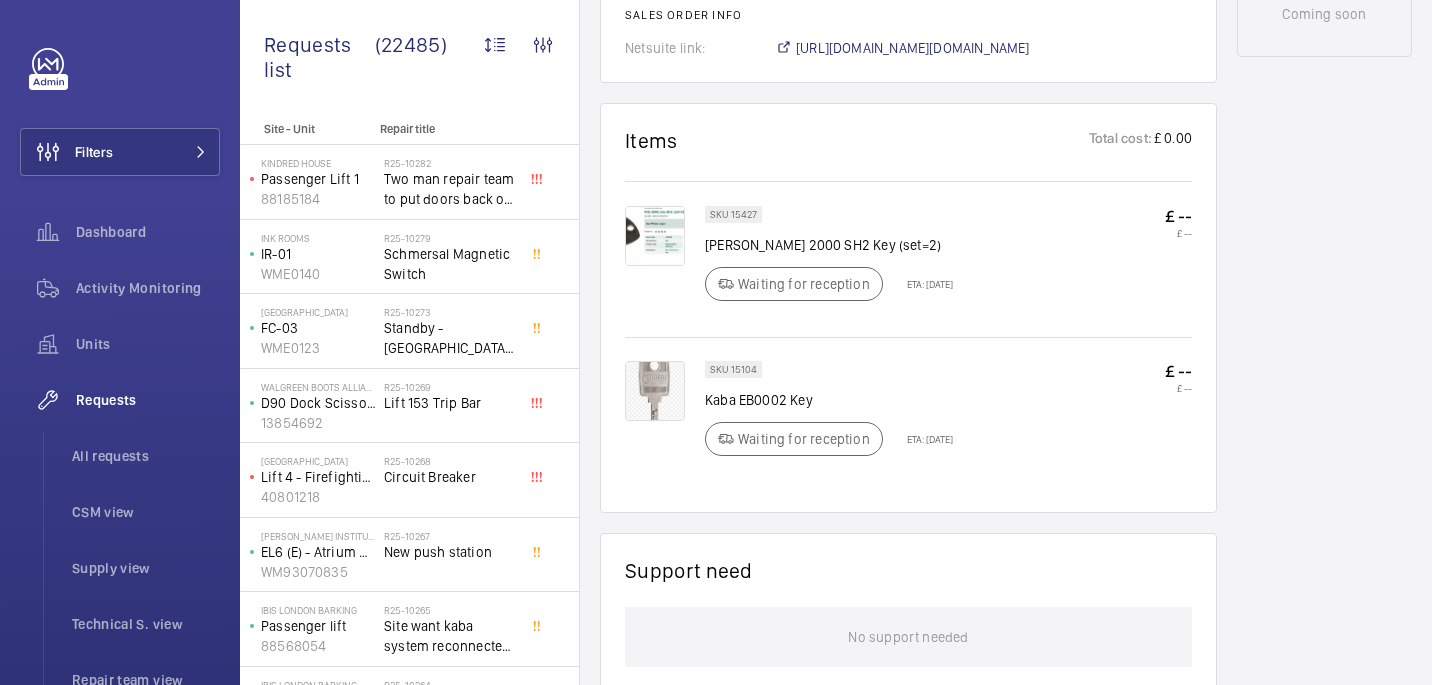 click 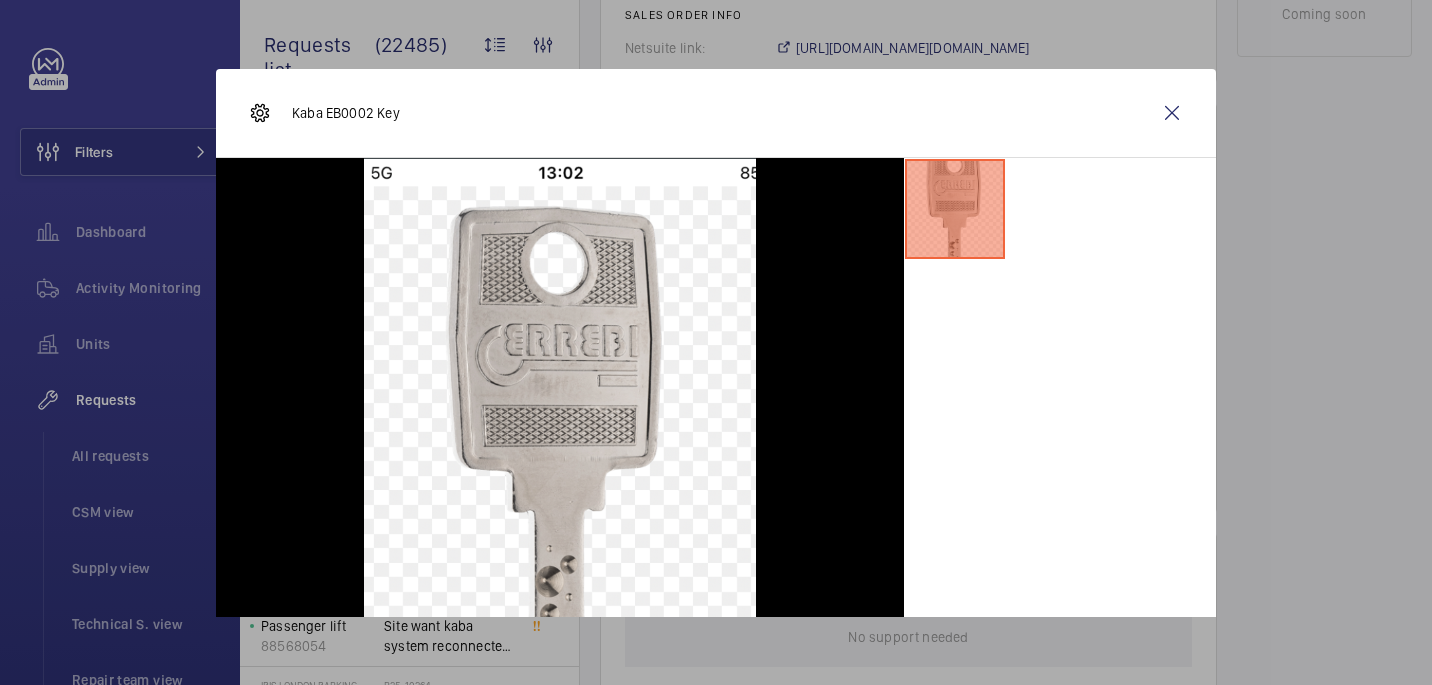 scroll, scrollTop: 28, scrollLeft: 0, axis: vertical 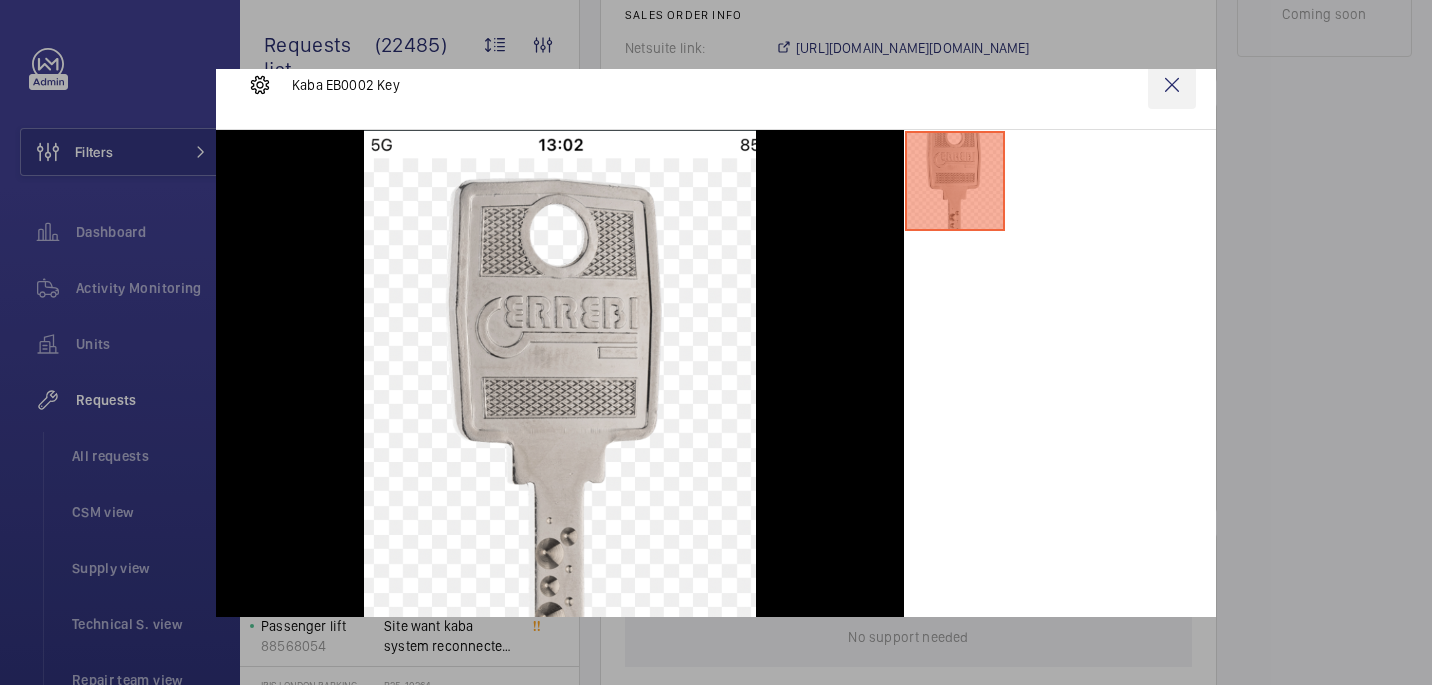click at bounding box center (1172, 85) 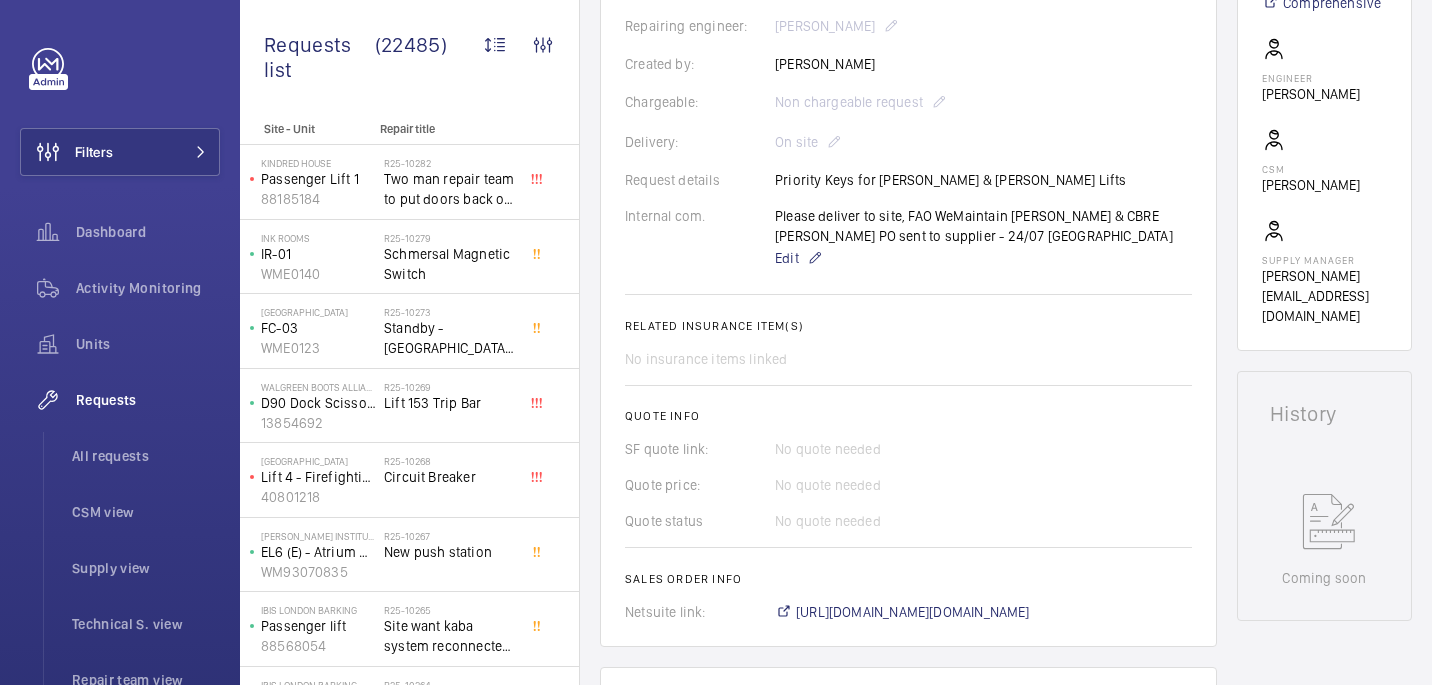 scroll, scrollTop: 0, scrollLeft: 0, axis: both 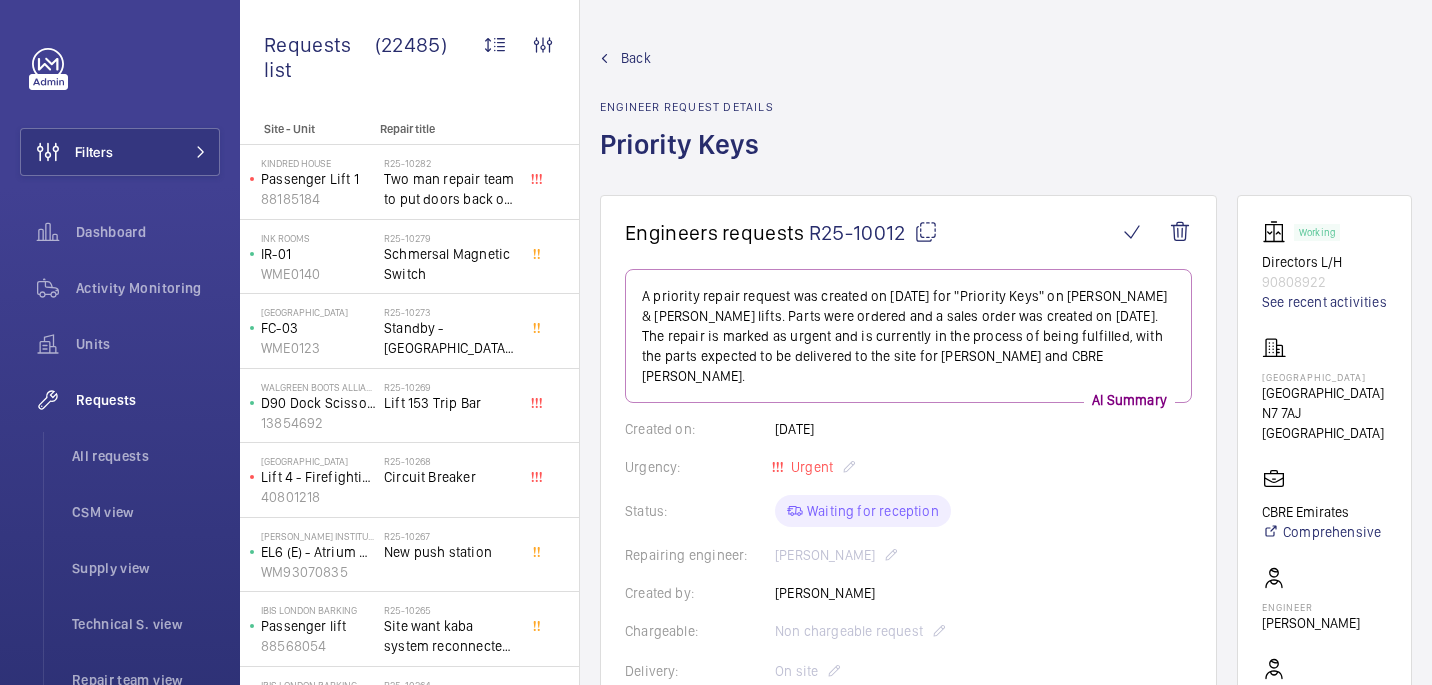 click 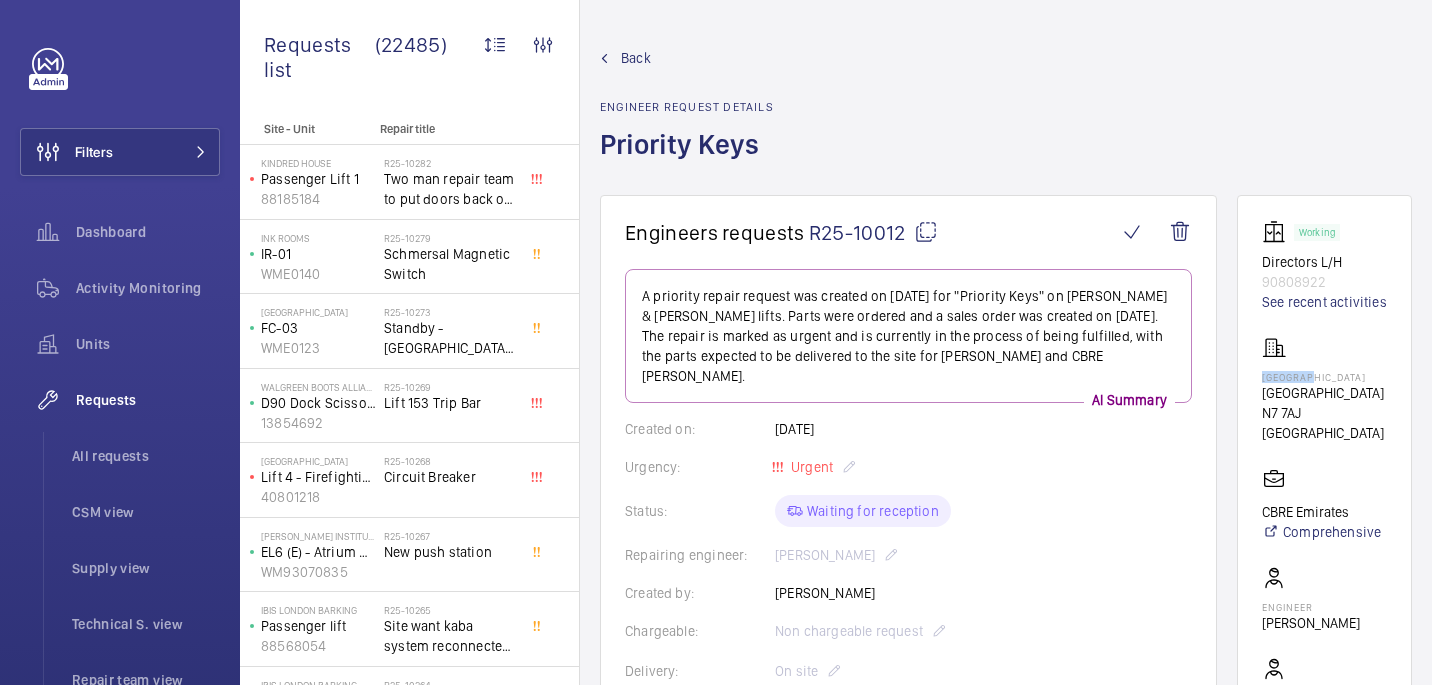 click on "Emirates Stadium" 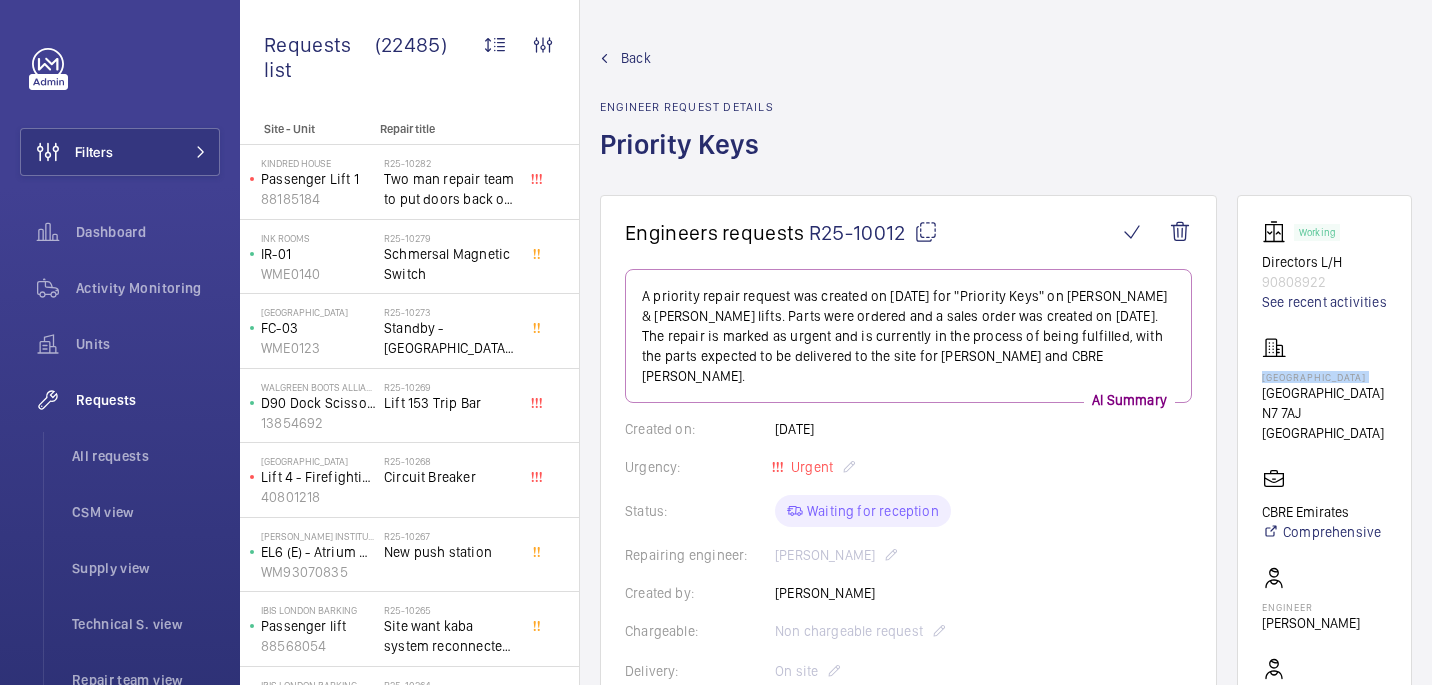 click on "Emirates Stadium" 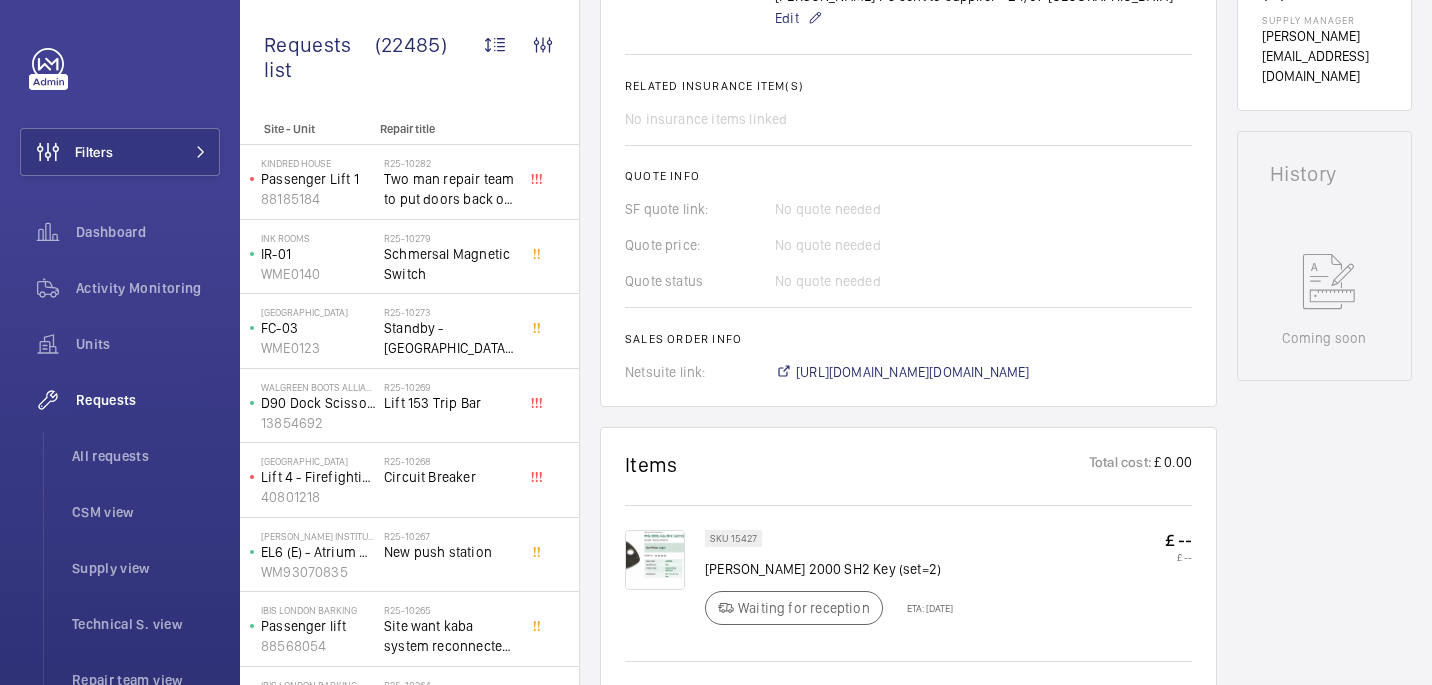 scroll, scrollTop: 1295, scrollLeft: 0, axis: vertical 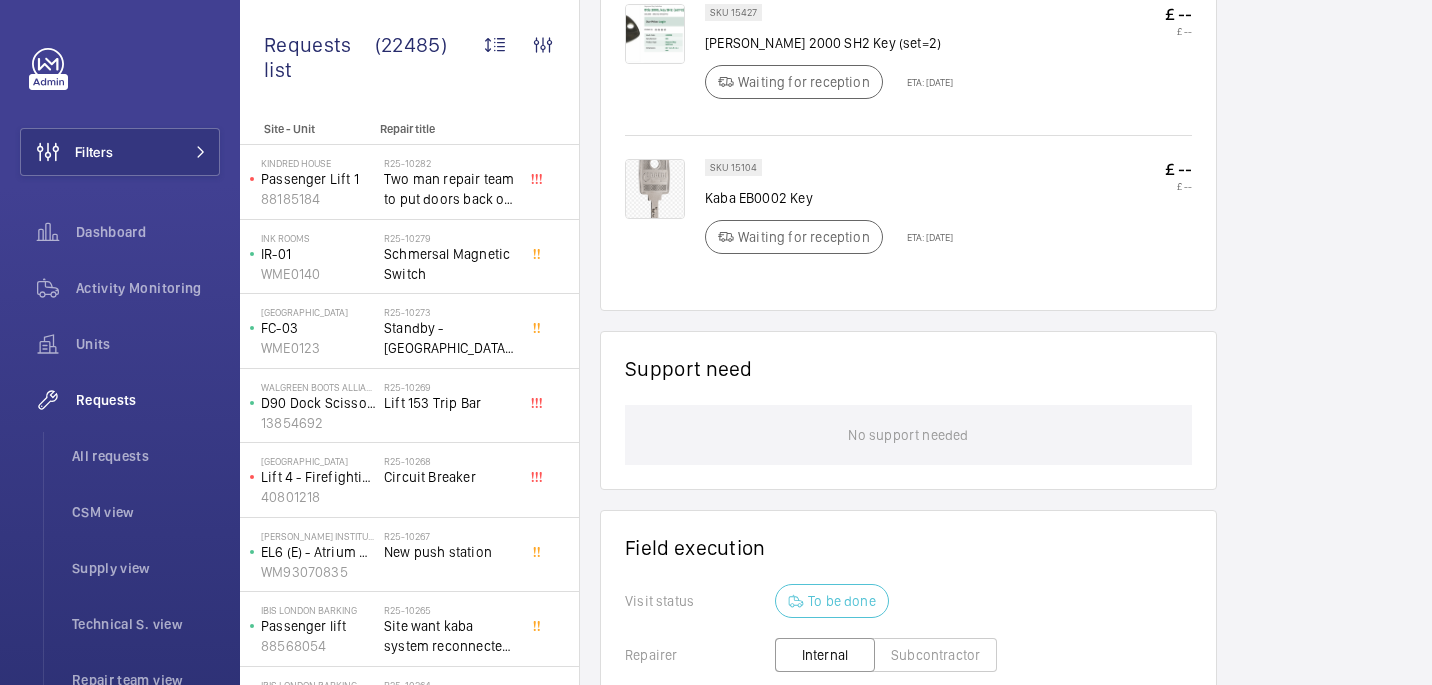 click on "Kaba EB0002 Key" 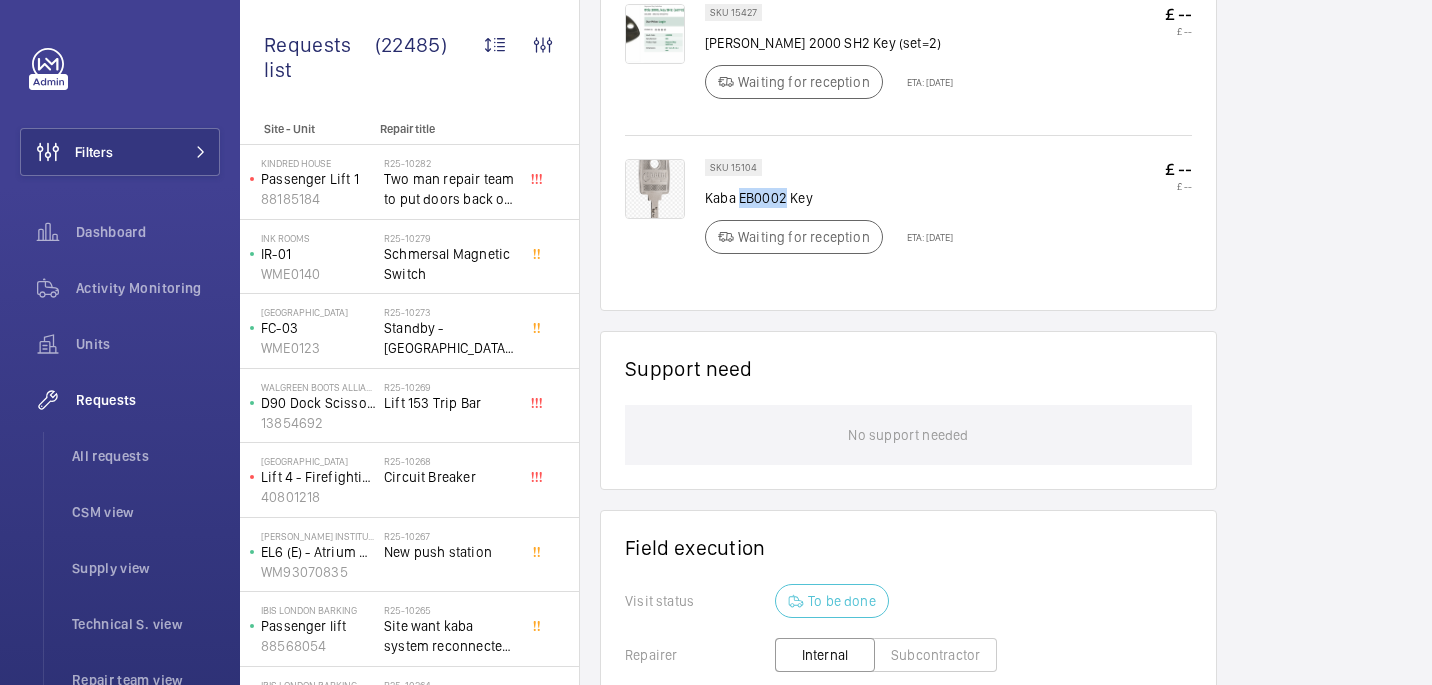 click on "Kaba EB0002 Key" 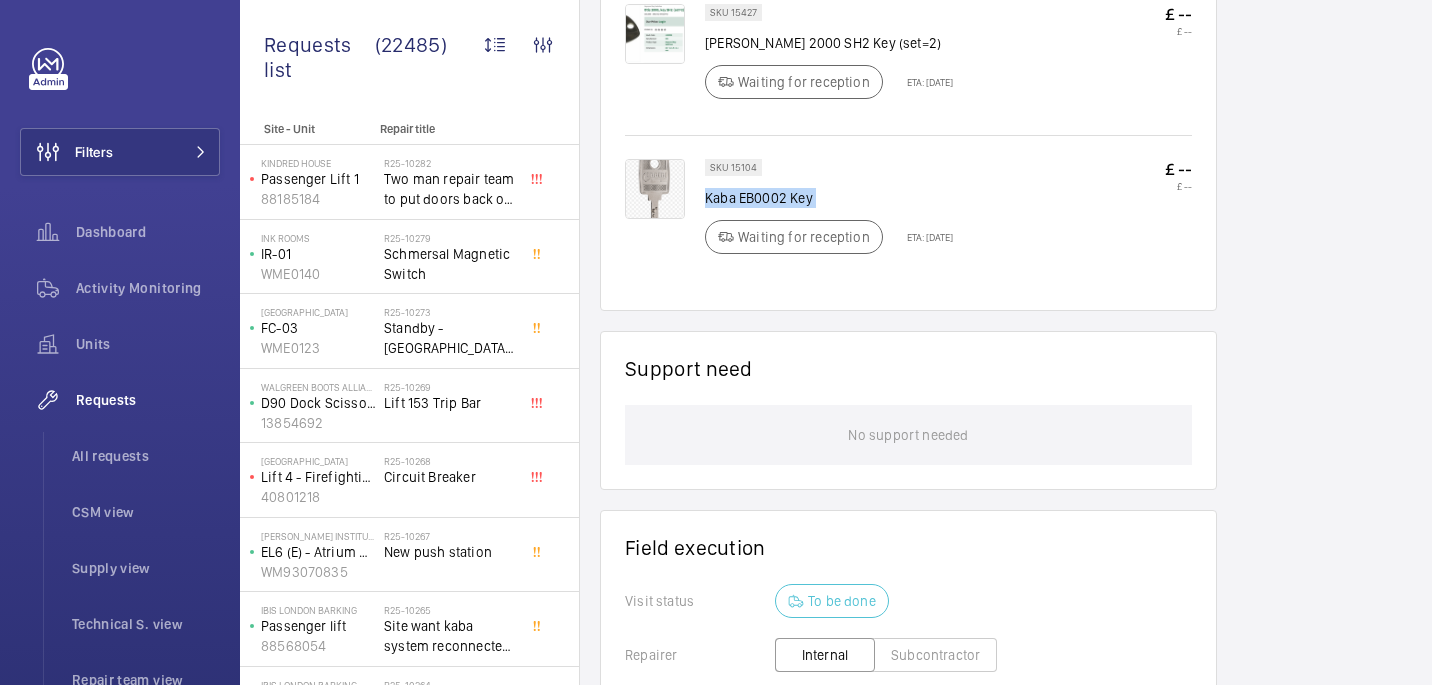 click on "Kaba EB0002 Key" 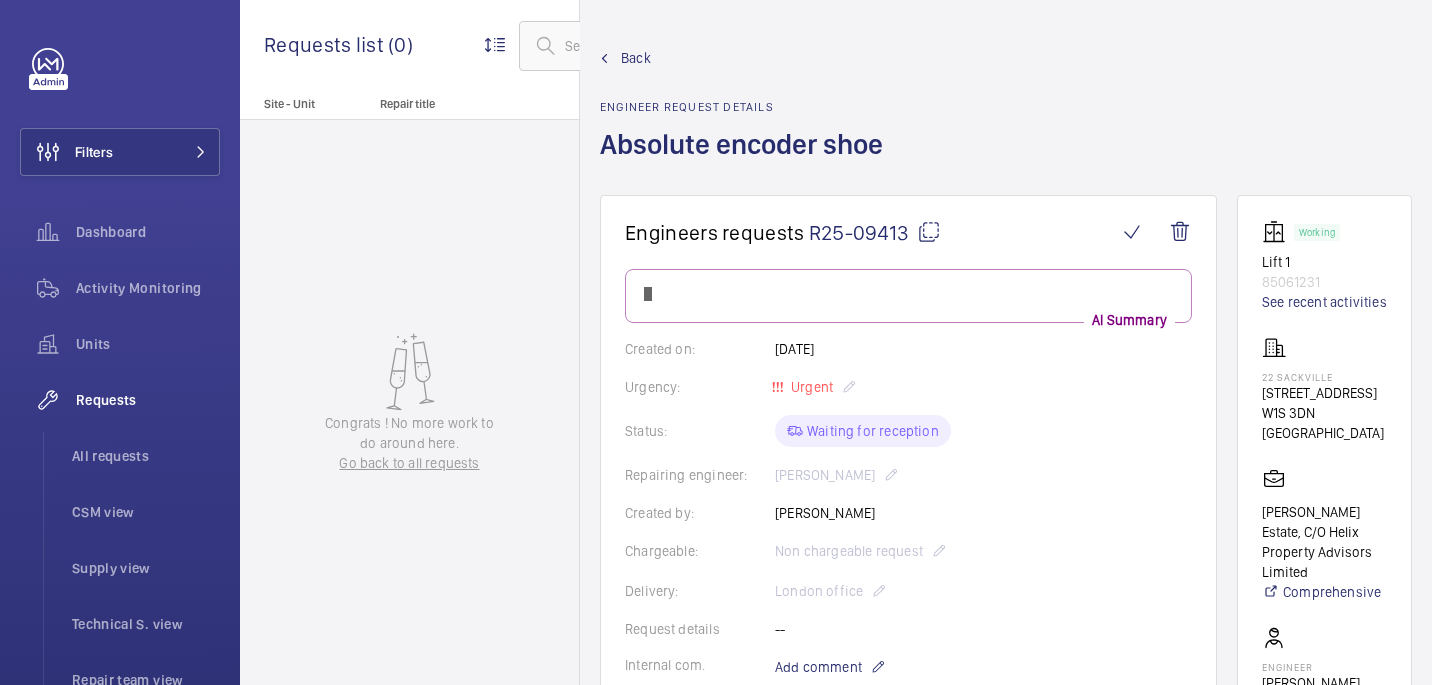 scroll, scrollTop: 0, scrollLeft: 0, axis: both 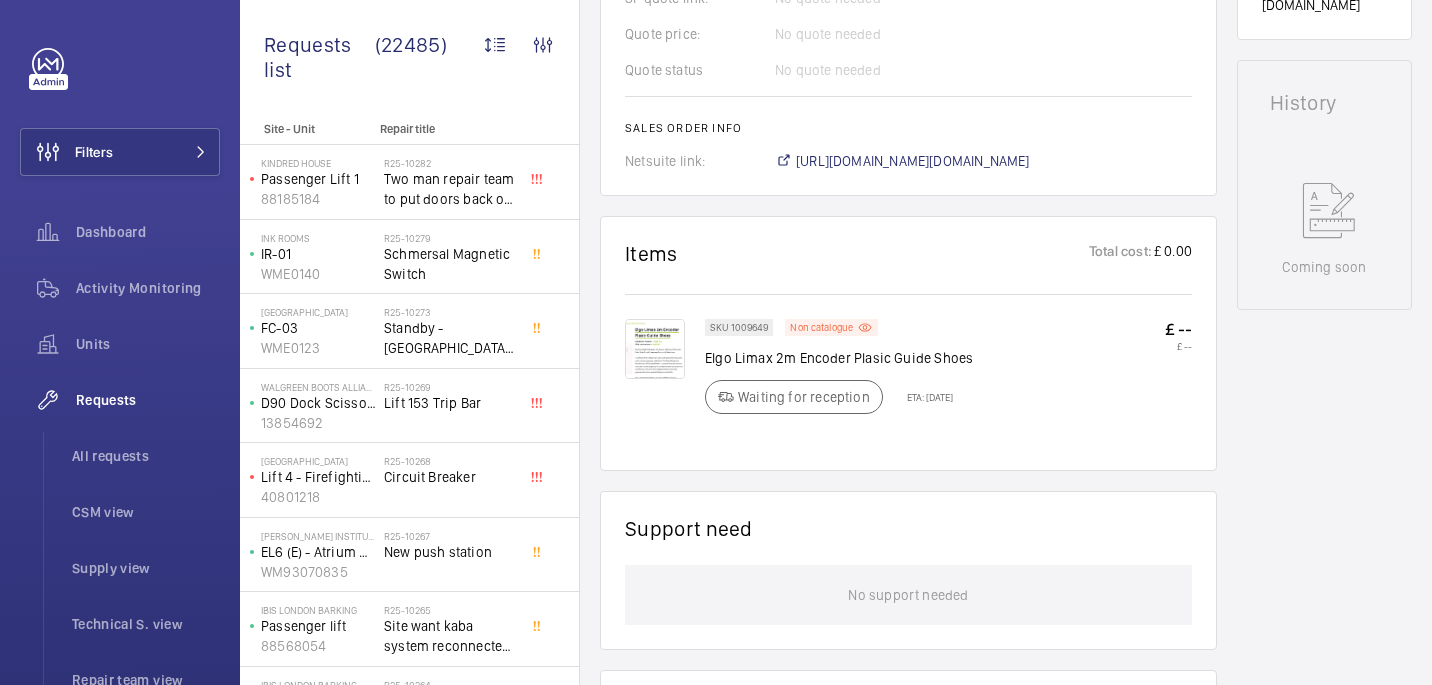 click 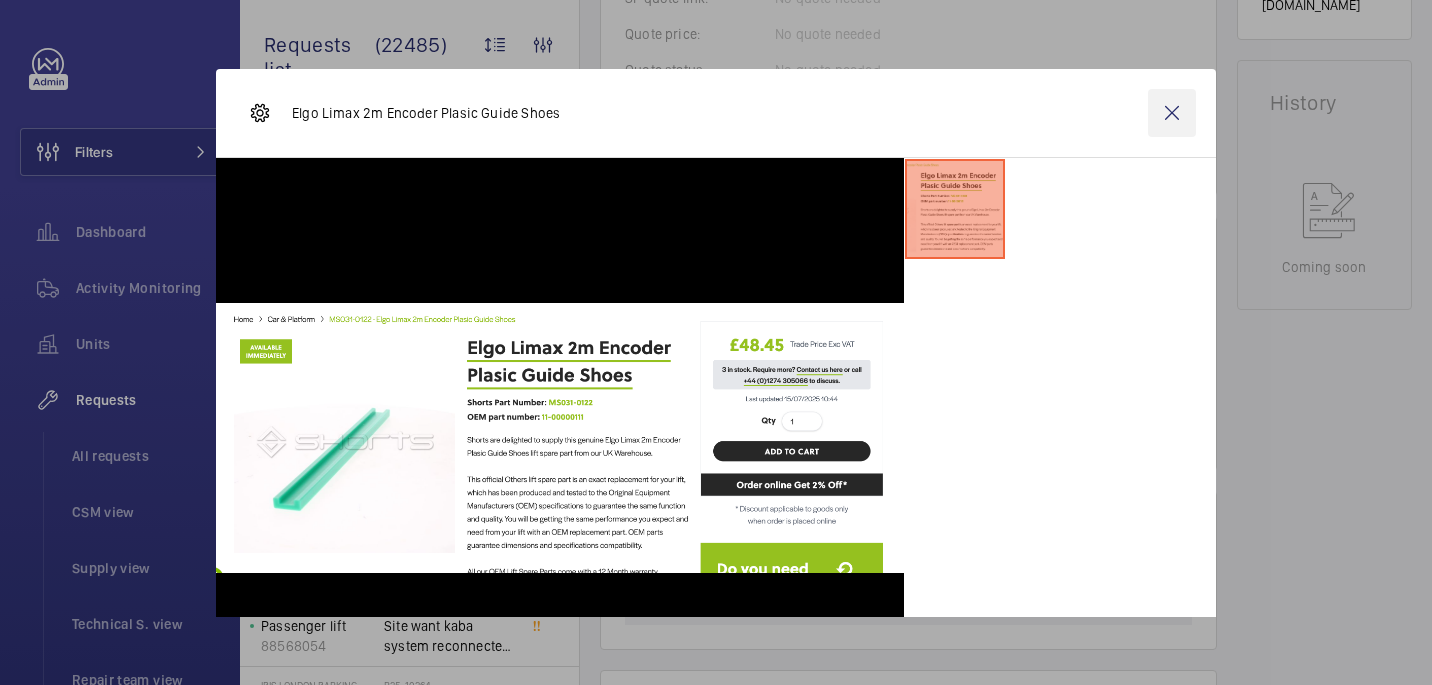 click at bounding box center (1172, 113) 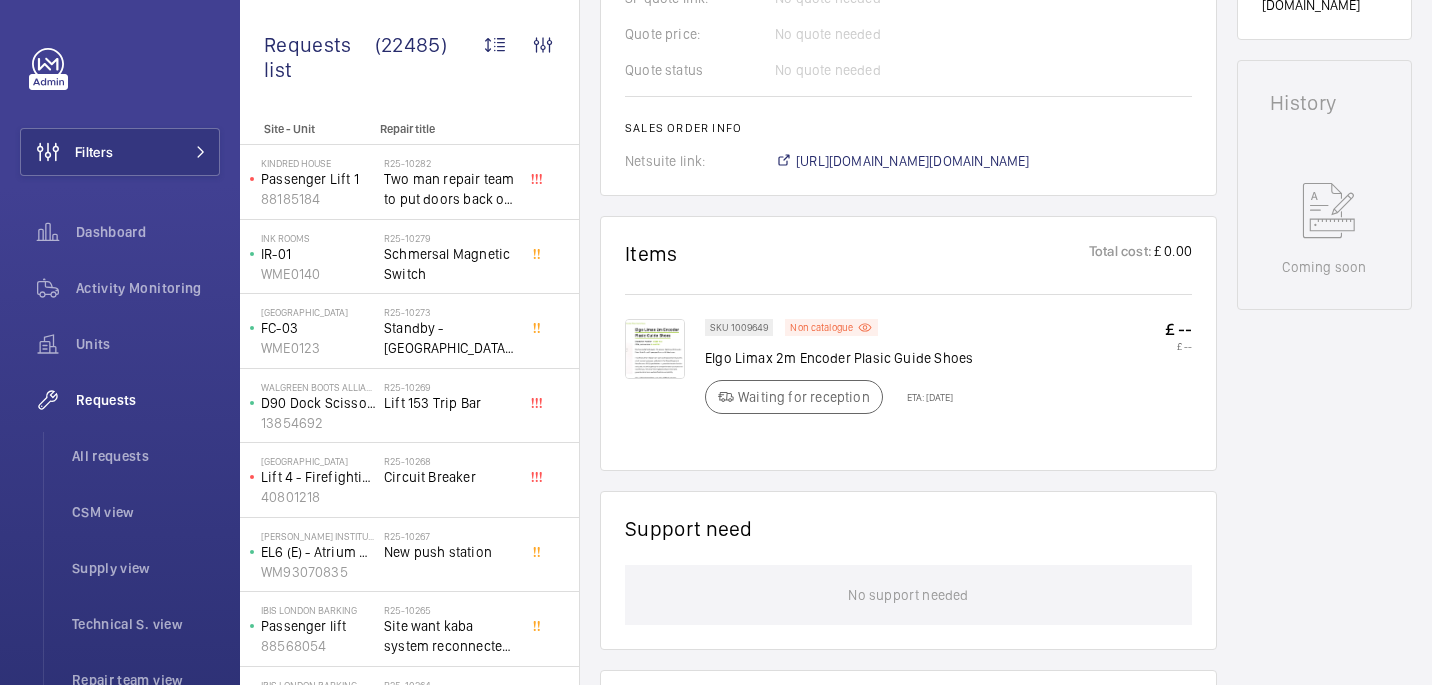 scroll, scrollTop: 0, scrollLeft: 0, axis: both 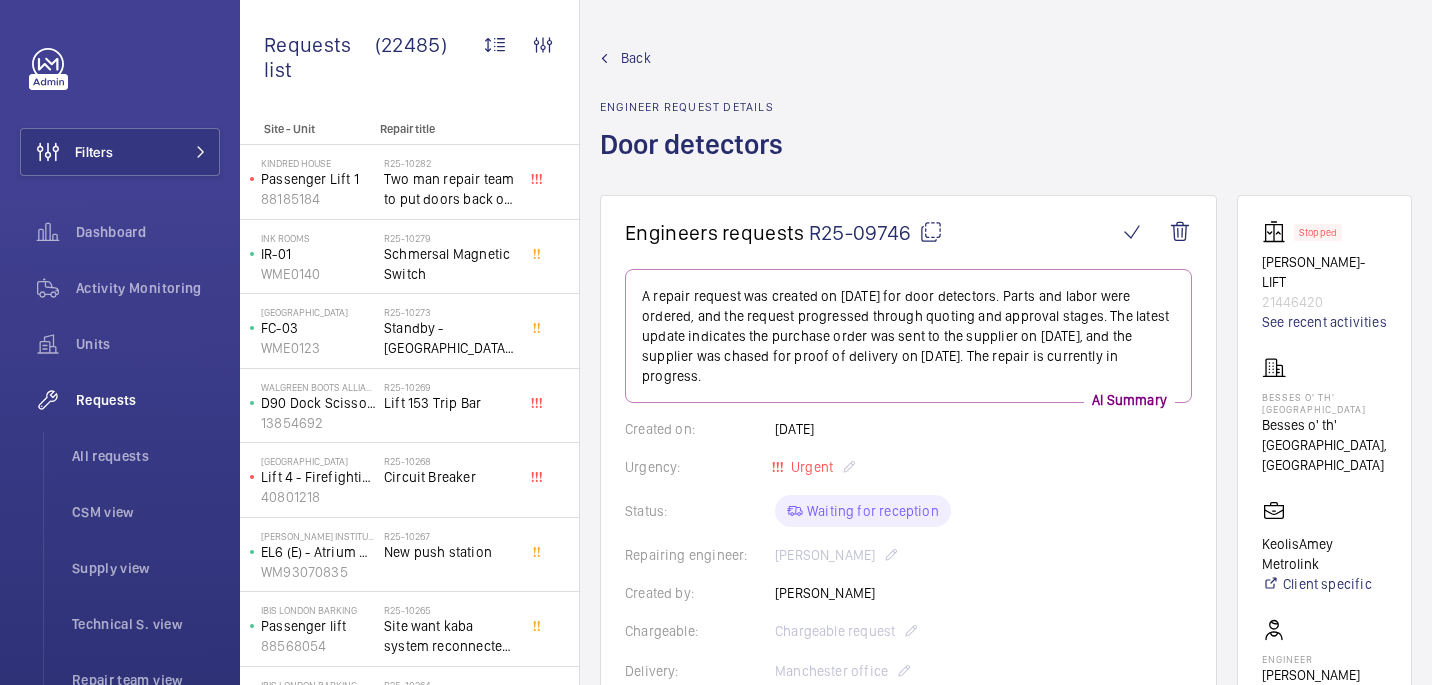 click 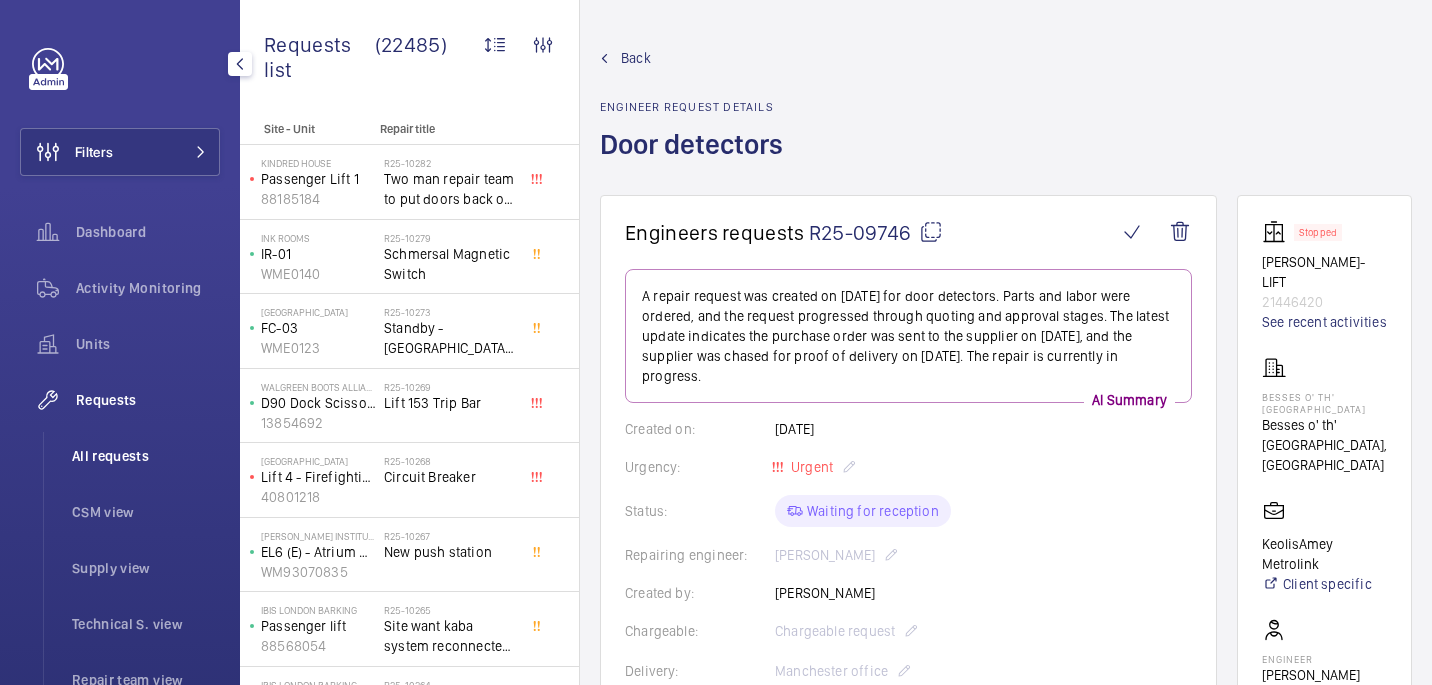 click on "All requests" 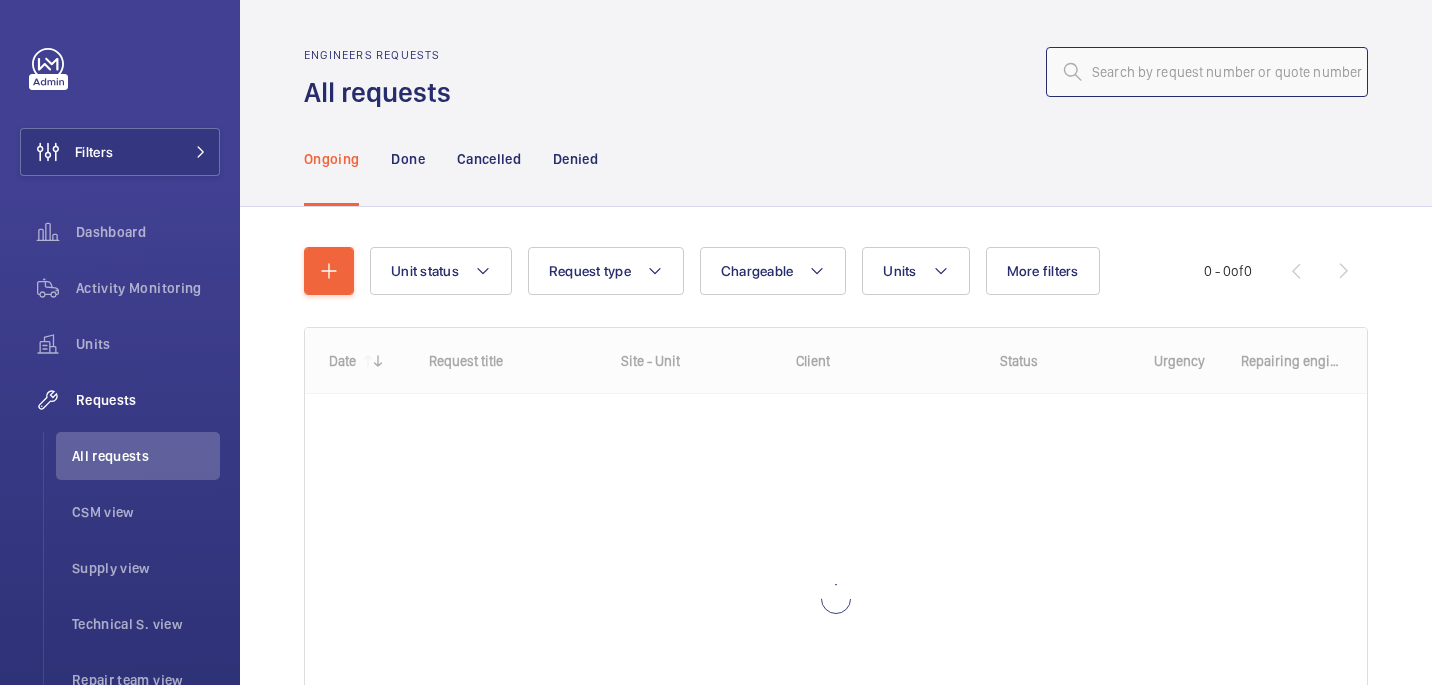 click 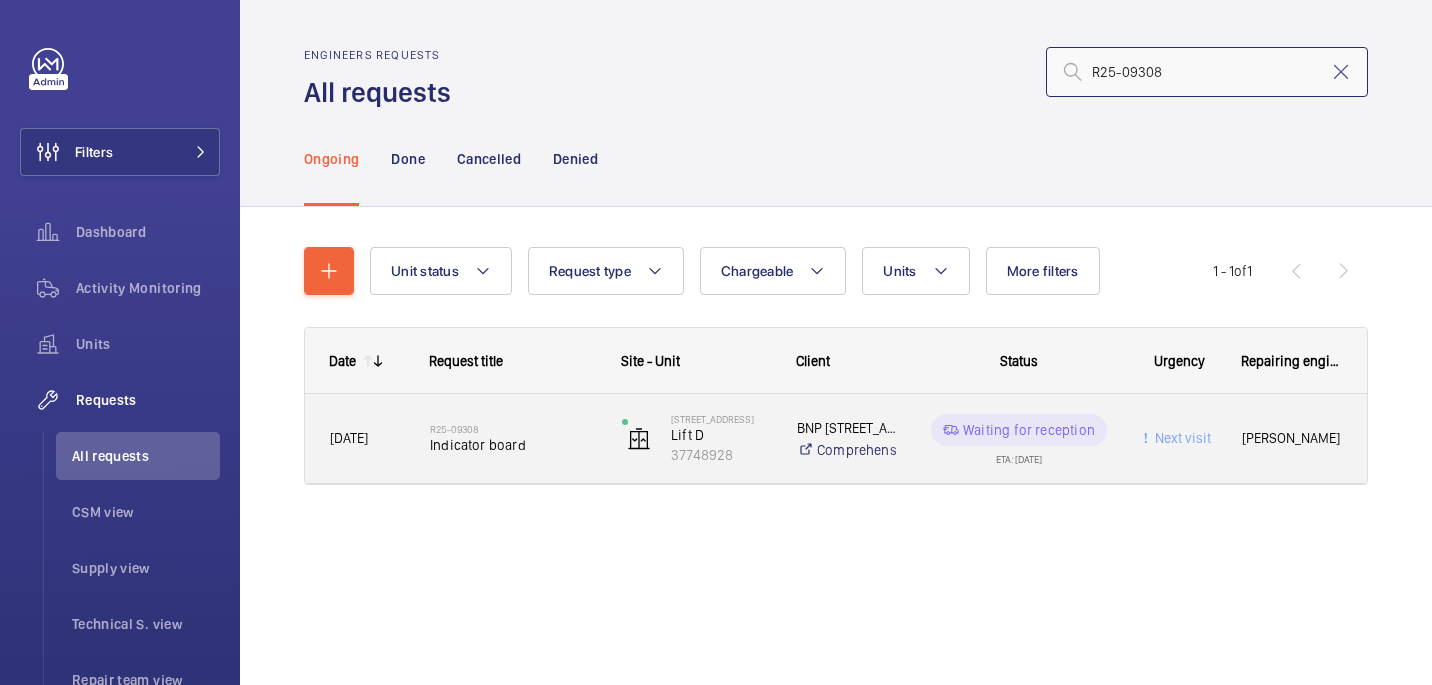 type on "R25-09308" 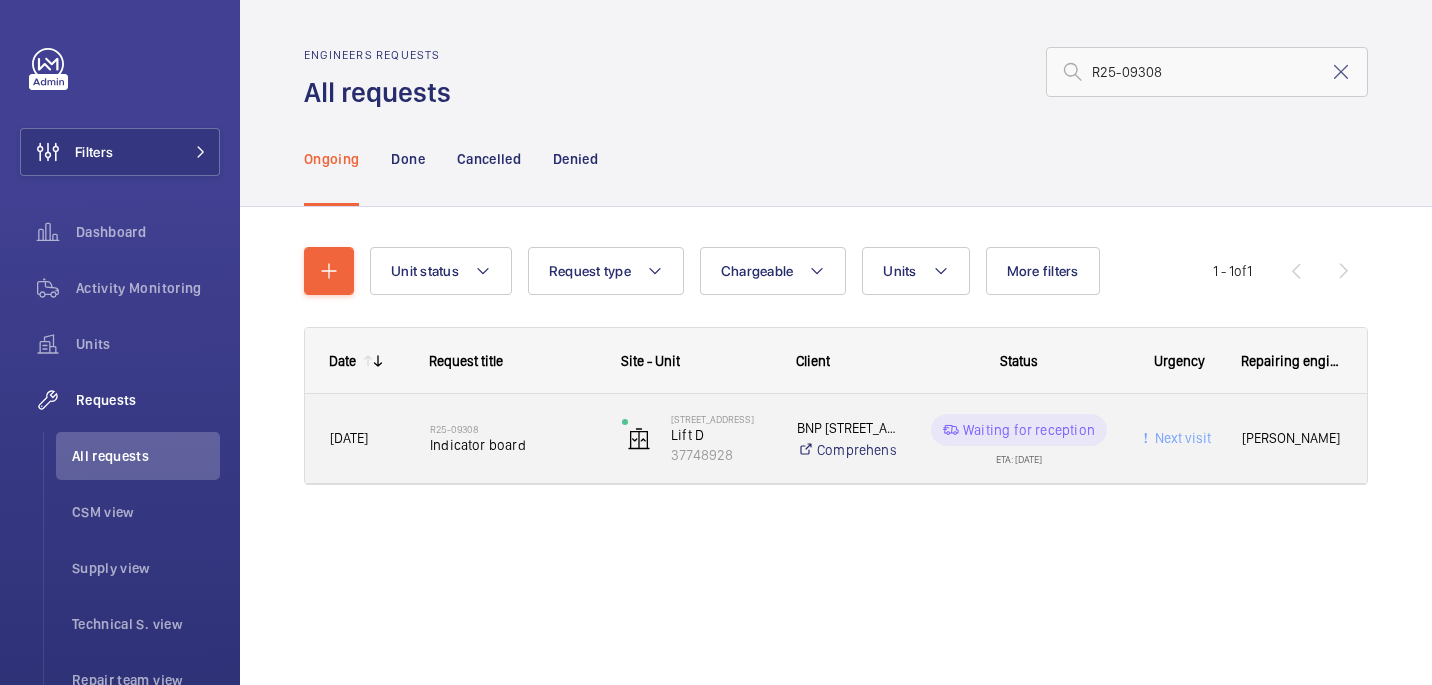 click on "Indicator board" 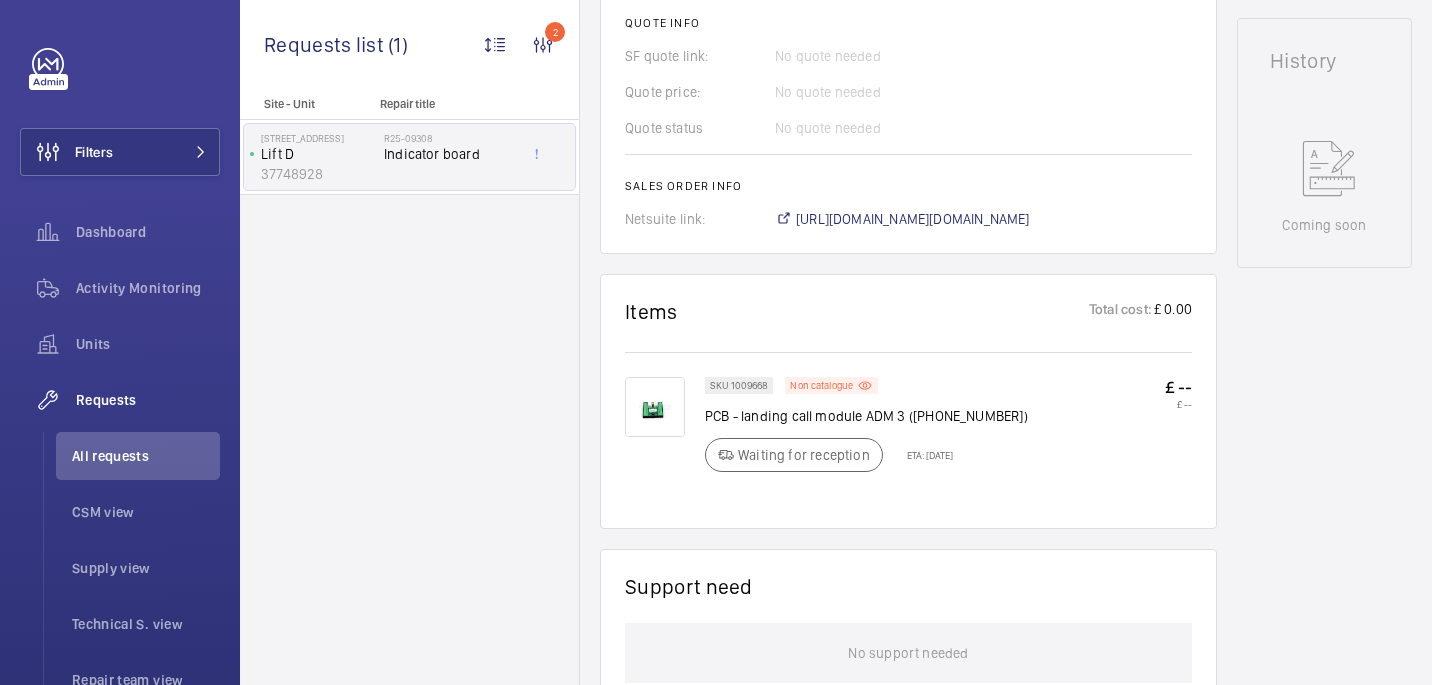 scroll, scrollTop: 899, scrollLeft: 0, axis: vertical 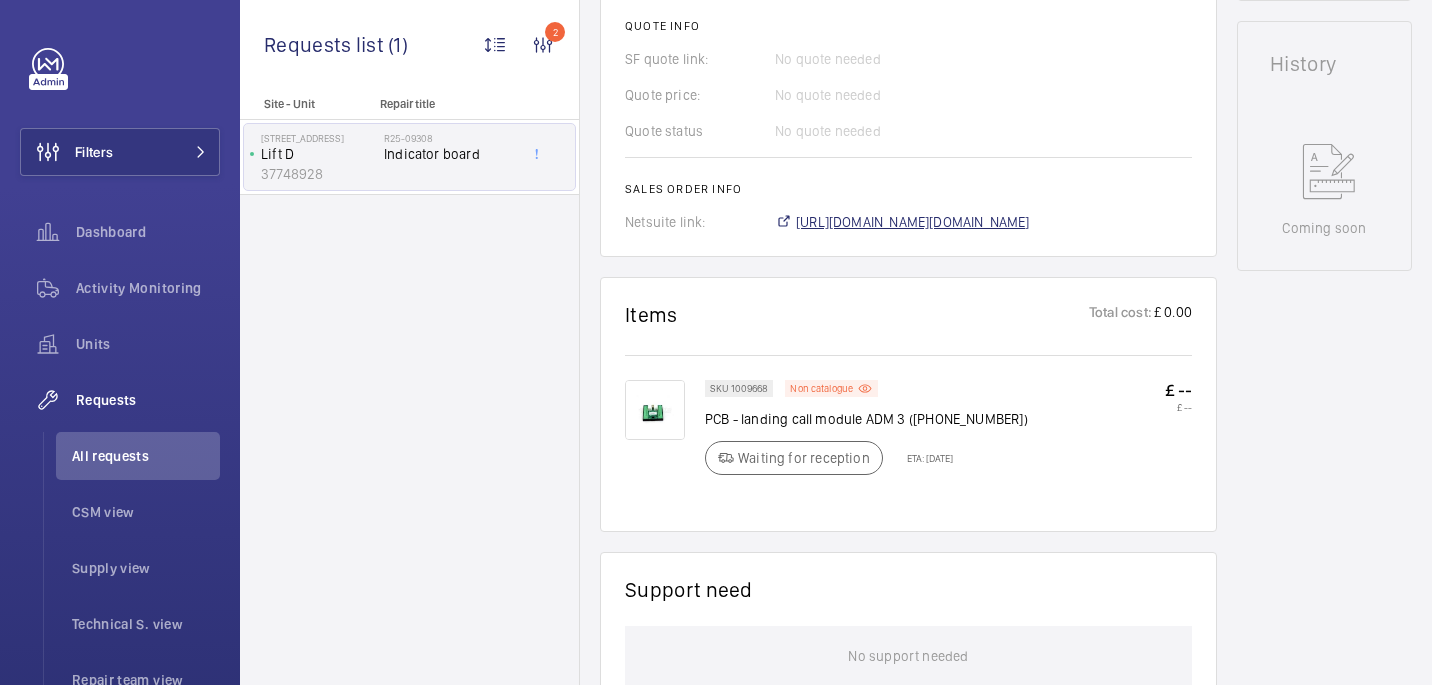 click on "[URL][DOMAIN_NAME][DOMAIN_NAME]" 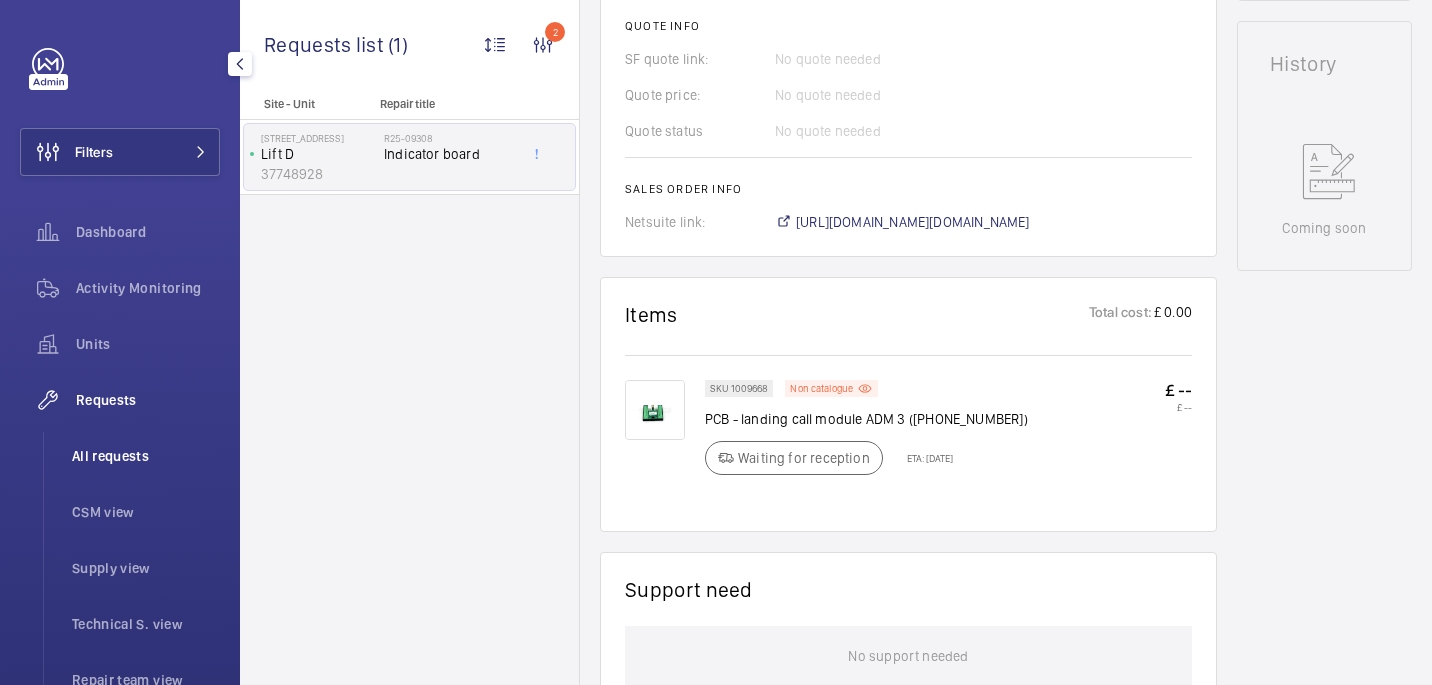 click on "All requests" 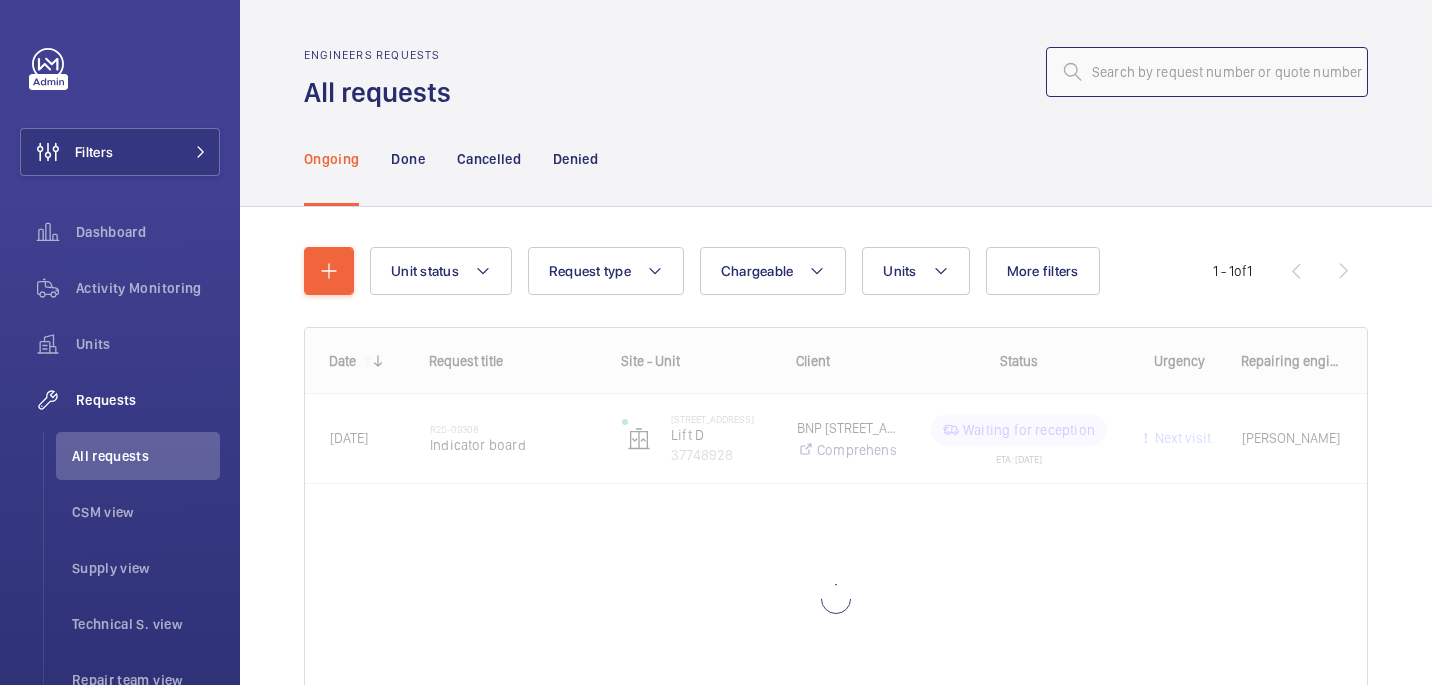 click 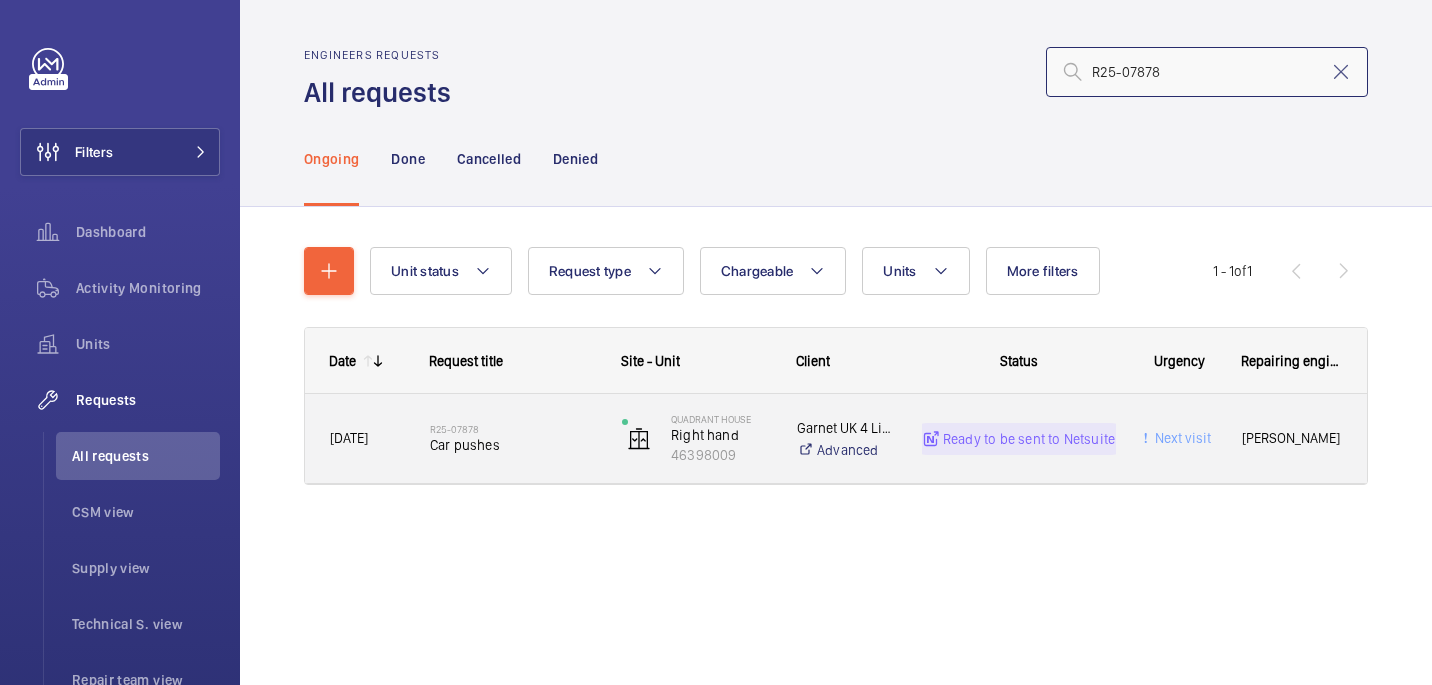 type on "R25-07878" 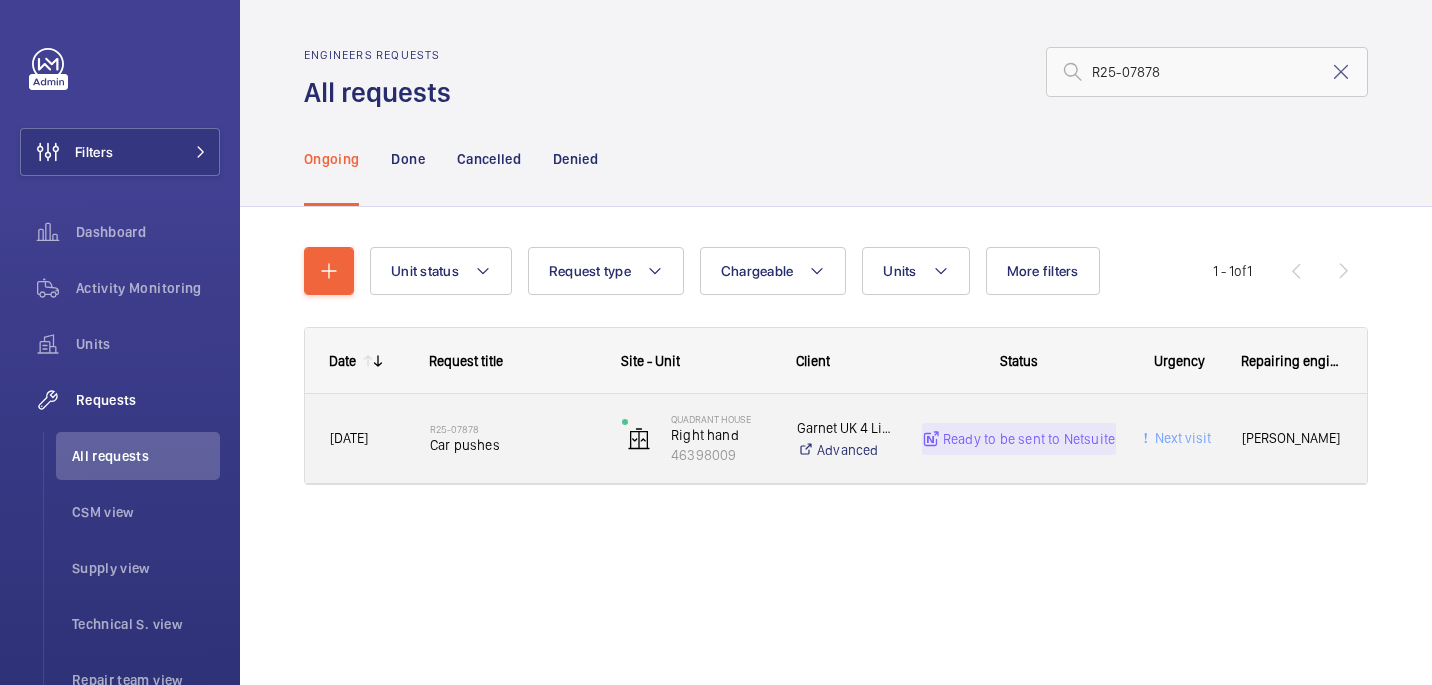 click on "Car pushes" 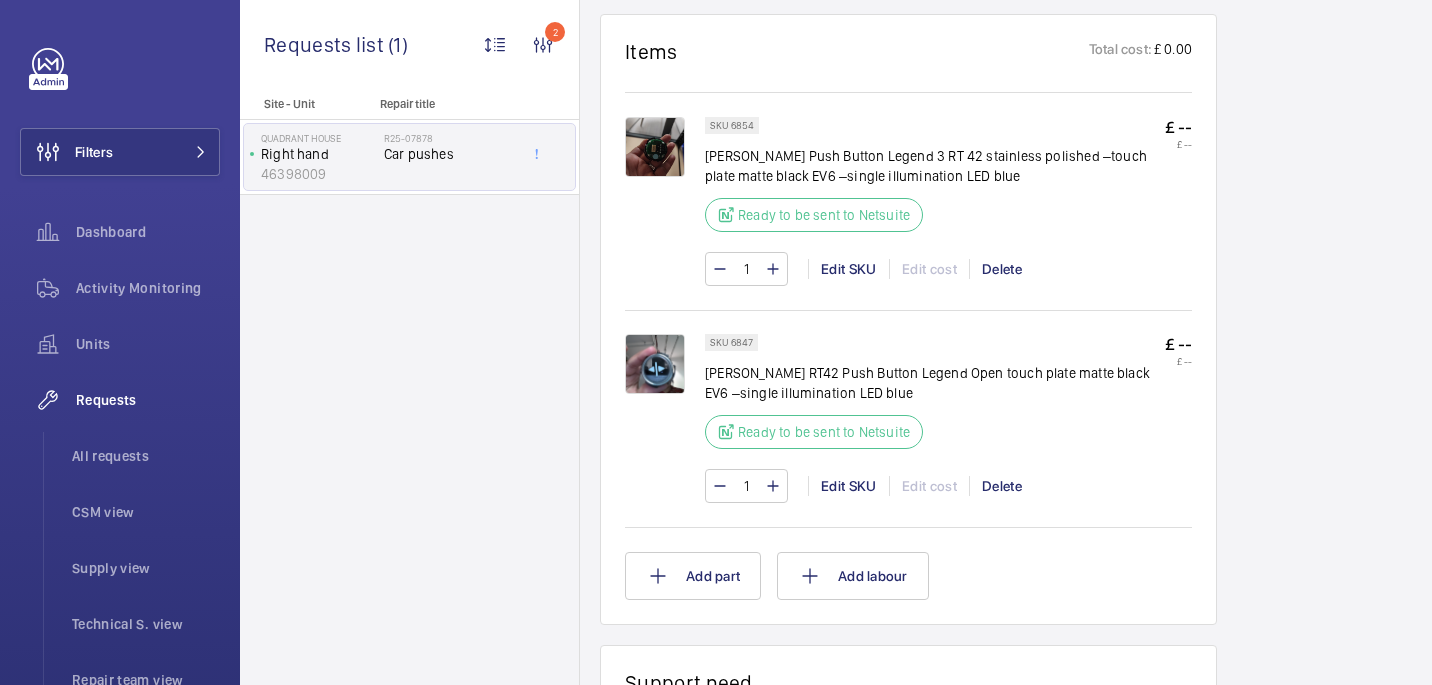 scroll, scrollTop: 1148, scrollLeft: 0, axis: vertical 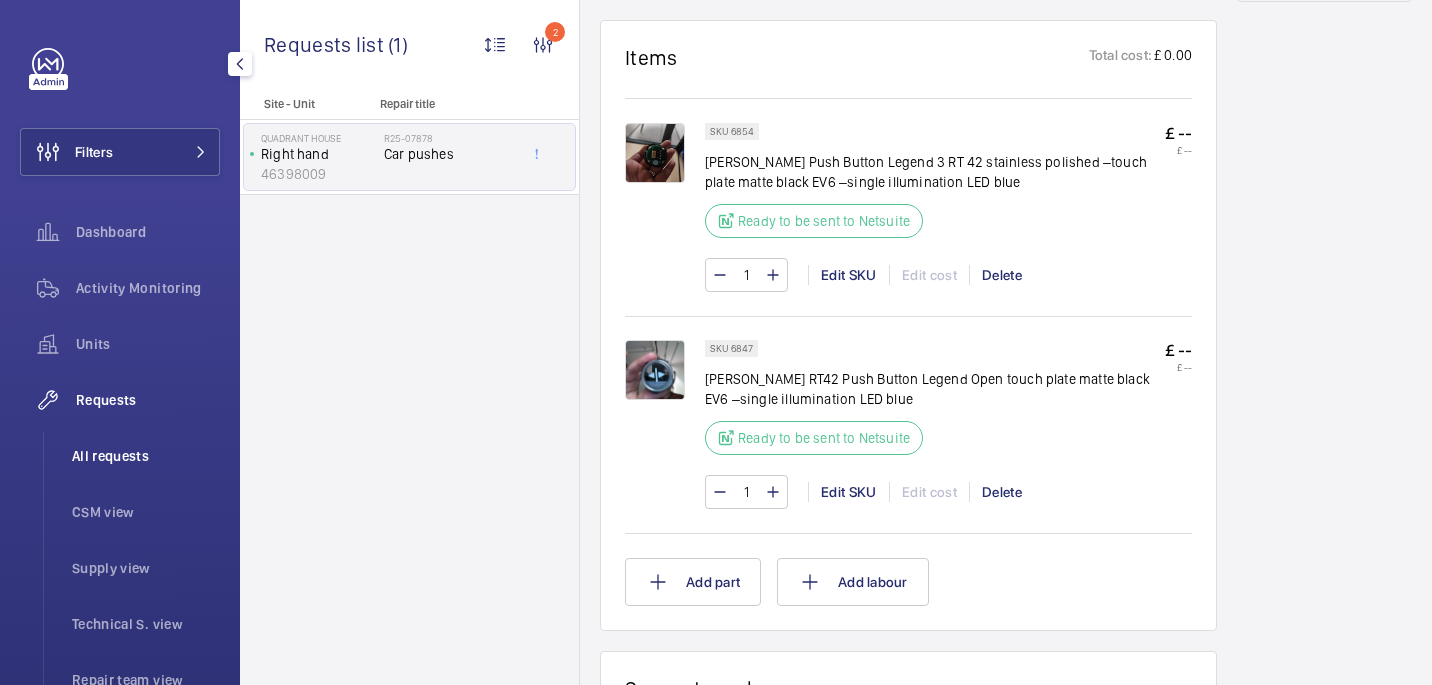 click on "All requests" 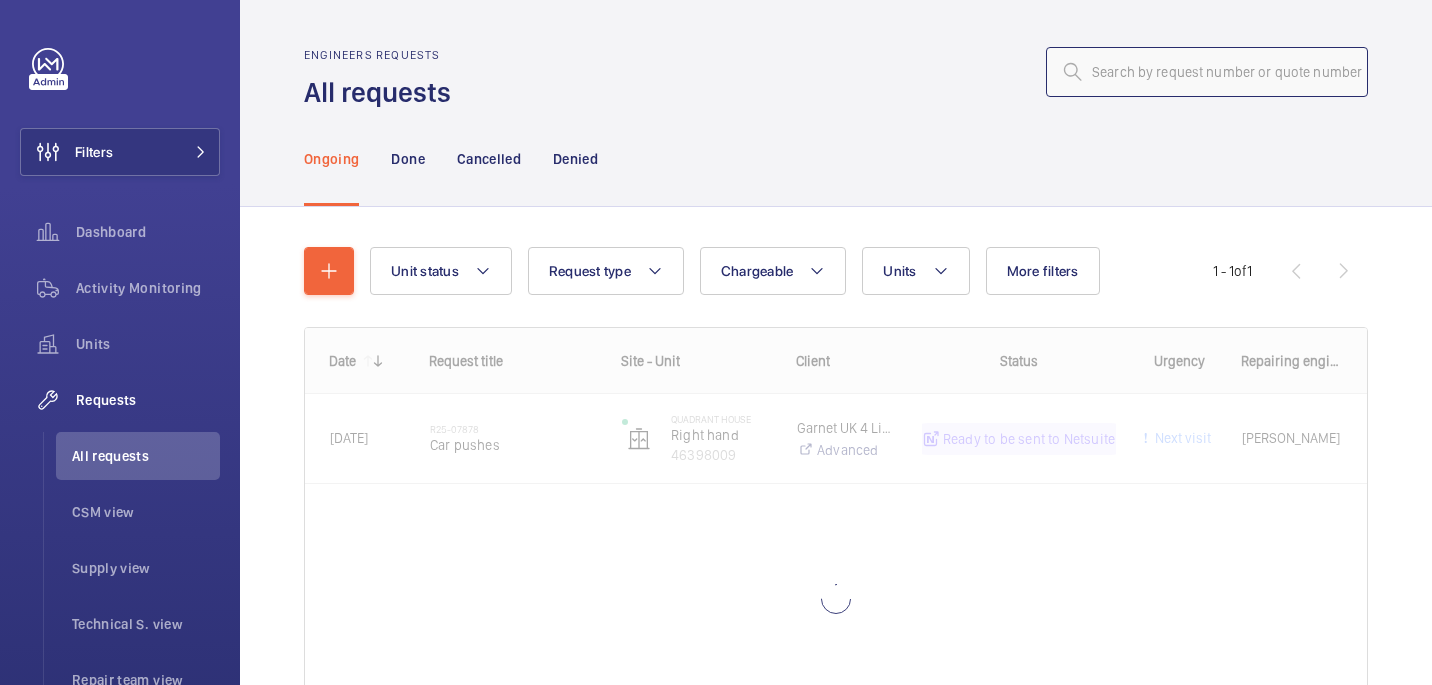 click 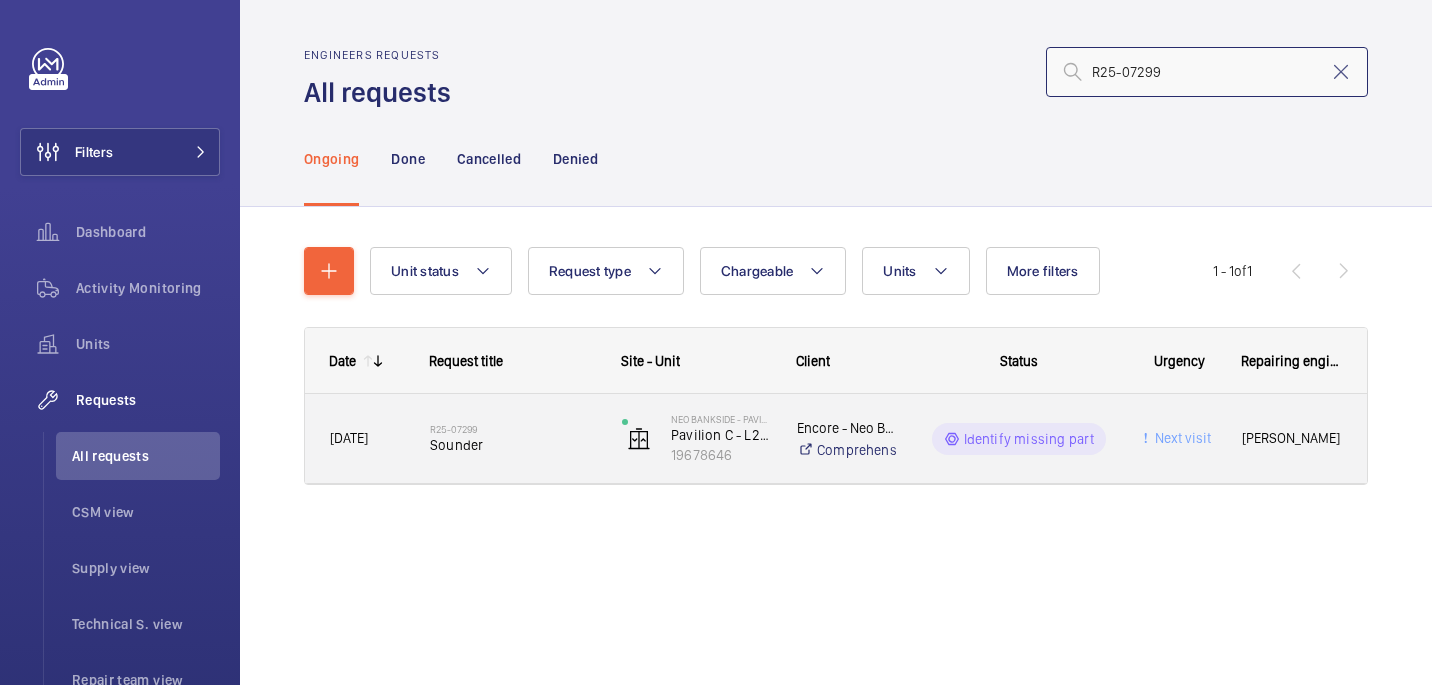type on "R25-07299" 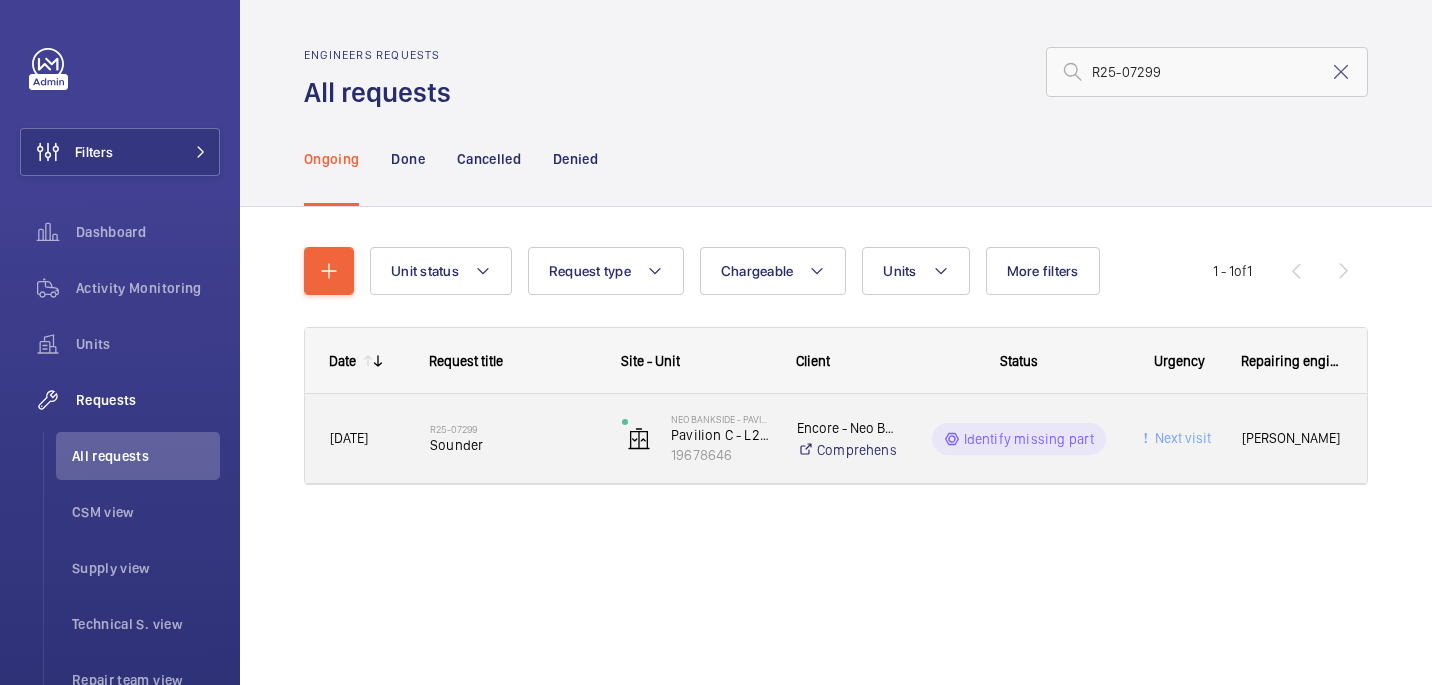 click on "Sounder" 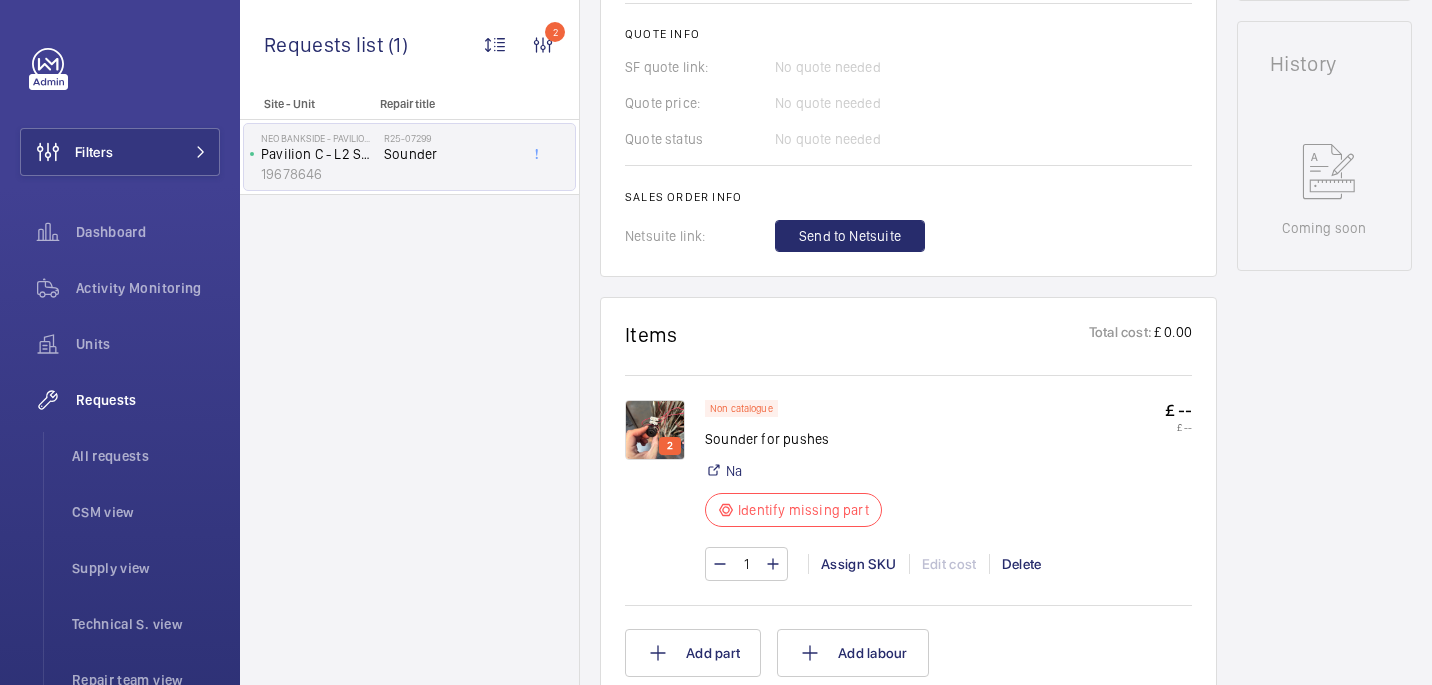 scroll, scrollTop: 1039, scrollLeft: 0, axis: vertical 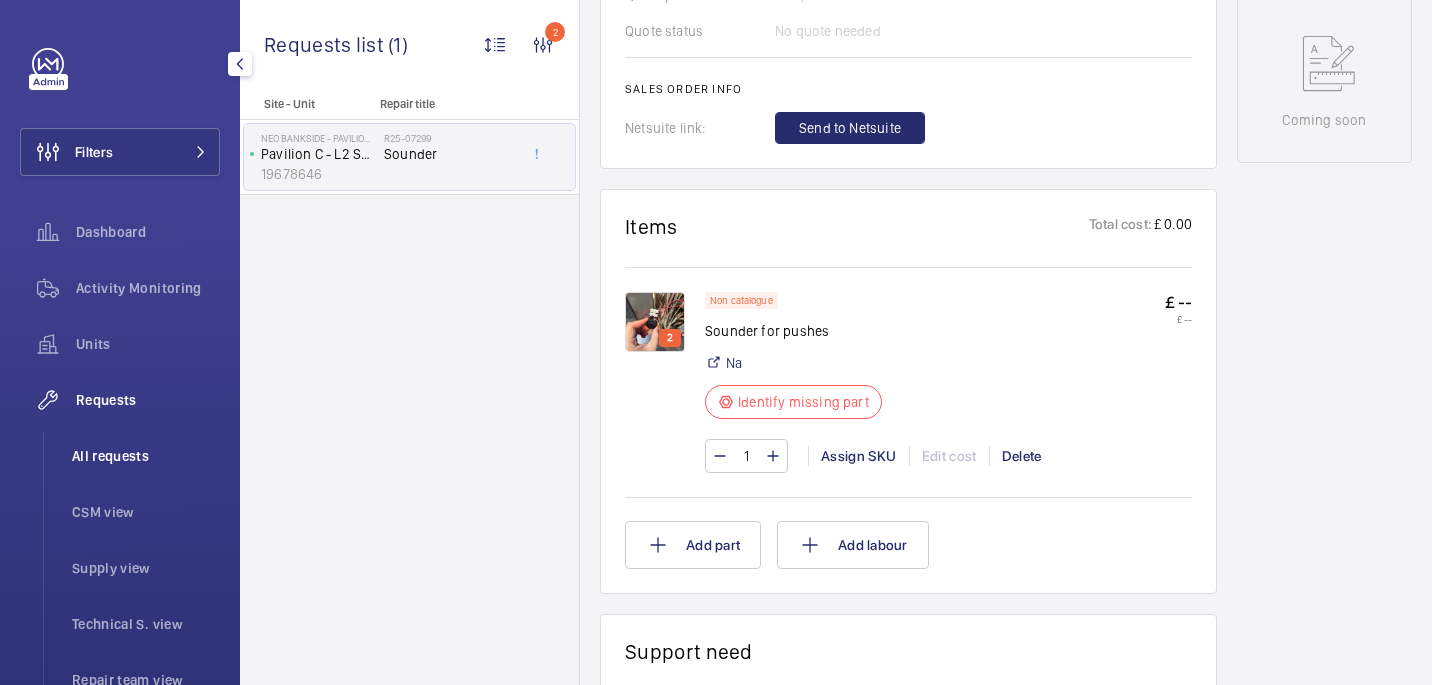 click on "All requests" 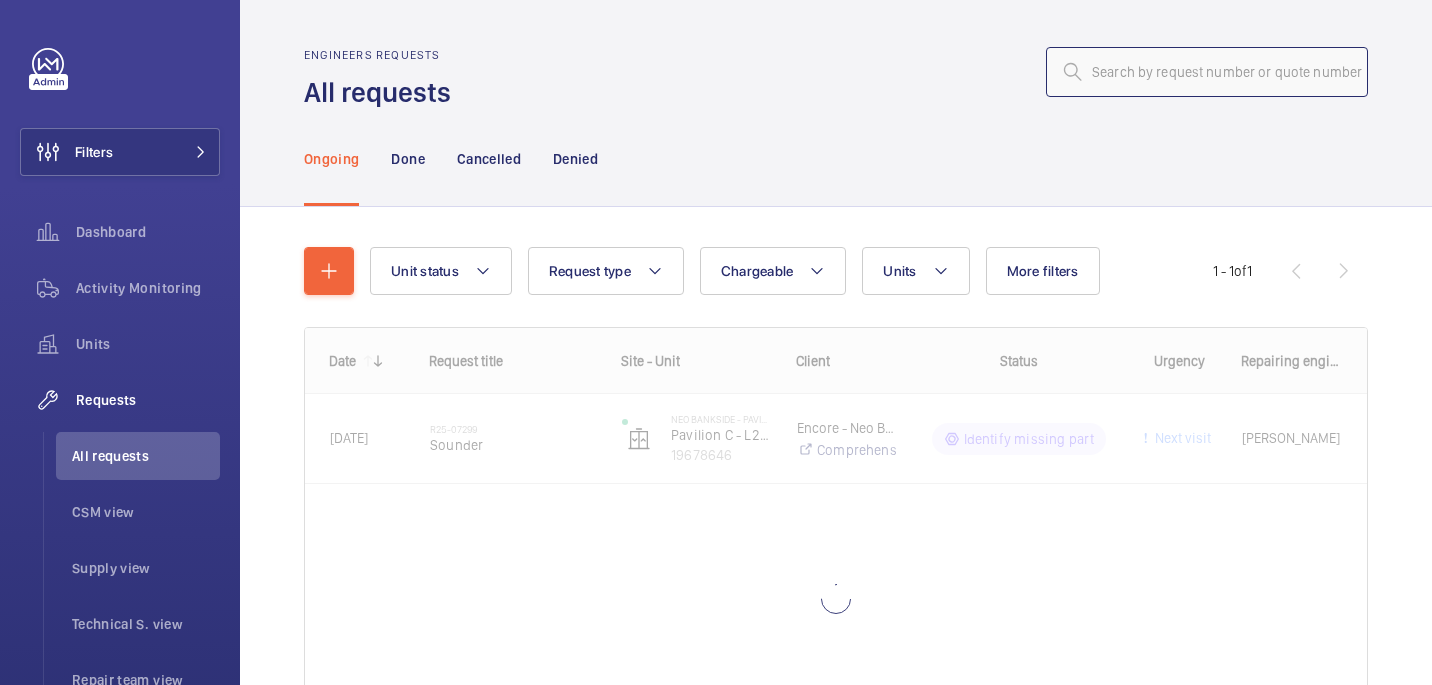 click 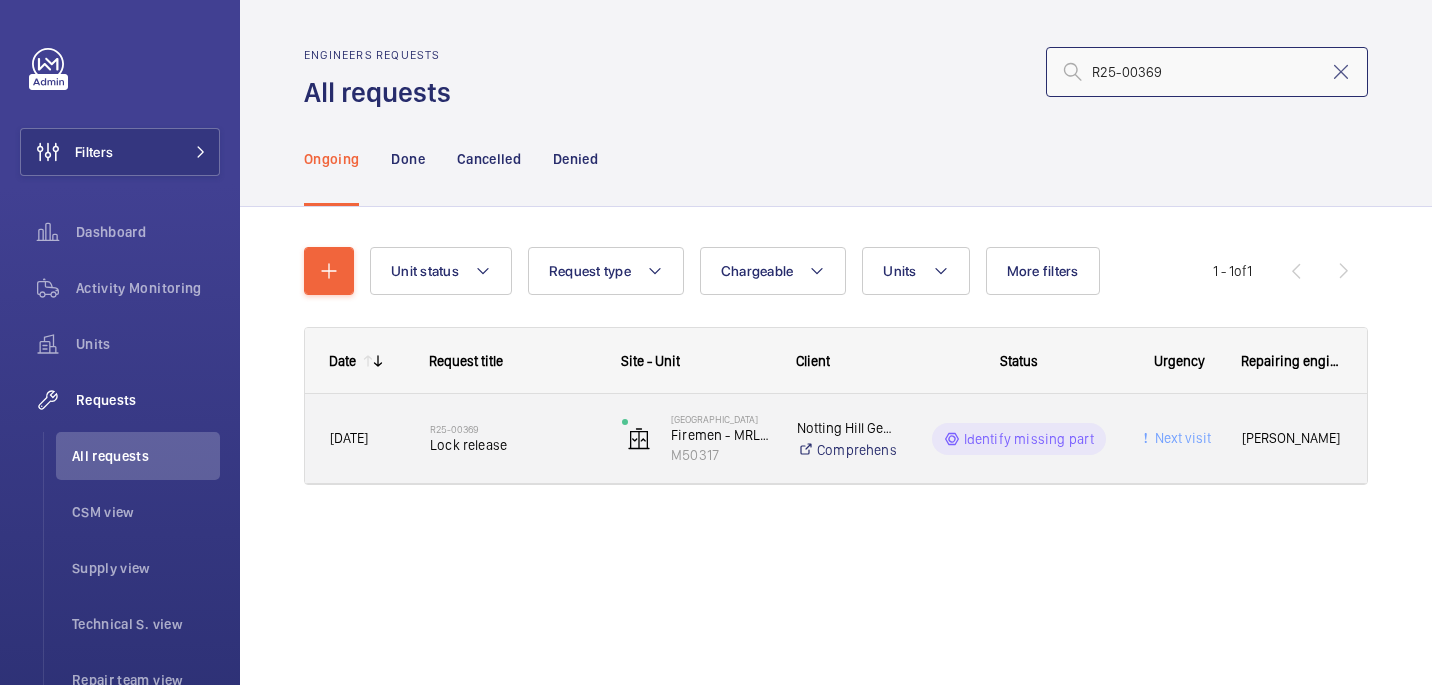 type on "R25-00369" 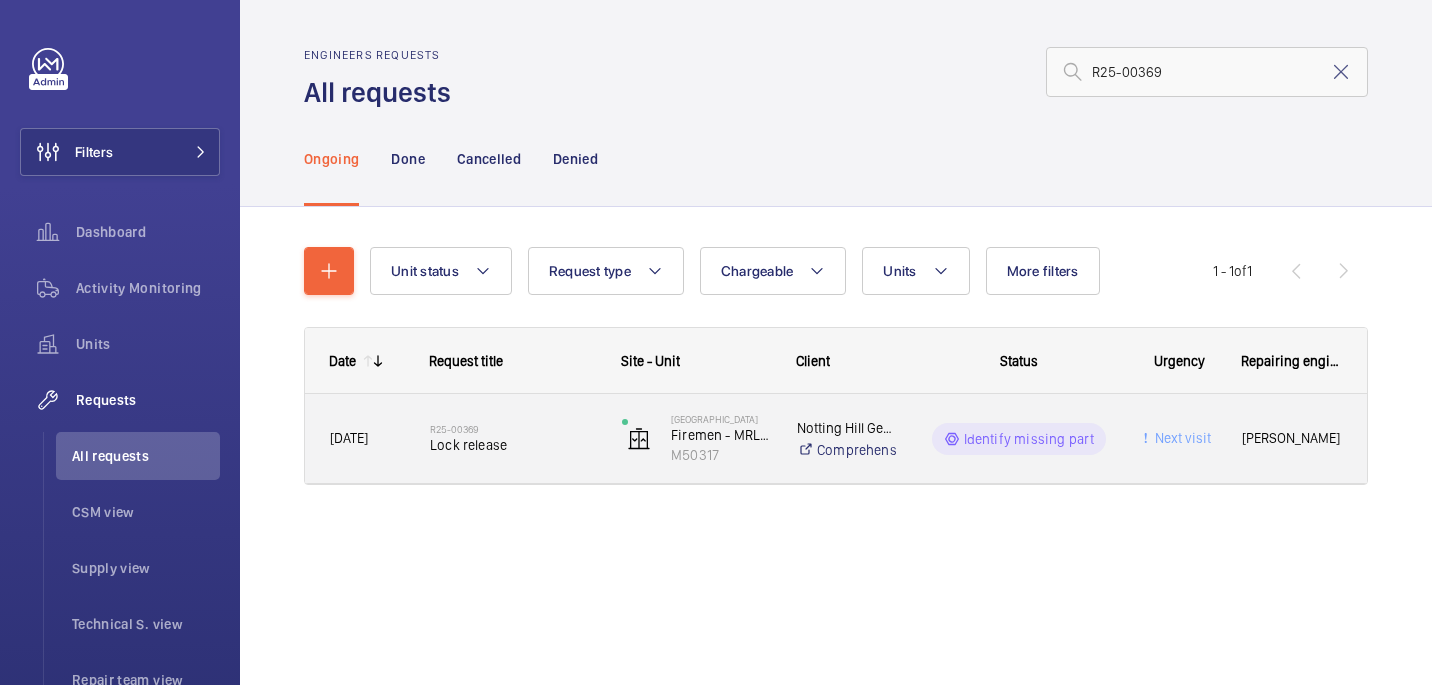 click on "R25-00369" 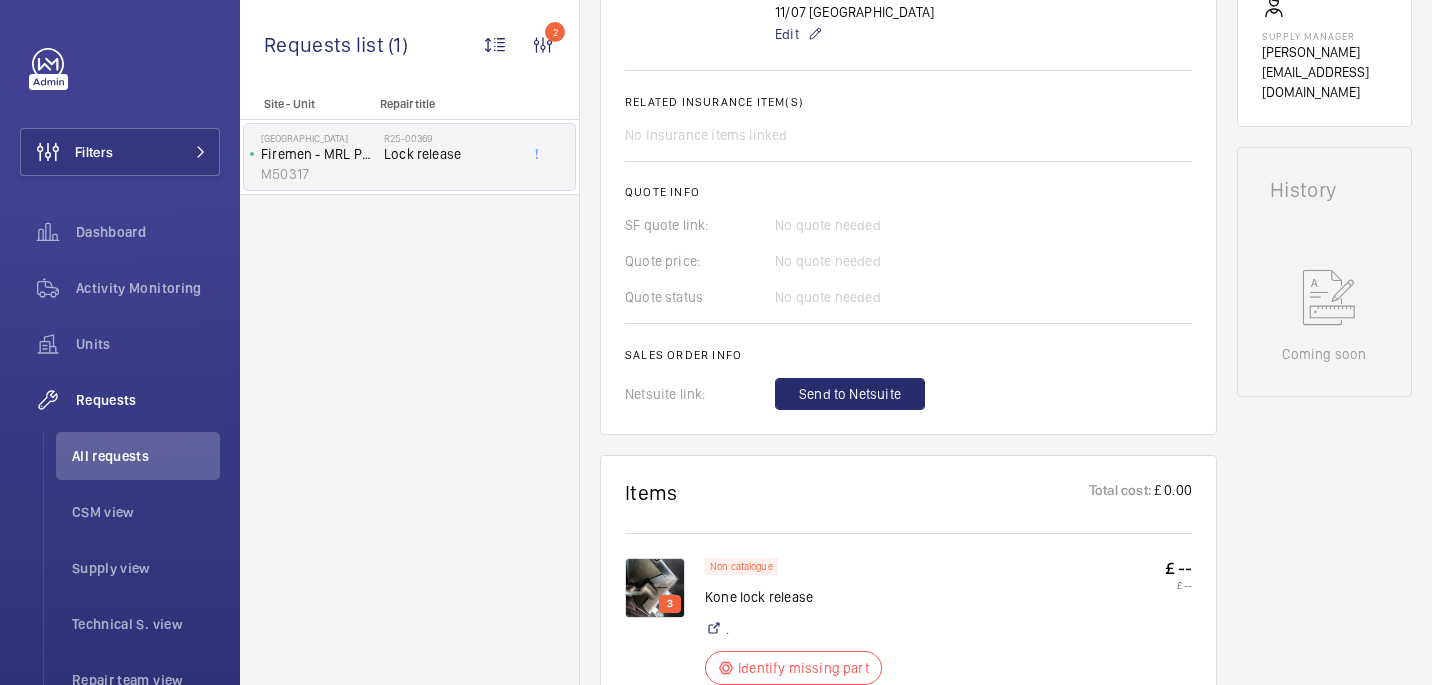 scroll, scrollTop: 968, scrollLeft: 0, axis: vertical 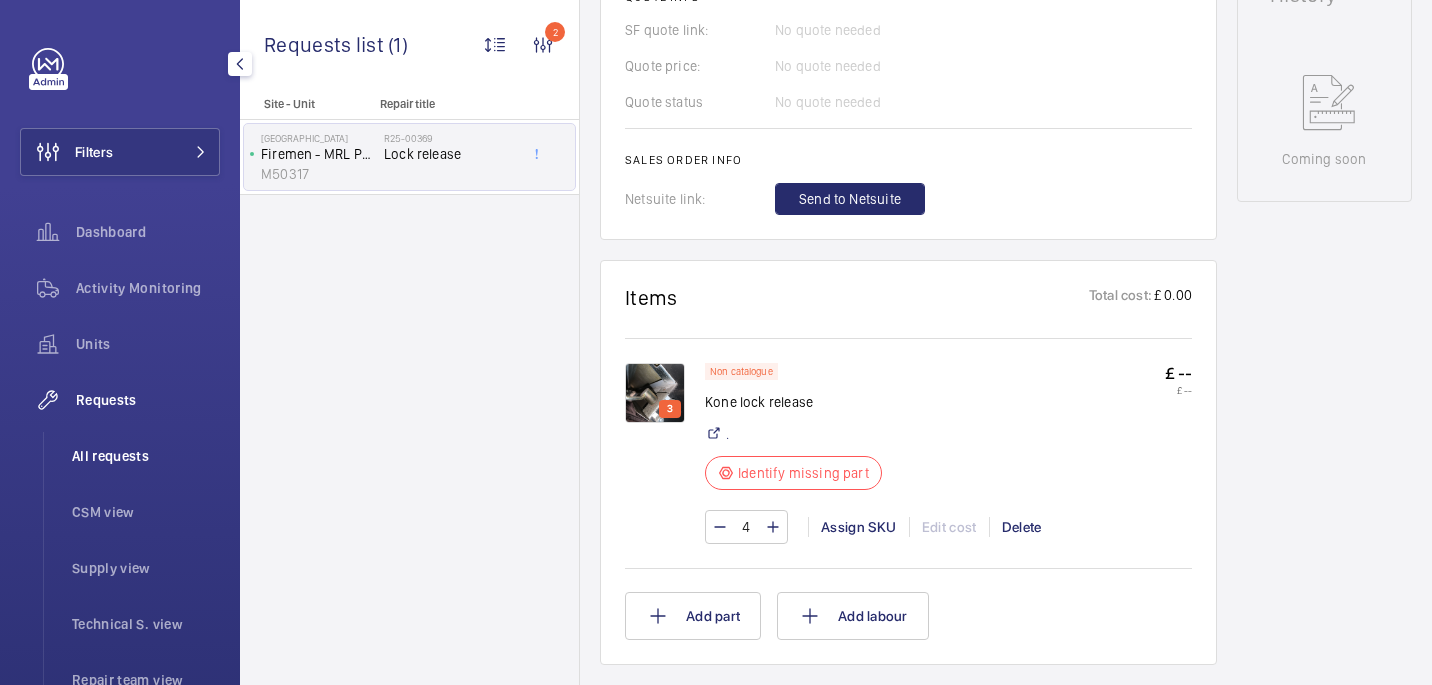 click on "All requests" 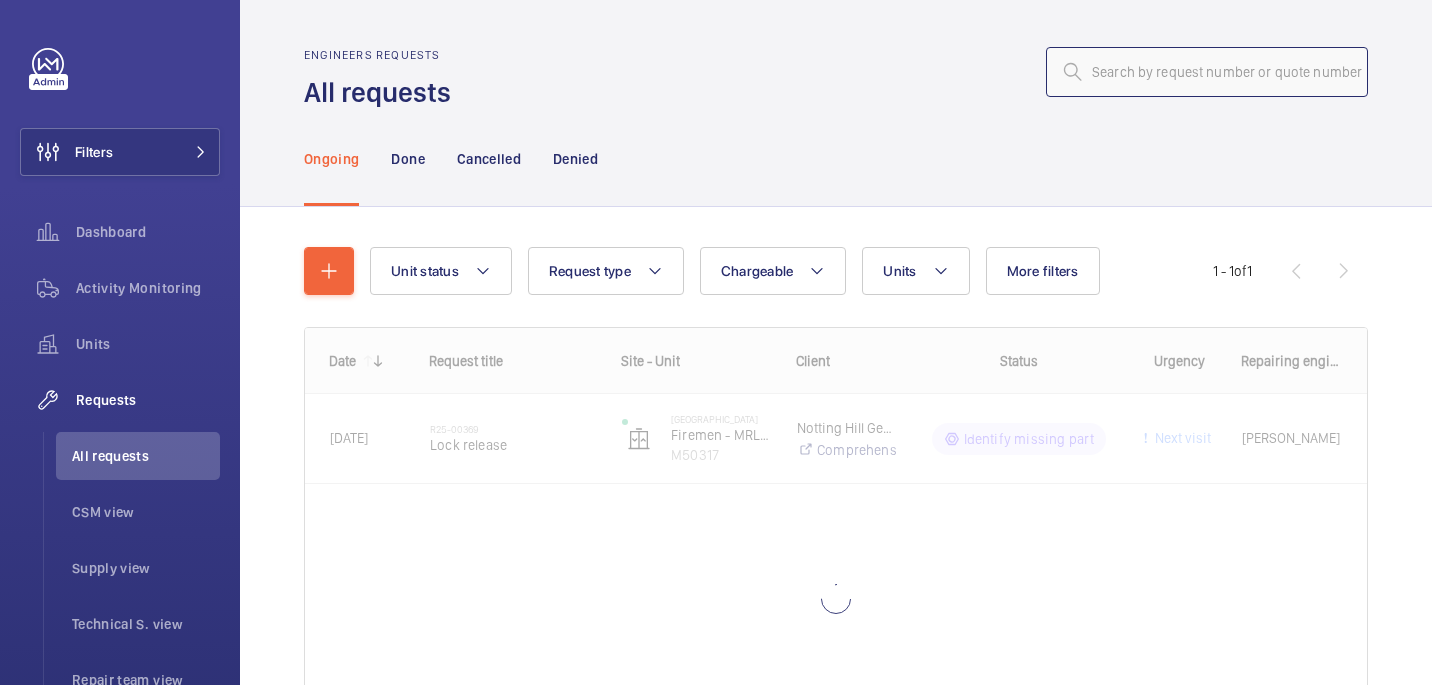 click 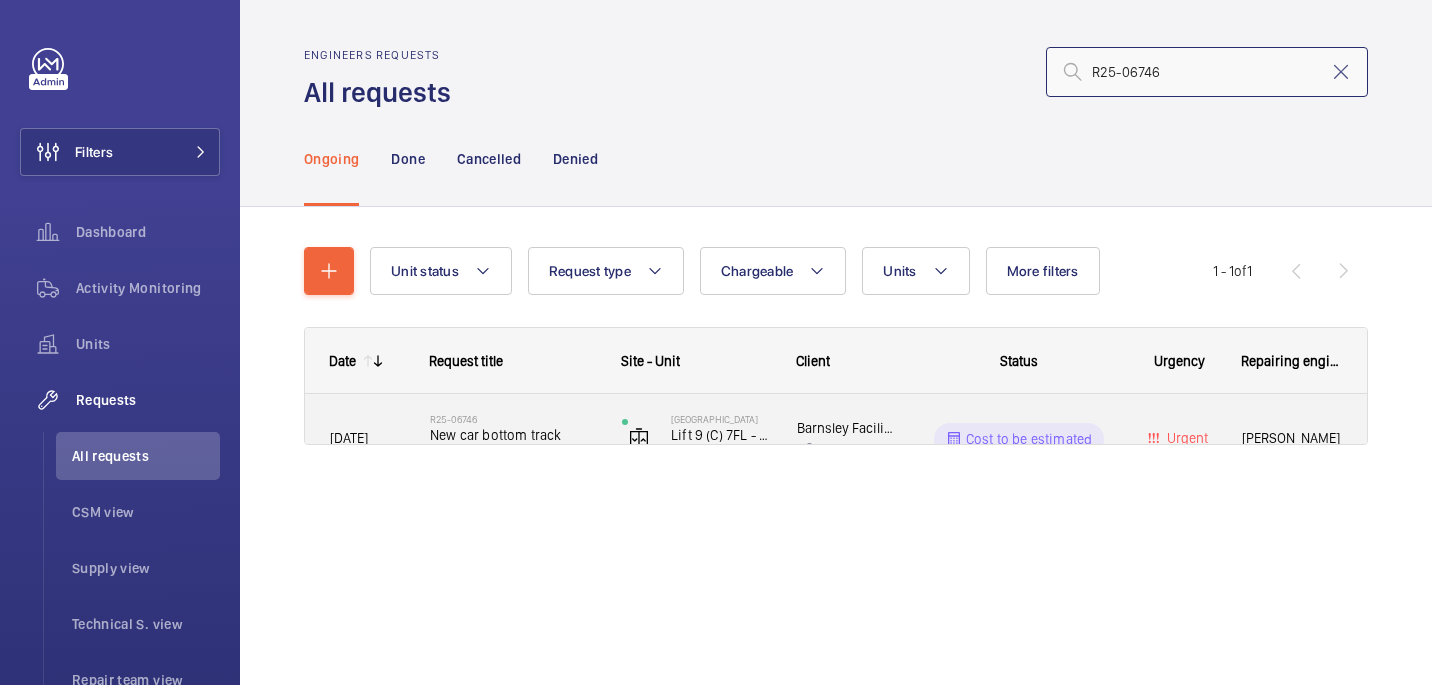 type on "R25-06746" 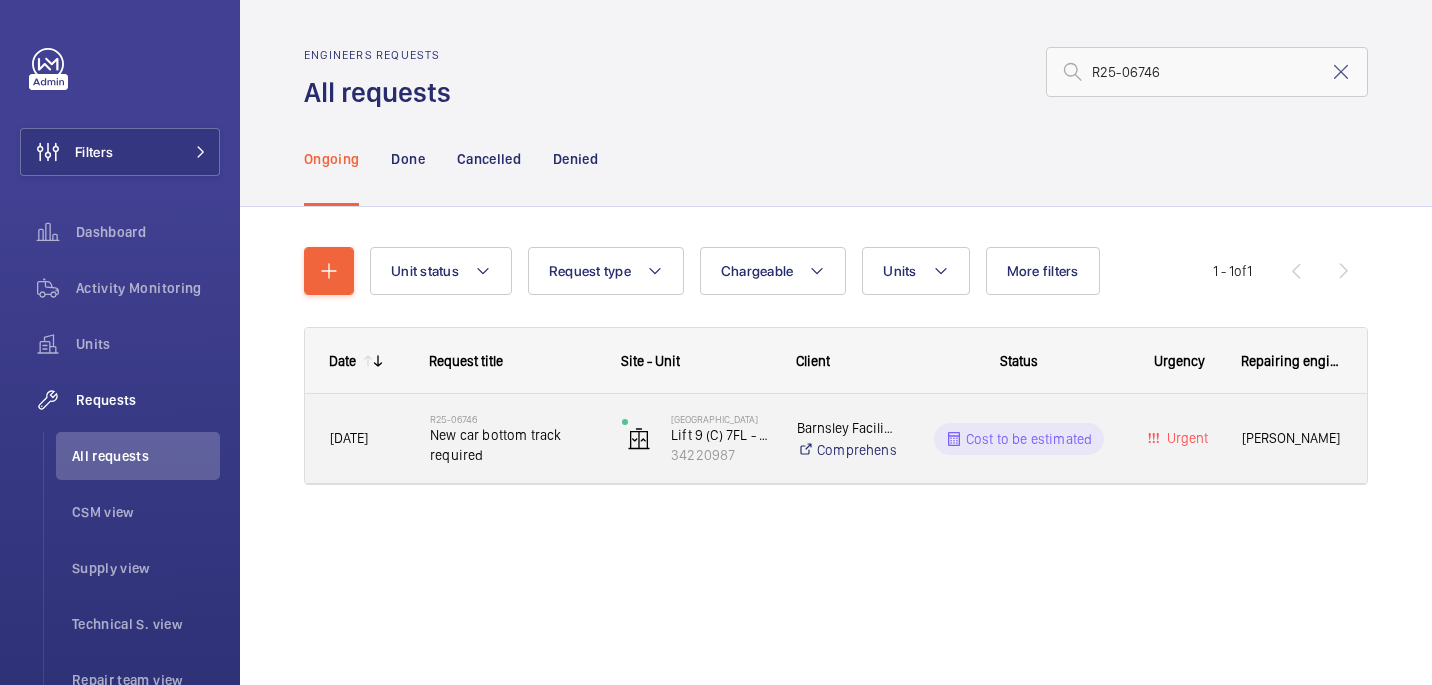 click on "New car bottom track required" 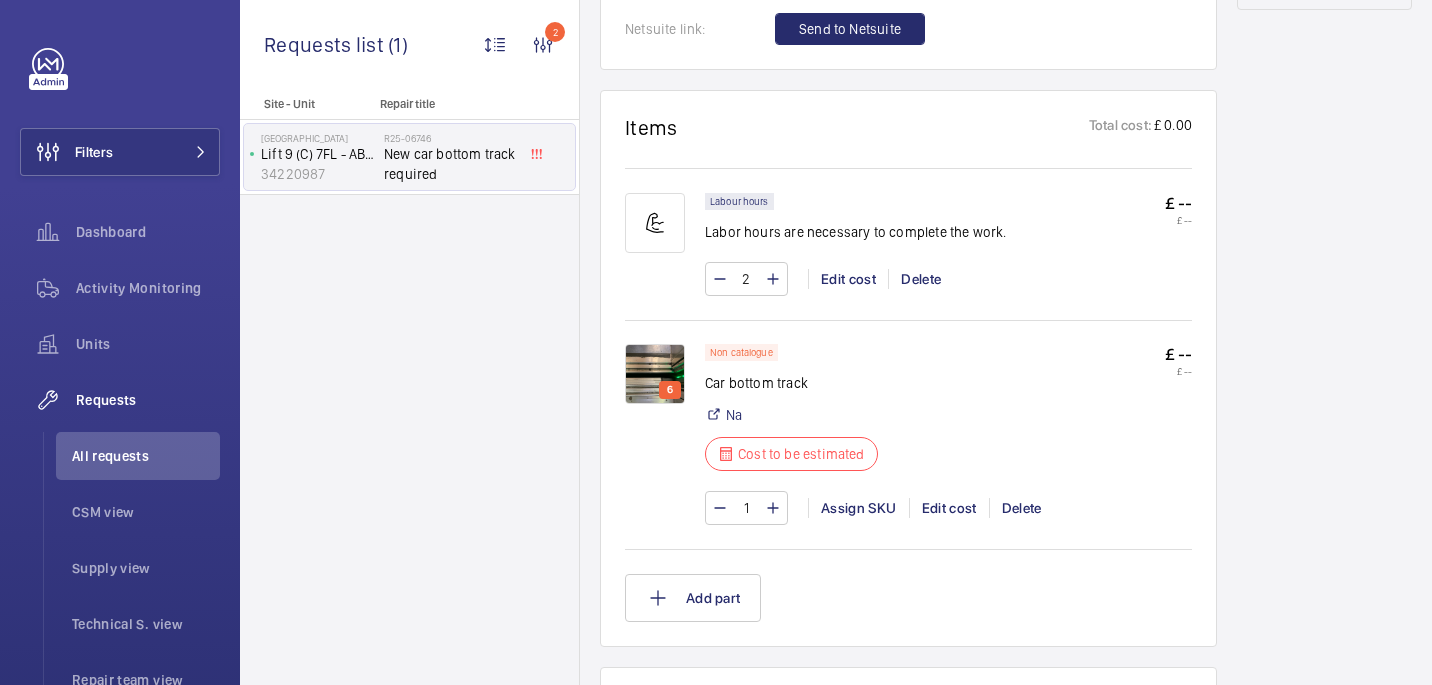 scroll, scrollTop: 1159, scrollLeft: 0, axis: vertical 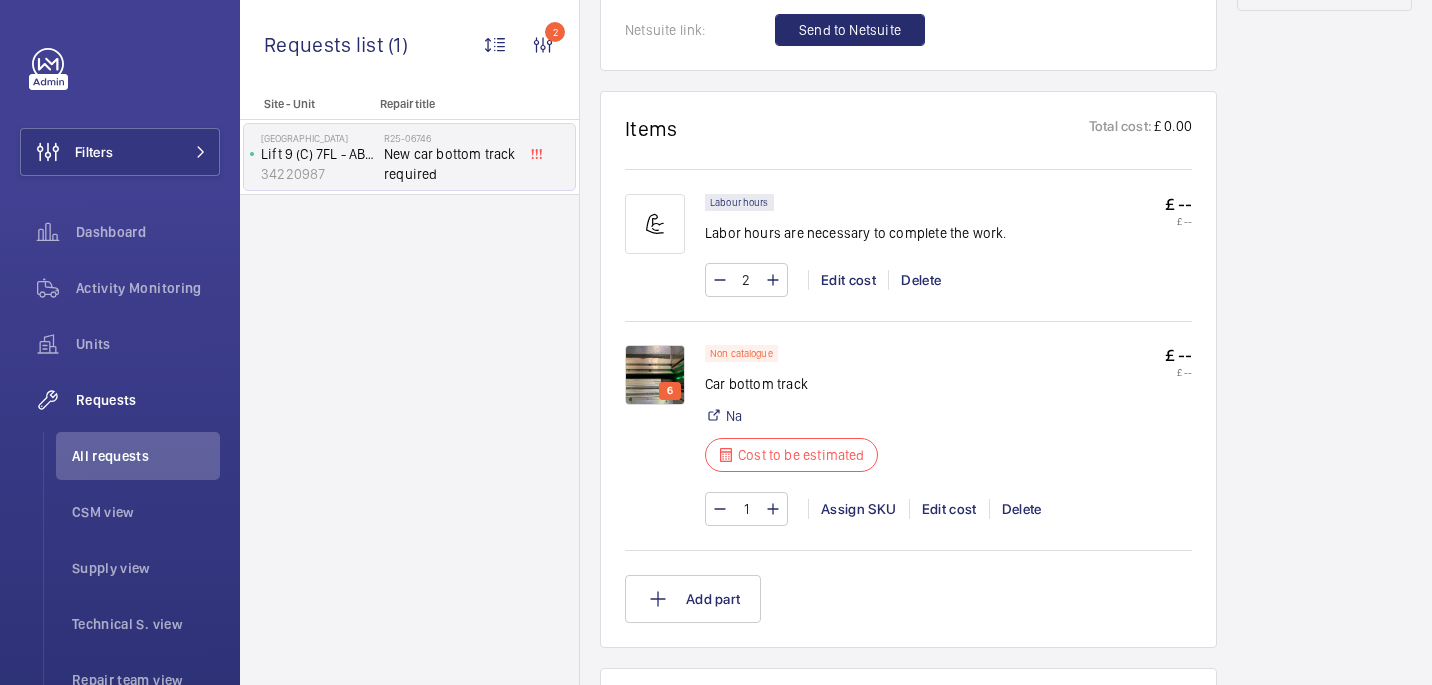 click 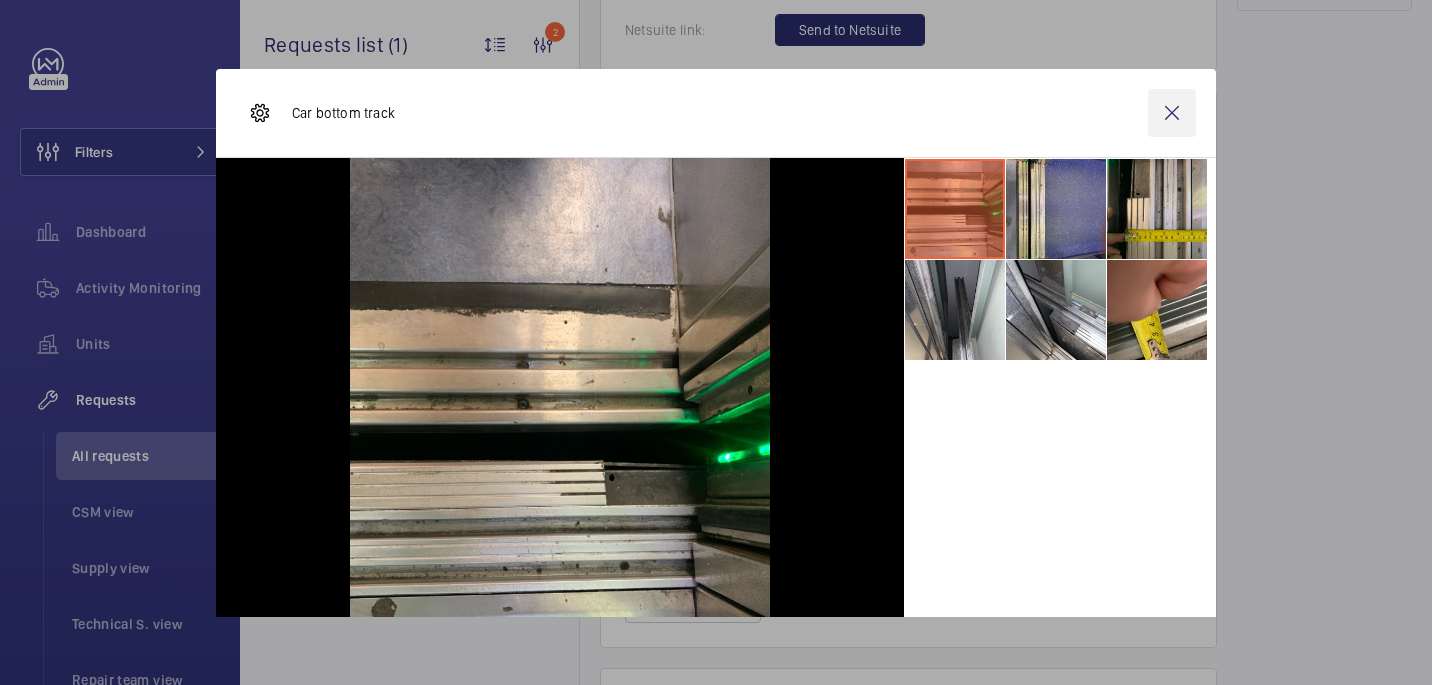 click at bounding box center [1172, 113] 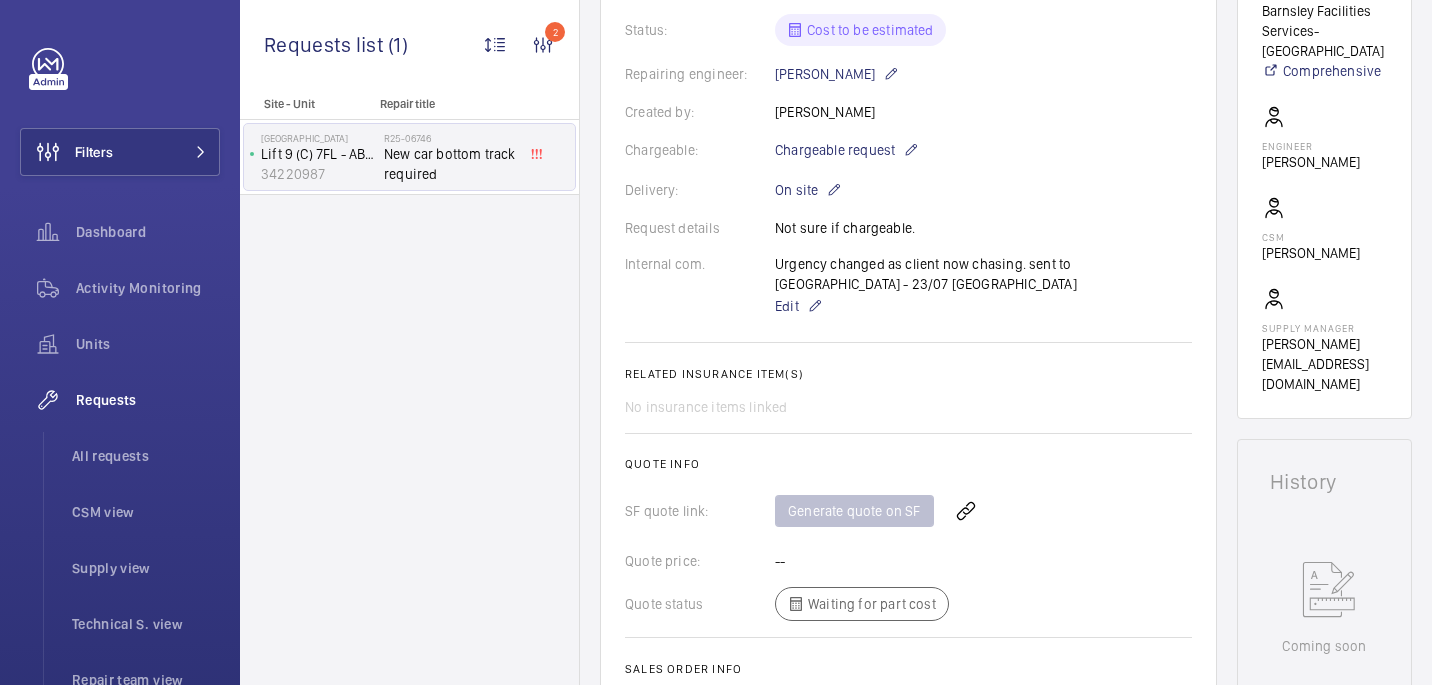 scroll, scrollTop: 0, scrollLeft: 0, axis: both 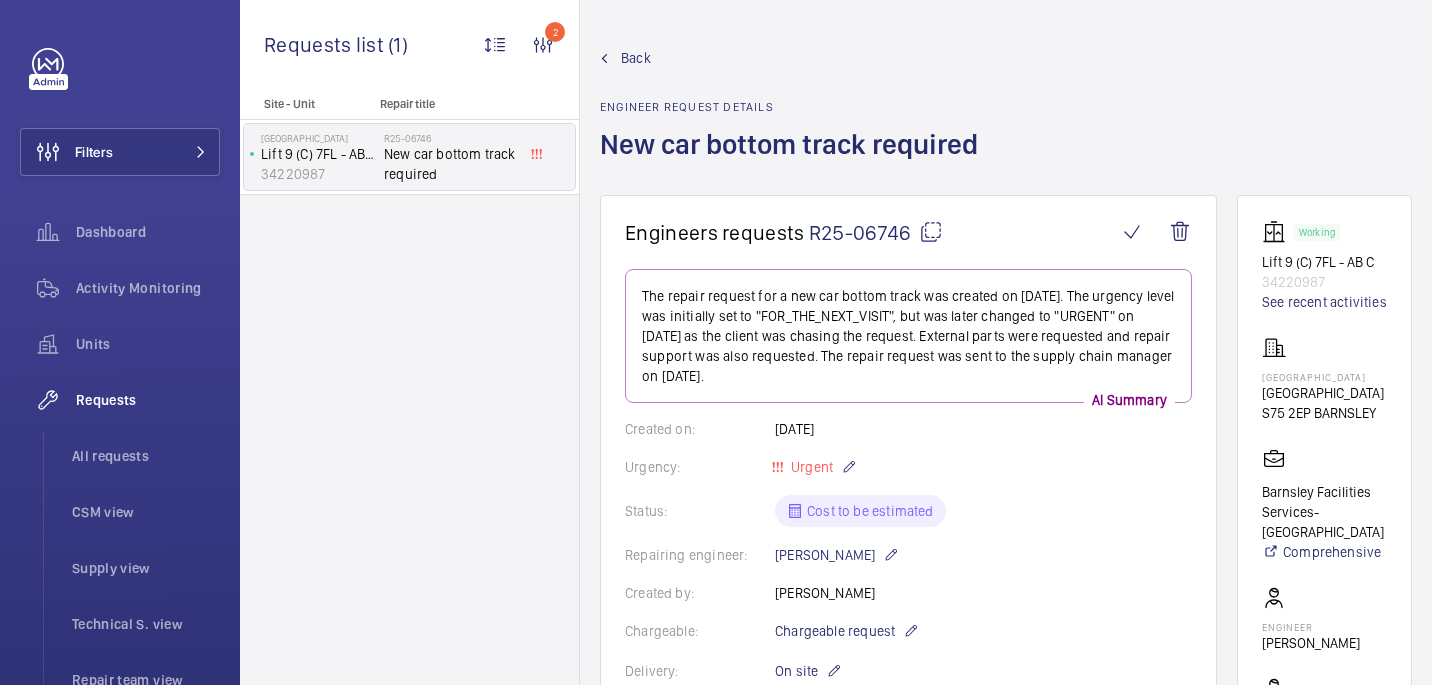click on "Engineers requests  R25-06746   The repair request for a new car bottom track was created on 15 May 2025. The urgency level was initially set to "FOR_THE_NEXT_VISIT", but was later changed to "URGENT" on 30 June 2025 as the client was chasing the request. External parts were requested and repair support was also requested. The repair request was sent to the supply chain manager on 23 July 2025.  AI Summary Created on:  15/05/2025  Urgency: Urgent Status: Cost to be estimated Repairing engineer:  Simon Raymond  Created by:  Darren Panayiotou  Chargeable: Chargeable request Delivery:  On site  Request details  Not sure if chargeable.   Internal com.  Urgency changed as client now chasing.
sent to davenport -  23/07 india  Edit Related insurance item(s)  No insurance items linked  Quote info SF quote link: Generate quote on SF Quote price: -- Quote status Waiting for part cost Sales order info Netsuite link: Send to Netsuite" 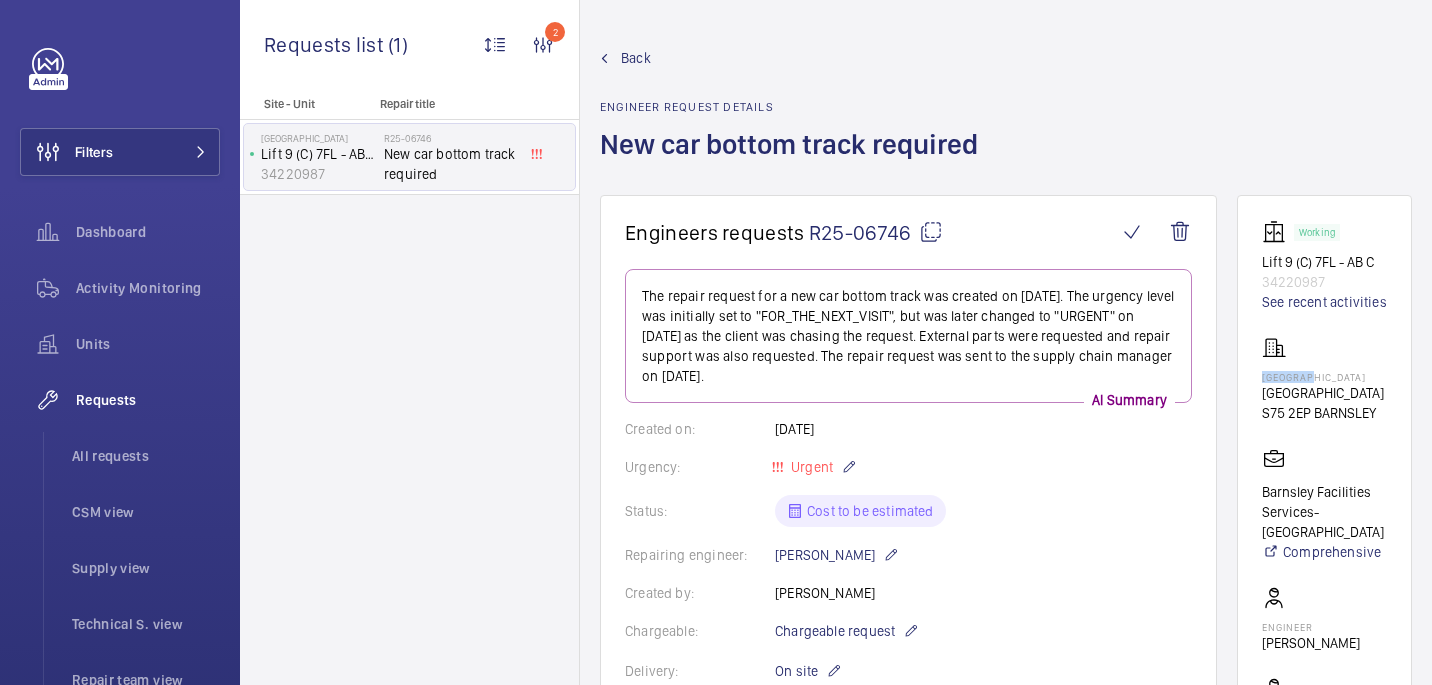 click on "Barnsley Hospital Barnsley Hospital  S75 2EP BARNSLEY" 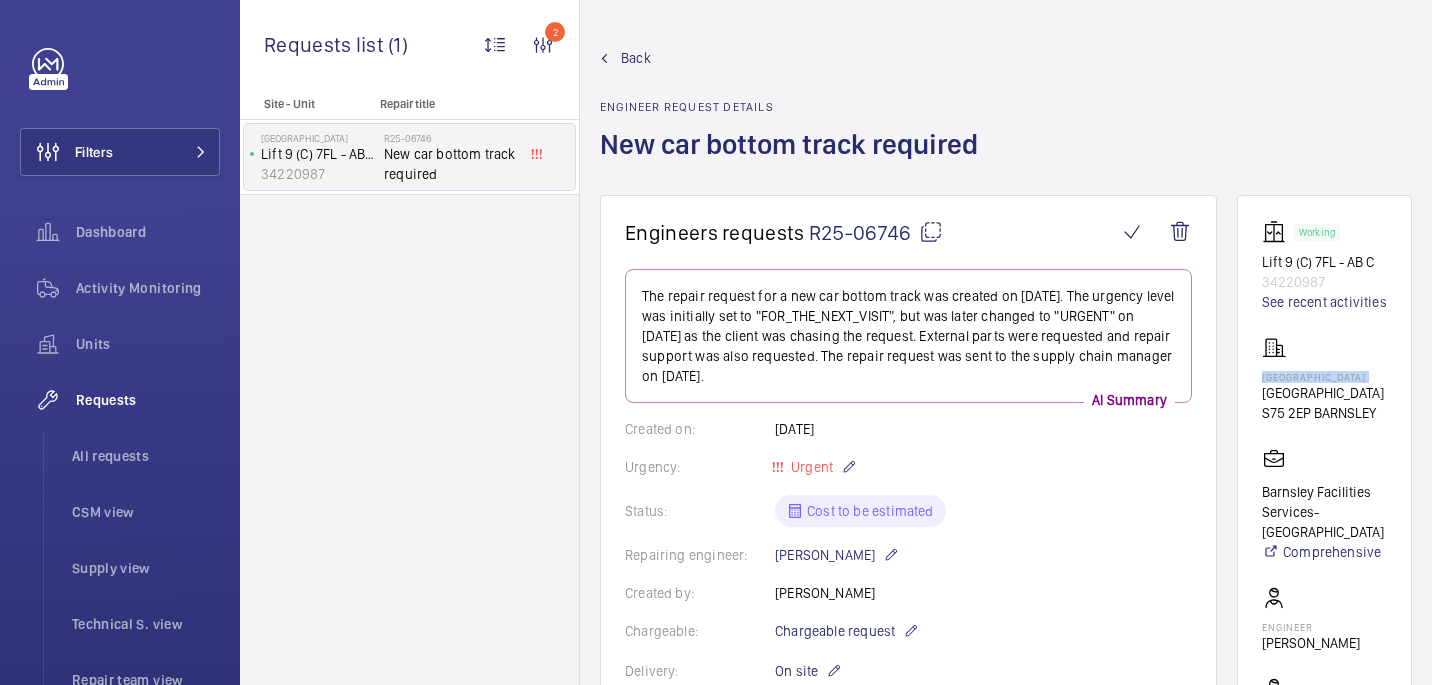 click on "Barnsley Hospital Barnsley Hospital  S75 2EP BARNSLEY" 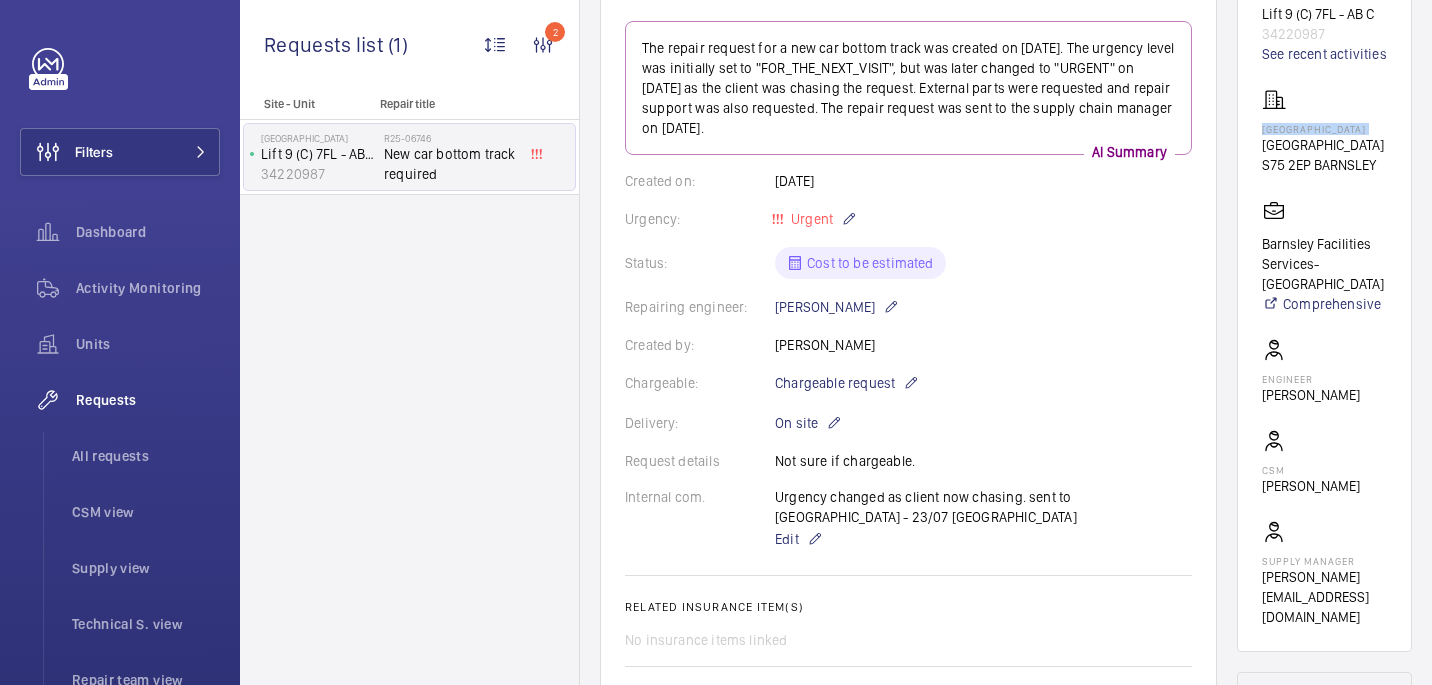 scroll, scrollTop: 366, scrollLeft: 0, axis: vertical 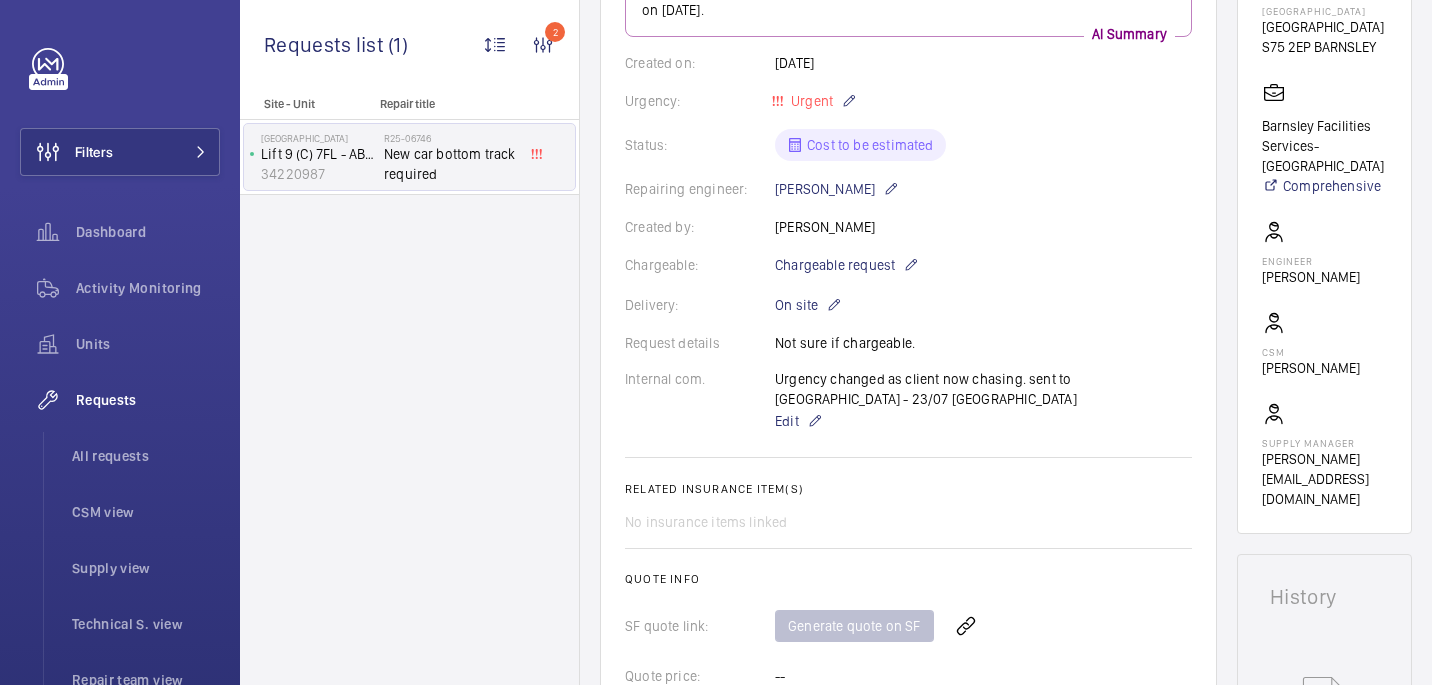 click on "The repair request for a new car bottom track was created on 15 May 2025. The urgency level was initially set to "FOR_THE_NEXT_VISIT", but was later changed to "URGENT" on 30 June 2025 as the client was chasing the request. External parts were requested and repair support was also requested. The repair request was sent to the supply chain manager on 23 July 2025.  AI Summary Created on:  15/05/2025  Urgency: Urgent Status: Cost to be estimated Repairing engineer:  Simon Raymond  Created by:  Darren Panayiotou  Chargeable: Chargeable request Delivery:  On site  Request details  Not sure if chargeable.   Internal com.  Urgency changed as client now chasing.
sent to davenport -  23/07 india  Edit Related insurance item(s)  No insurance items linked  Quote info SF quote link: Generate quote on SF Quote price: -- Quote status Waiting for part cost Sales order info Netsuite link: Send to Netsuite" 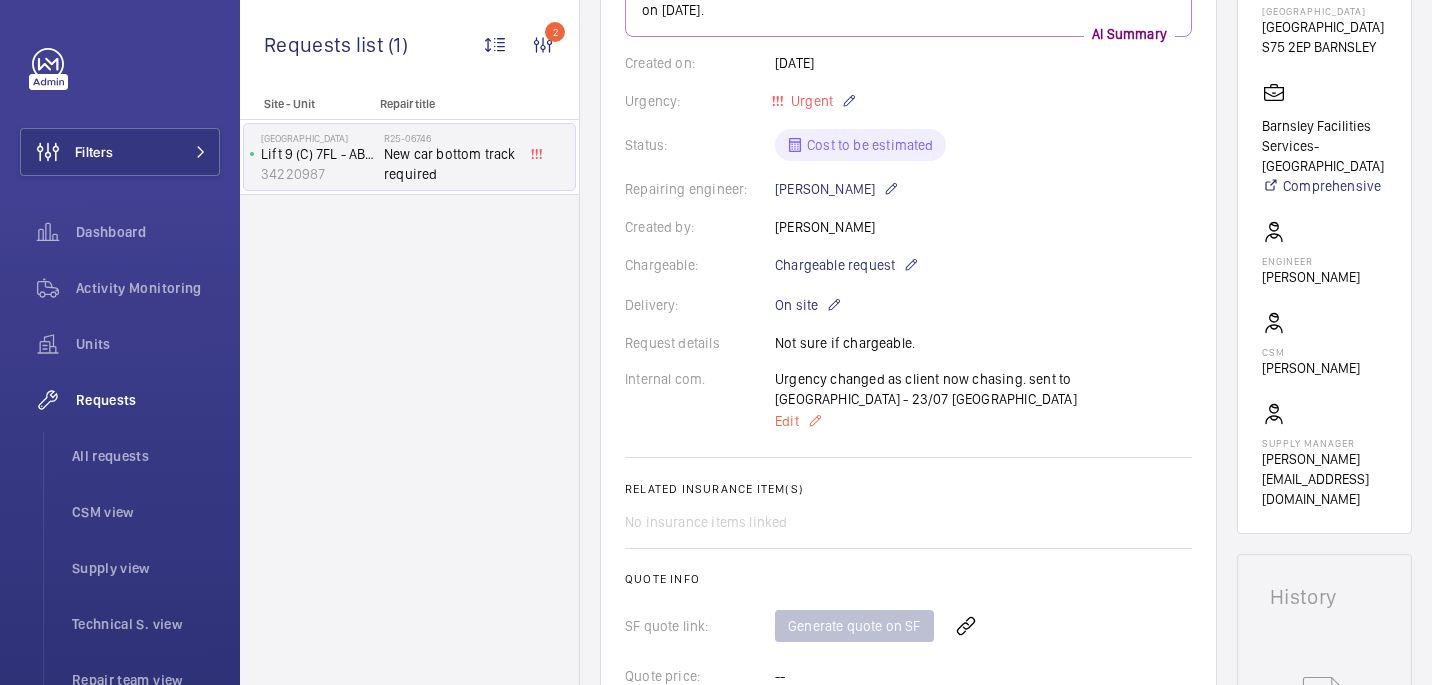 click on "Edit" 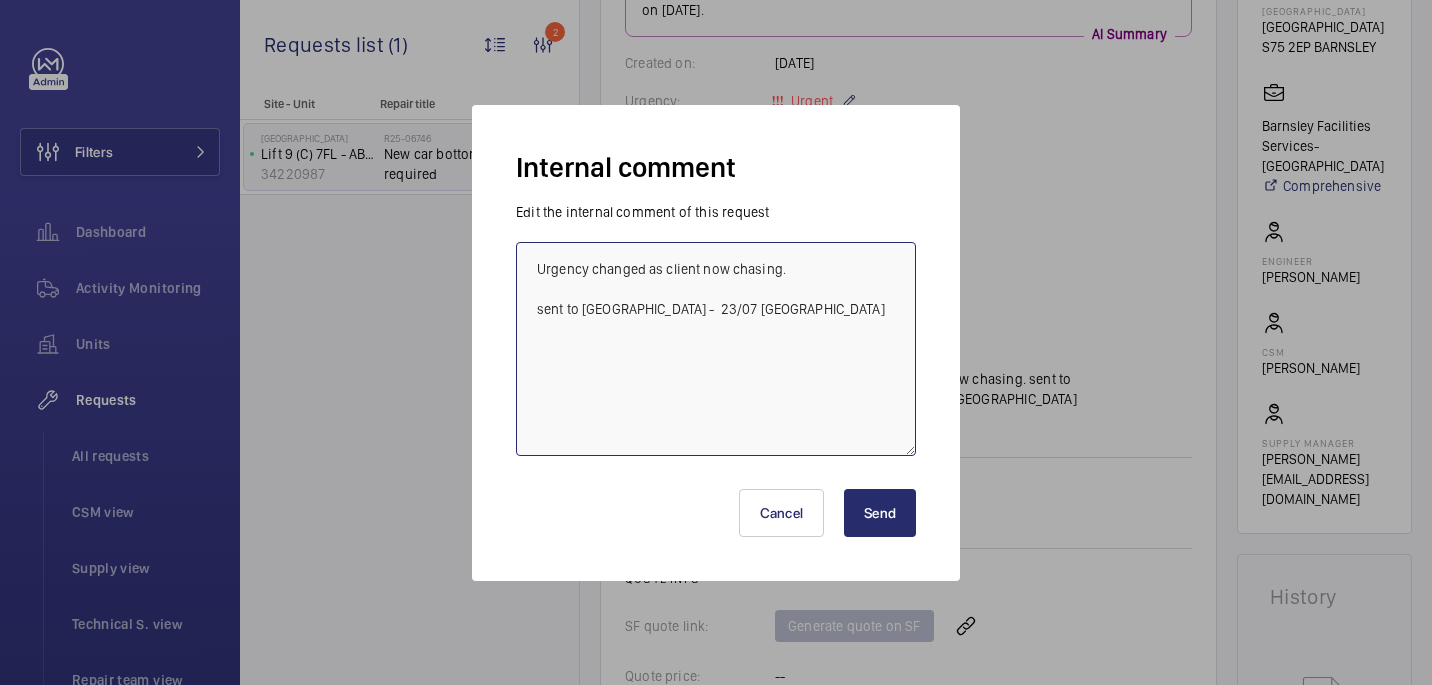 click on "Urgency changed as client now chasing.
sent to davenport -  23/07 india" at bounding box center (716, 349) 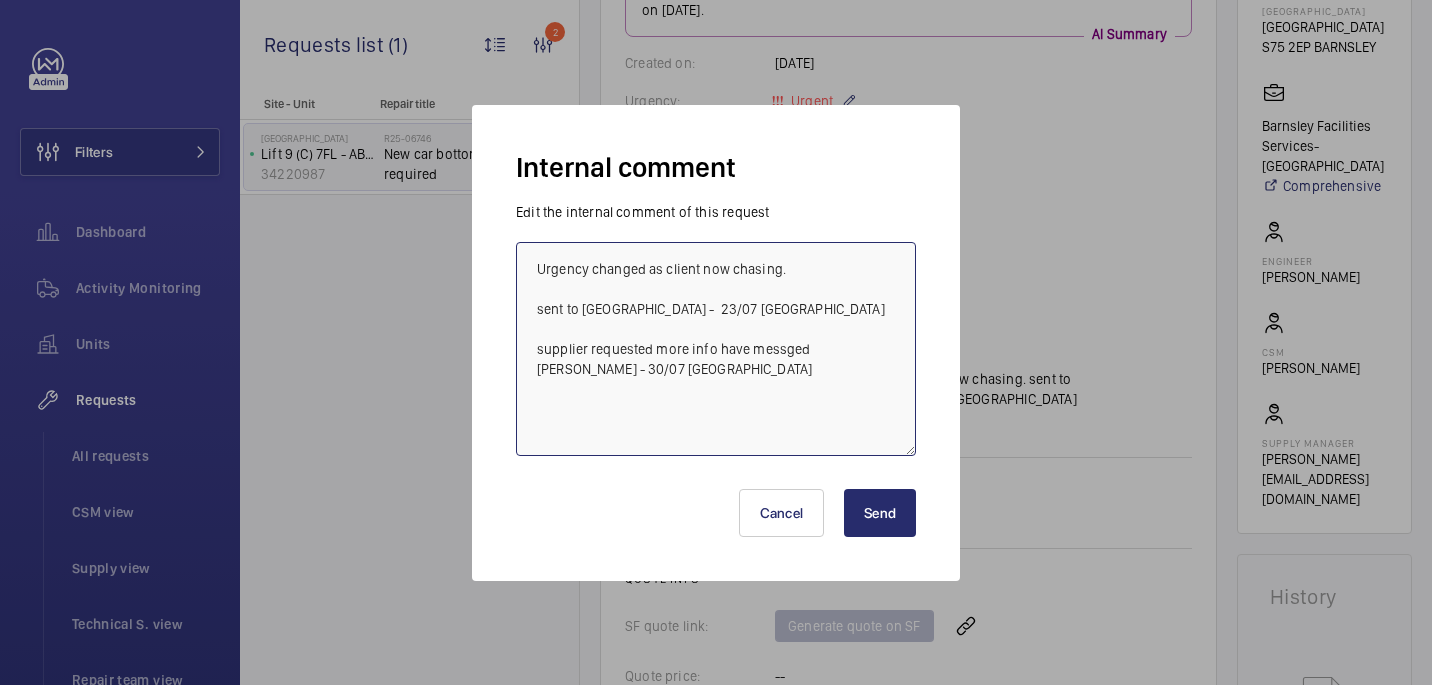 click on "Urgency changed as client now chasing.
sent to davenport -  23/07 india
supplier requested more info have messged sean - 30/07 india" at bounding box center [716, 349] 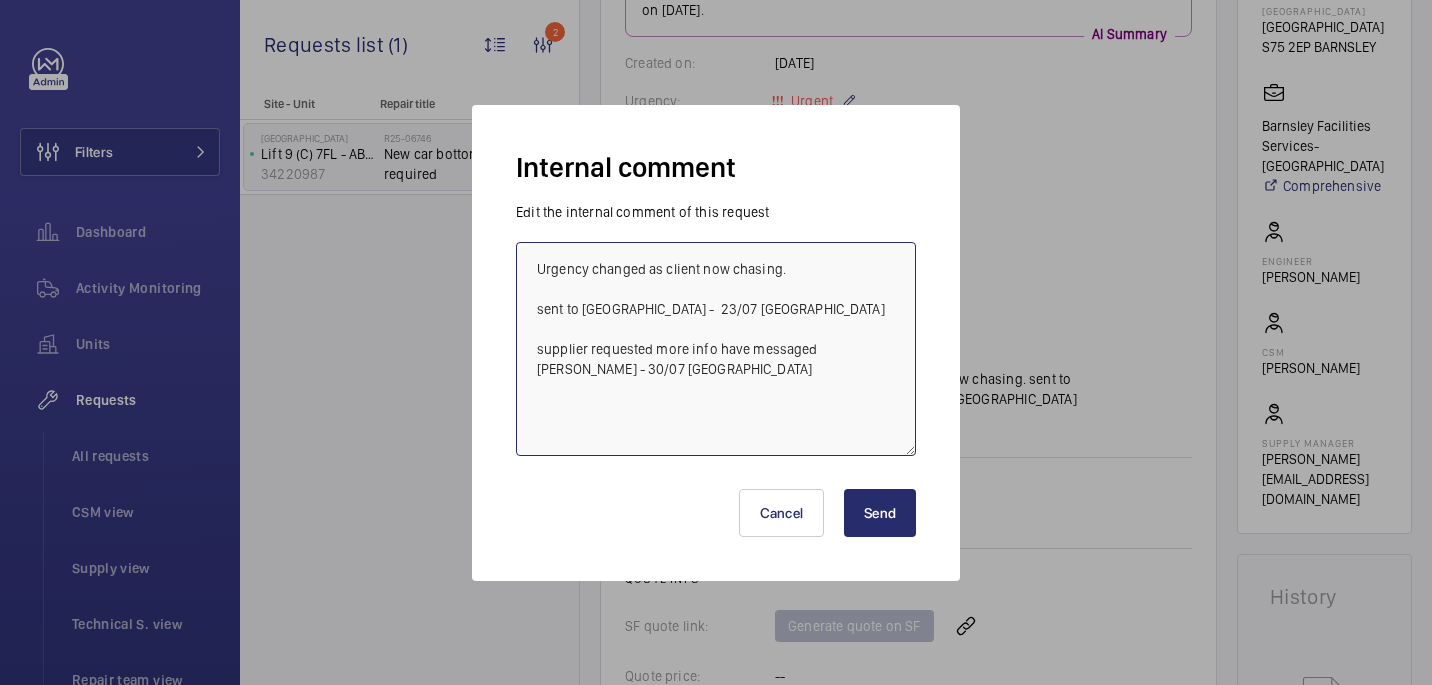 type on "Urgency changed as client now chasing.
sent to davenport -  23/07 india
supplier requested more info have messaged  sean - 30/07 india" 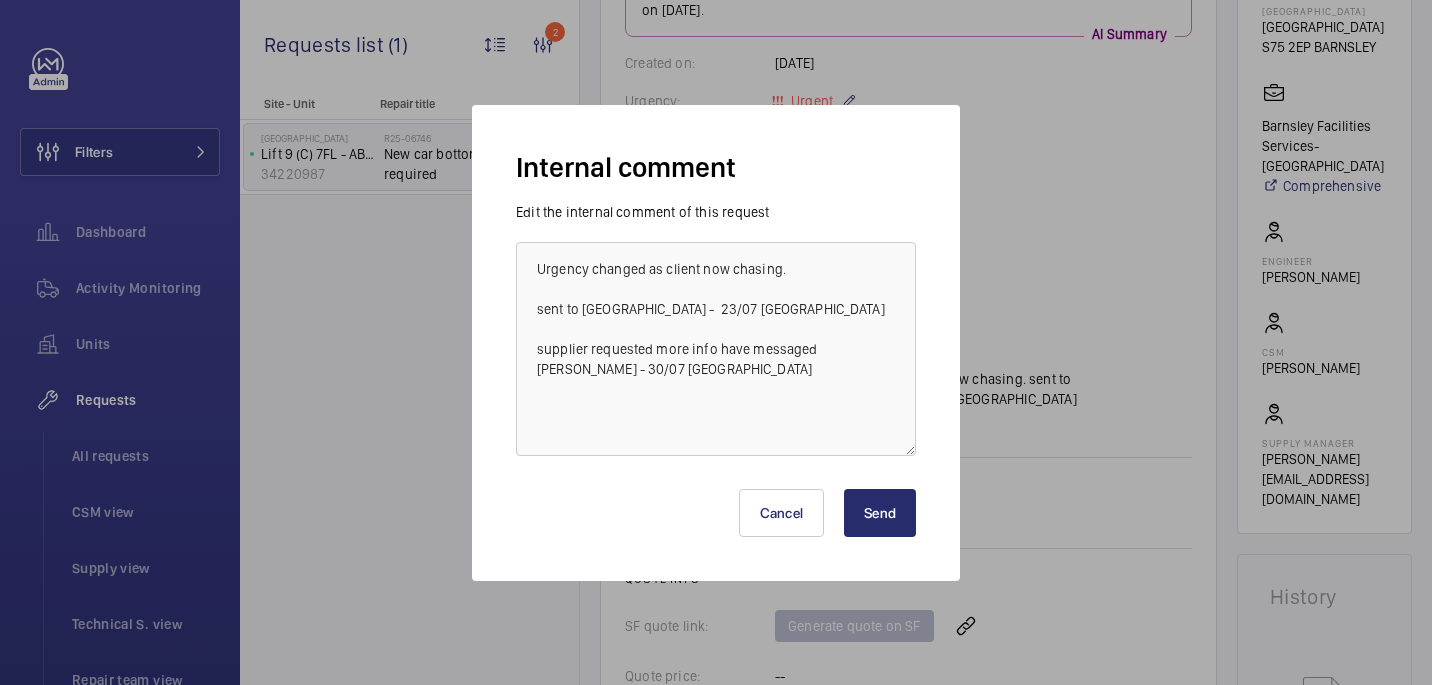 click on "Send" at bounding box center [880, 513] 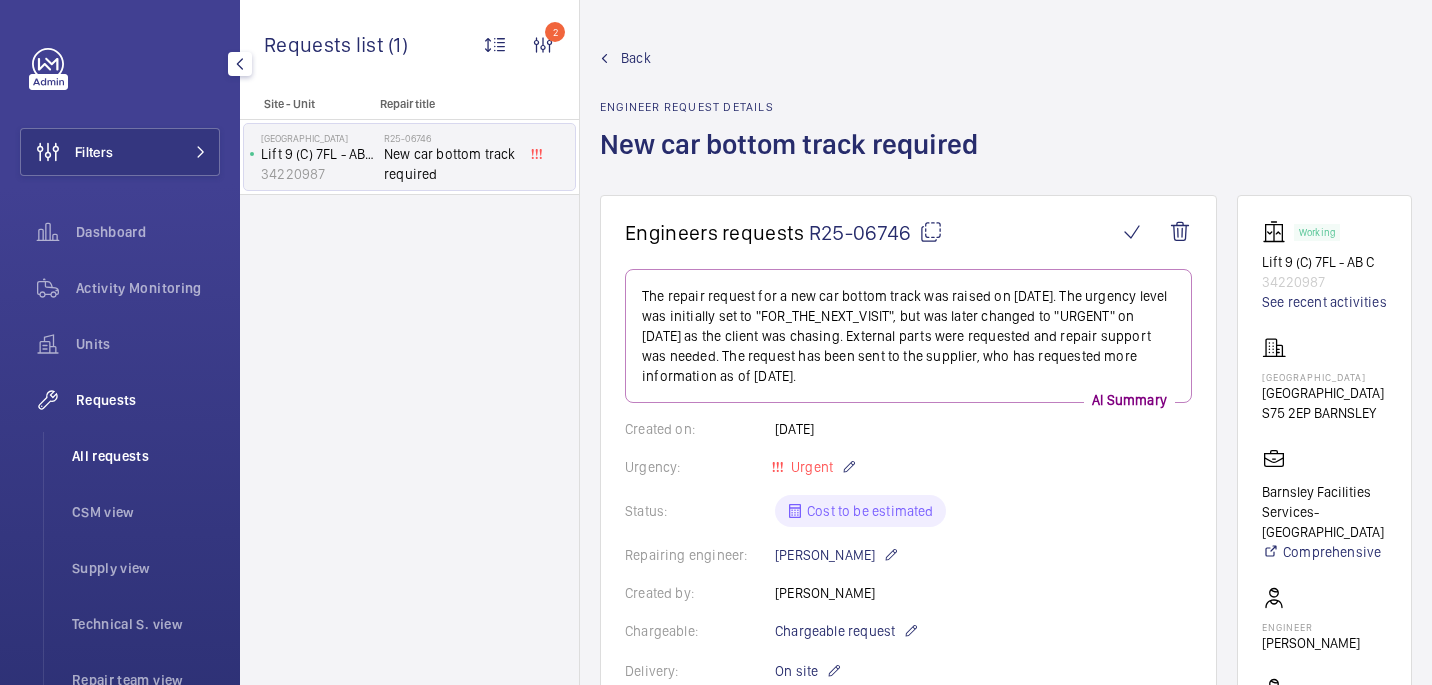 click on "All requests" 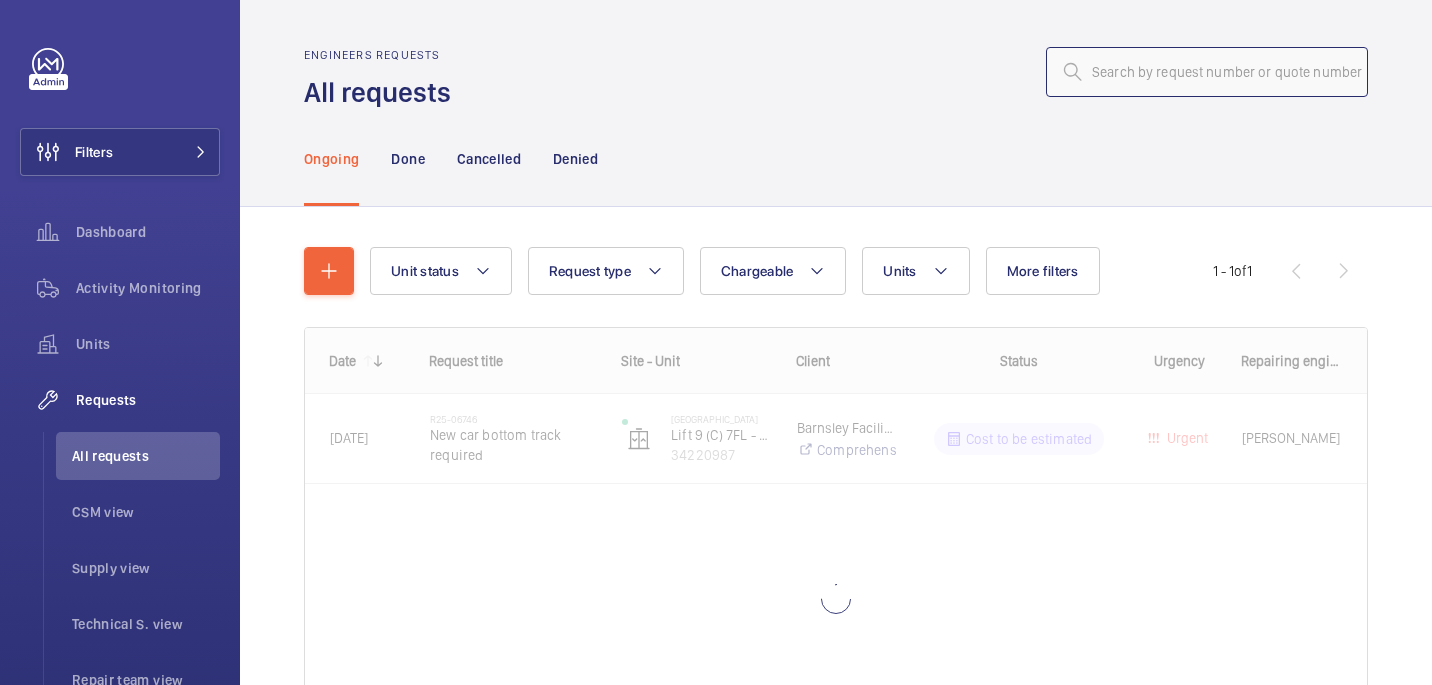 click 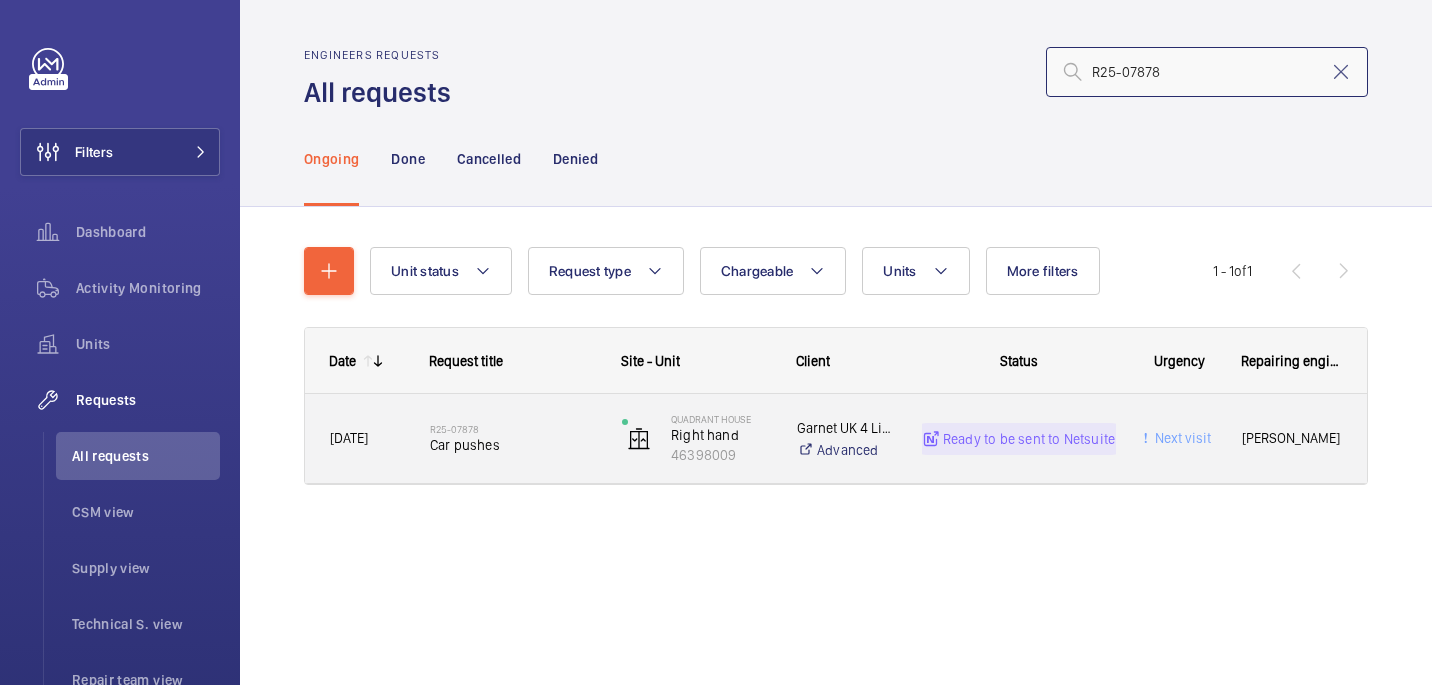 type on "R25-07878" 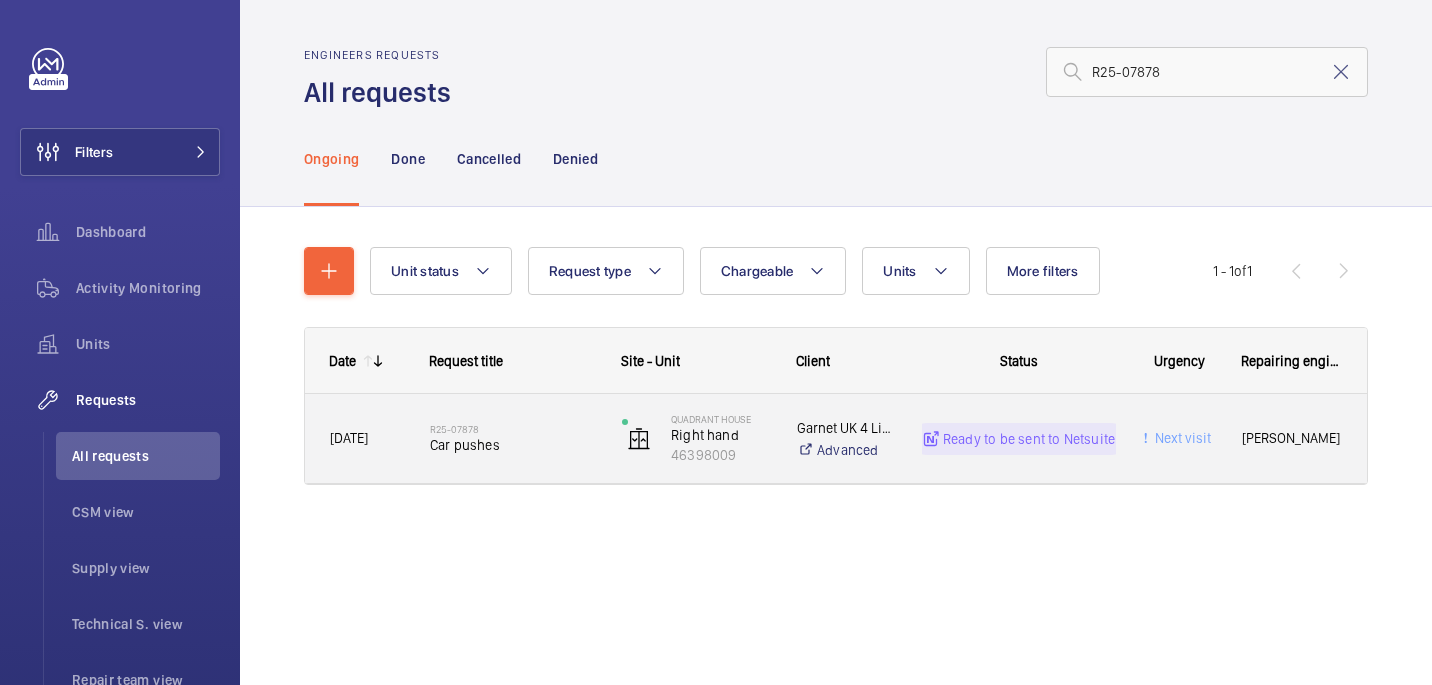 click on "R25-07878" 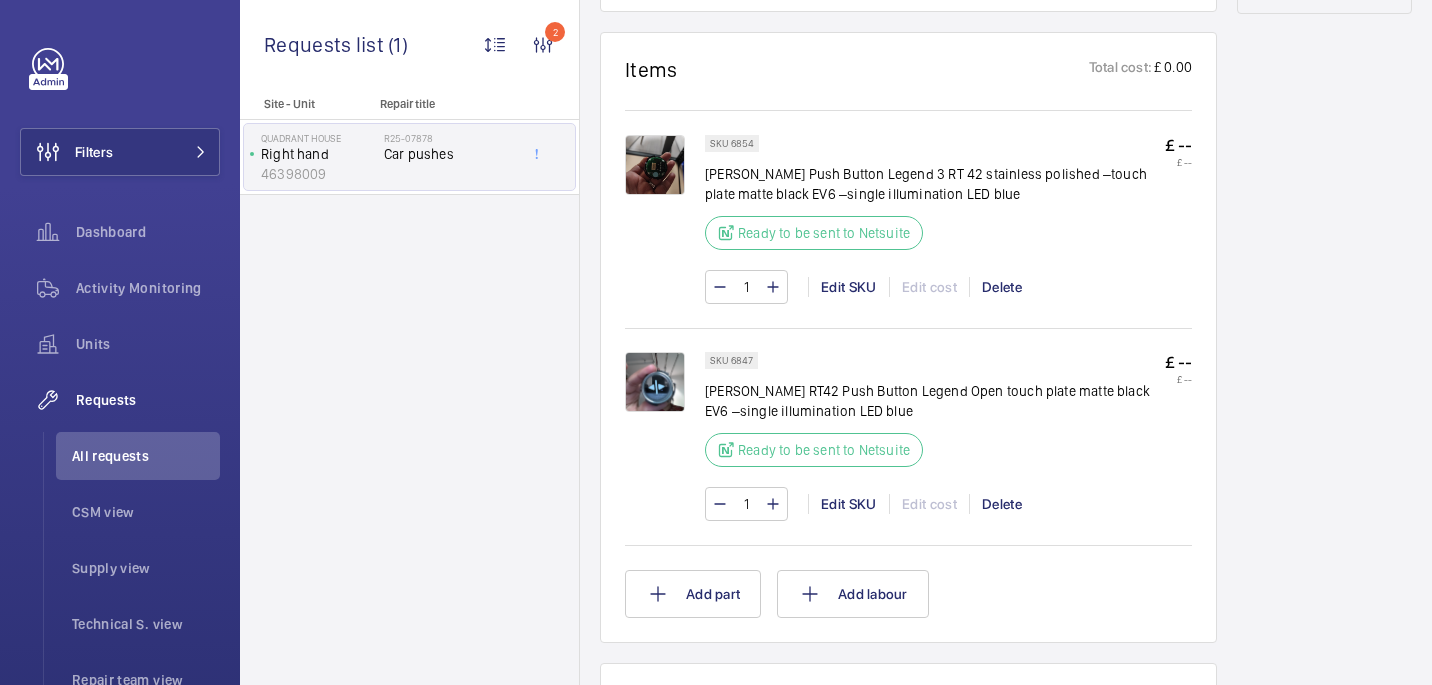 scroll, scrollTop: 1140, scrollLeft: 0, axis: vertical 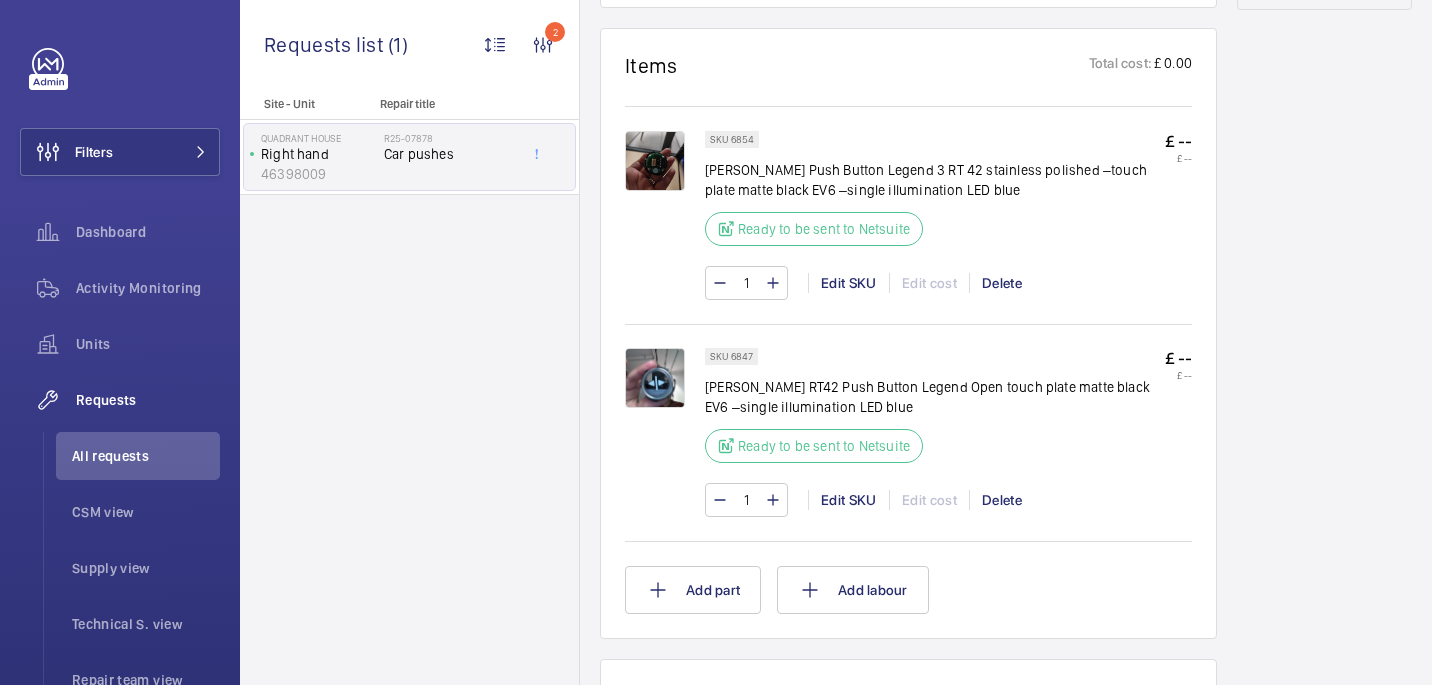 click 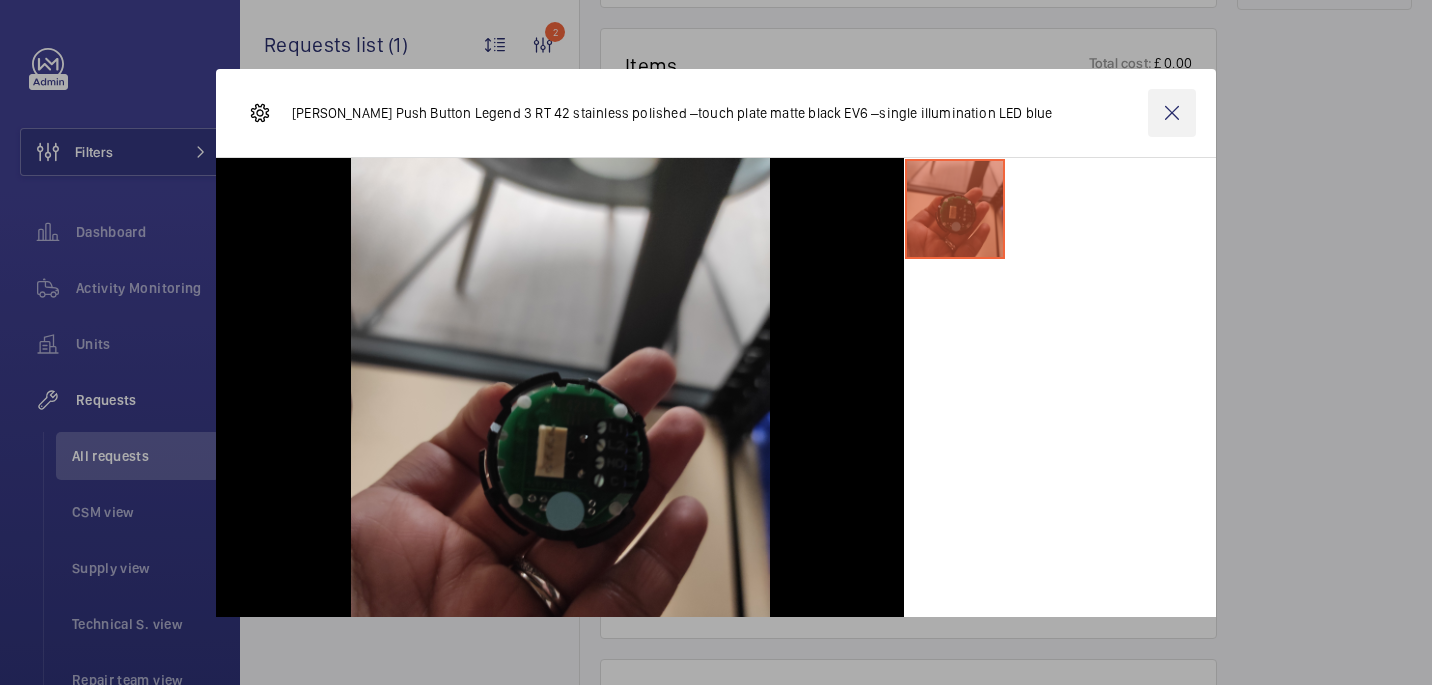click at bounding box center [1172, 113] 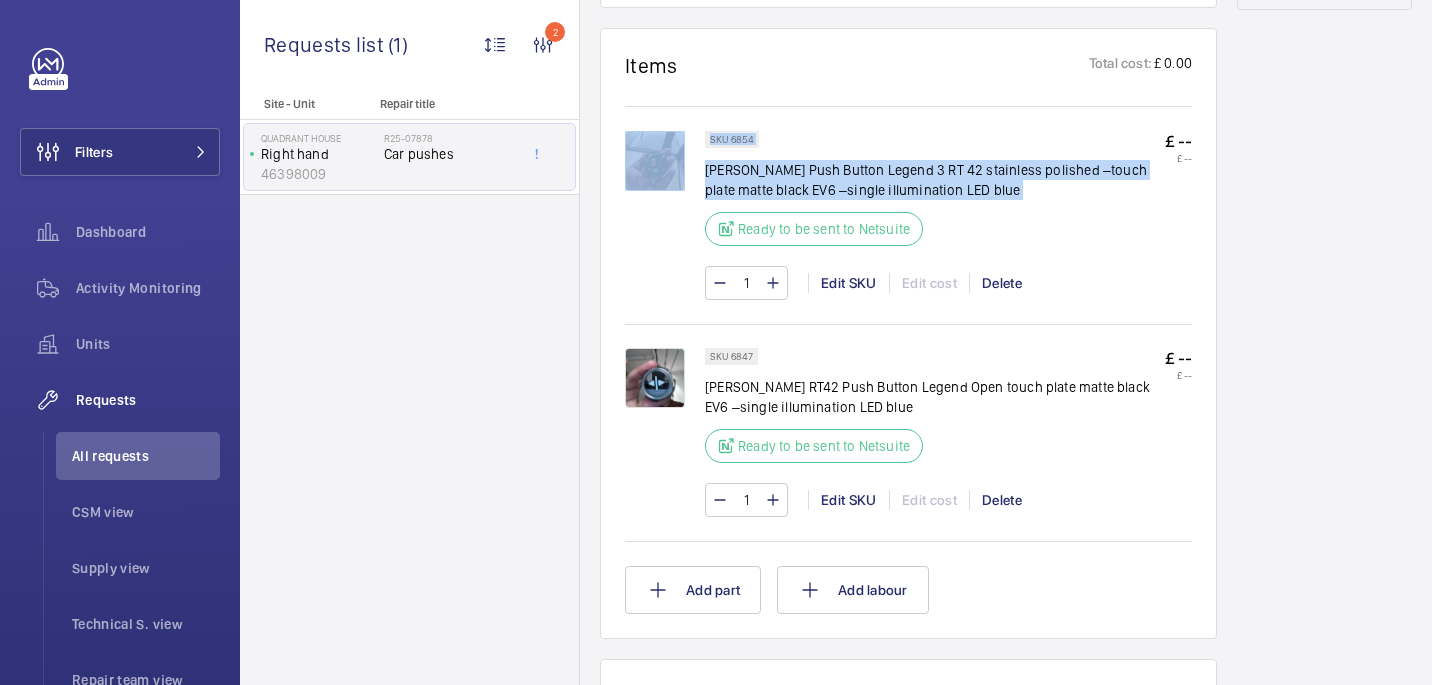 drag, startPoint x: 699, startPoint y: 173, endPoint x: 995, endPoint y: 209, distance: 298.18115 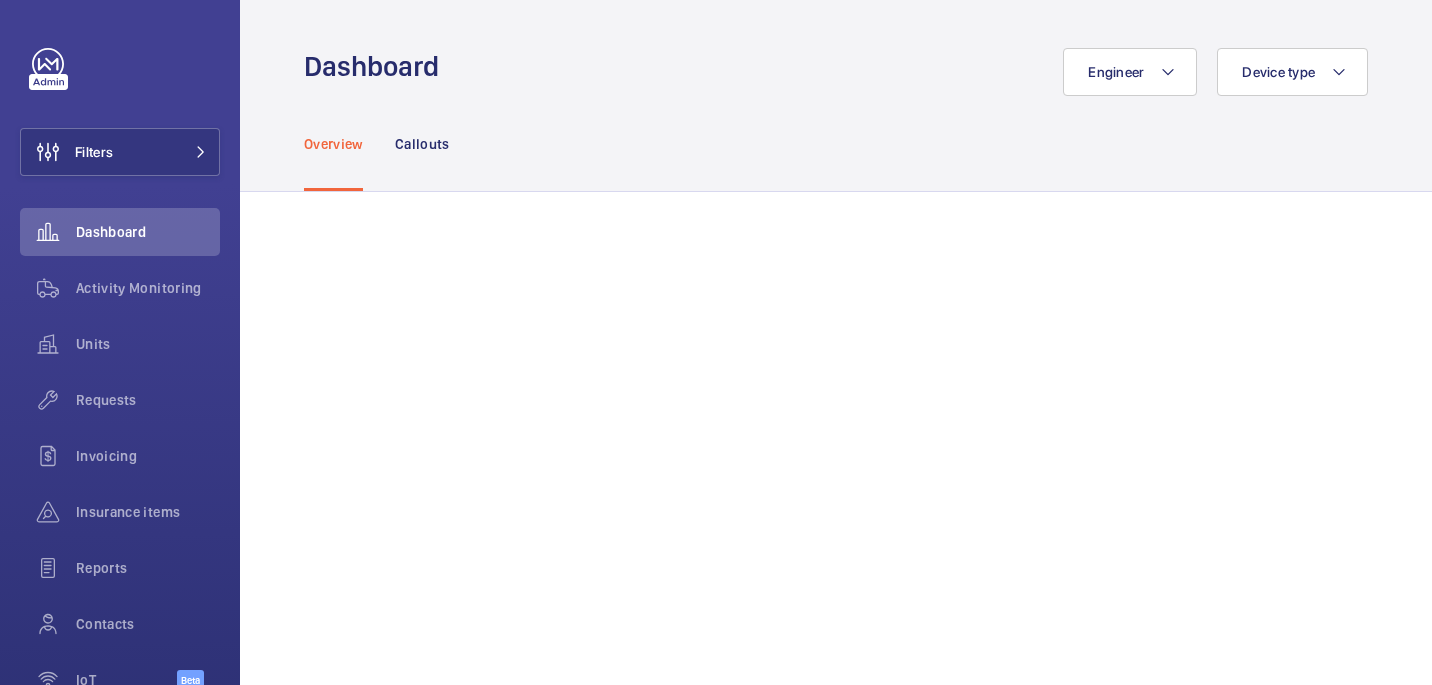 scroll, scrollTop: 0, scrollLeft: 0, axis: both 